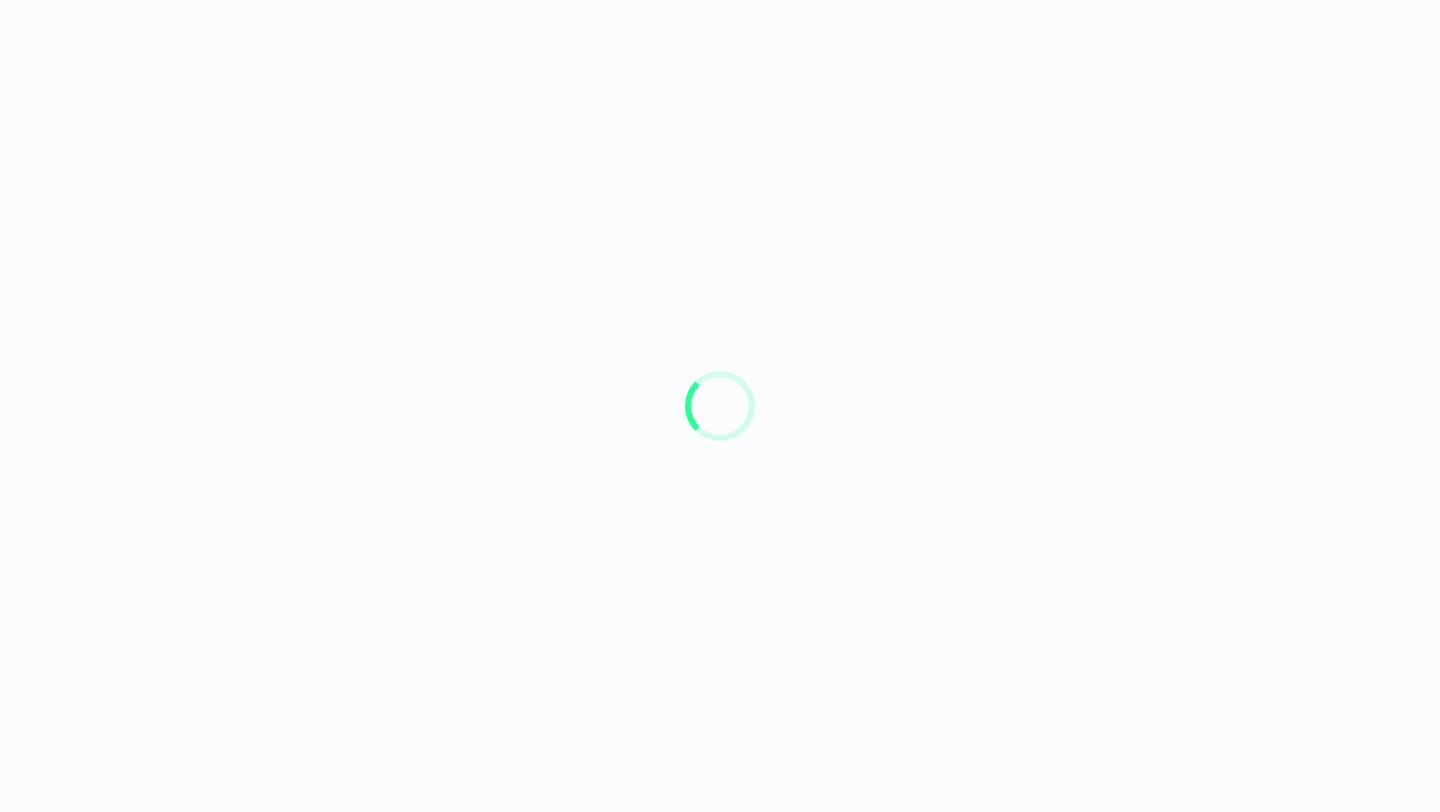 scroll, scrollTop: 0, scrollLeft: 0, axis: both 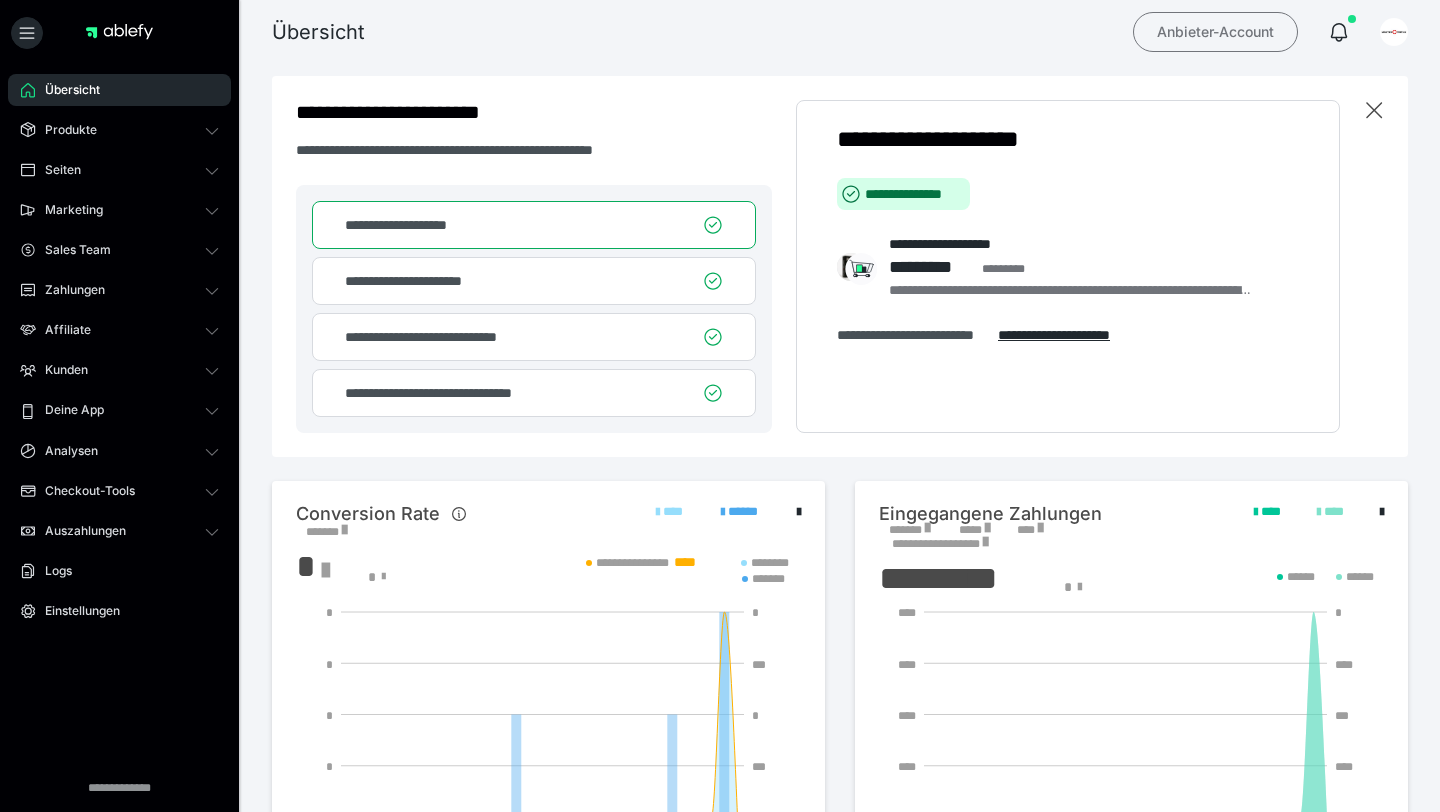 click on "Anbieter-Account" at bounding box center [1215, 32] 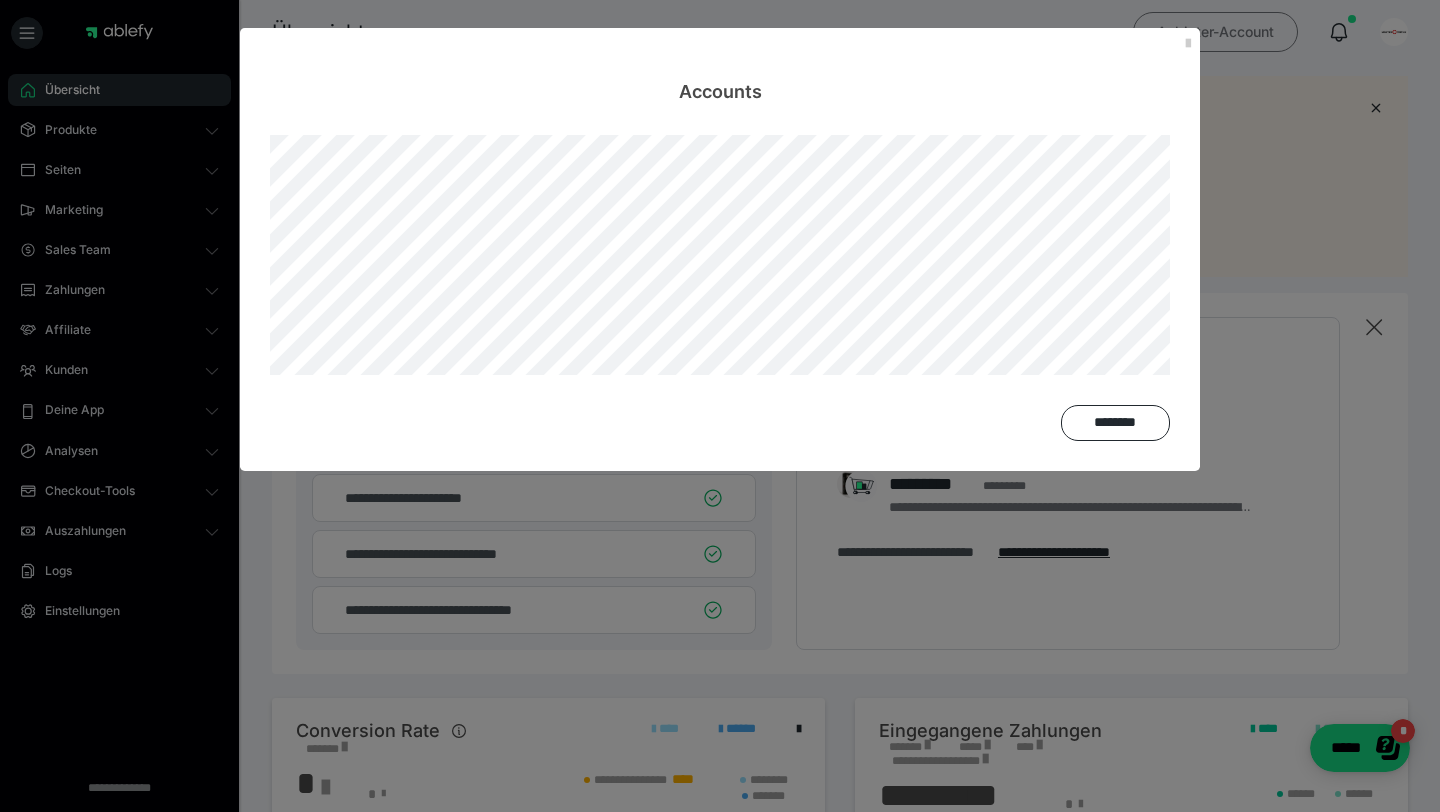 scroll, scrollTop: 0, scrollLeft: 0, axis: both 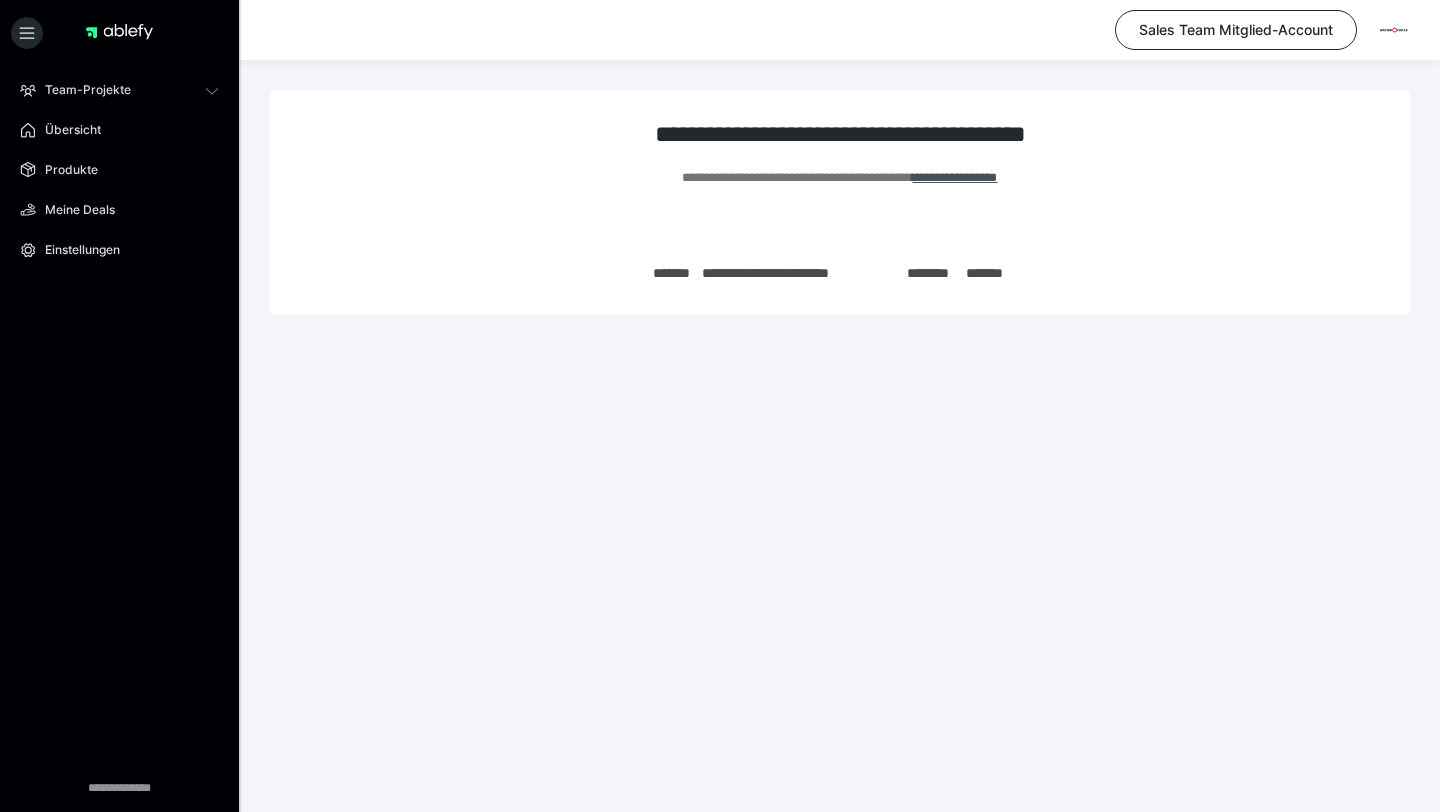 click on "Team-Projekte Team-Einladungen Übersicht Produkte Meine Deals Einstellungen" at bounding box center [119, 230] 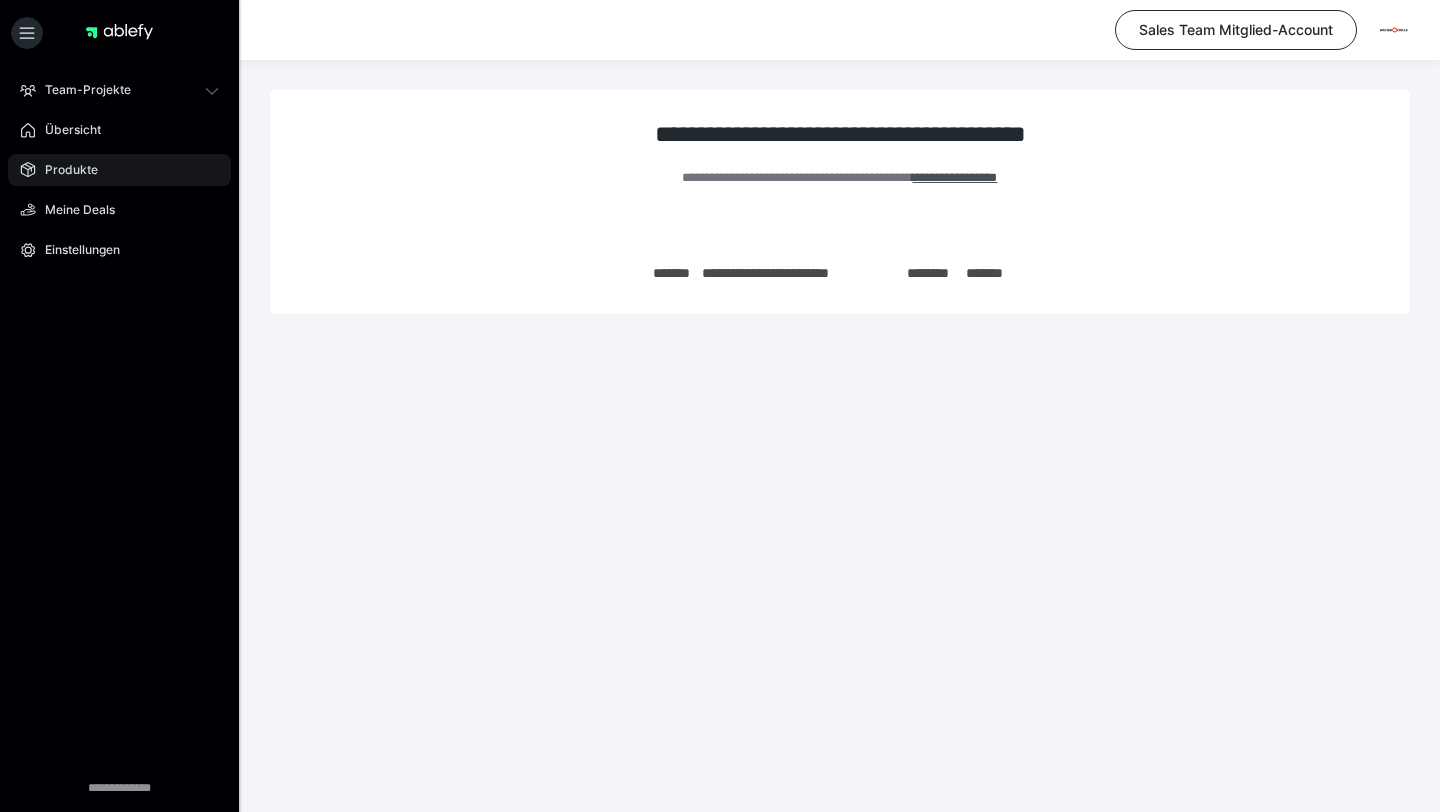 click on "Produkte" at bounding box center (119, 170) 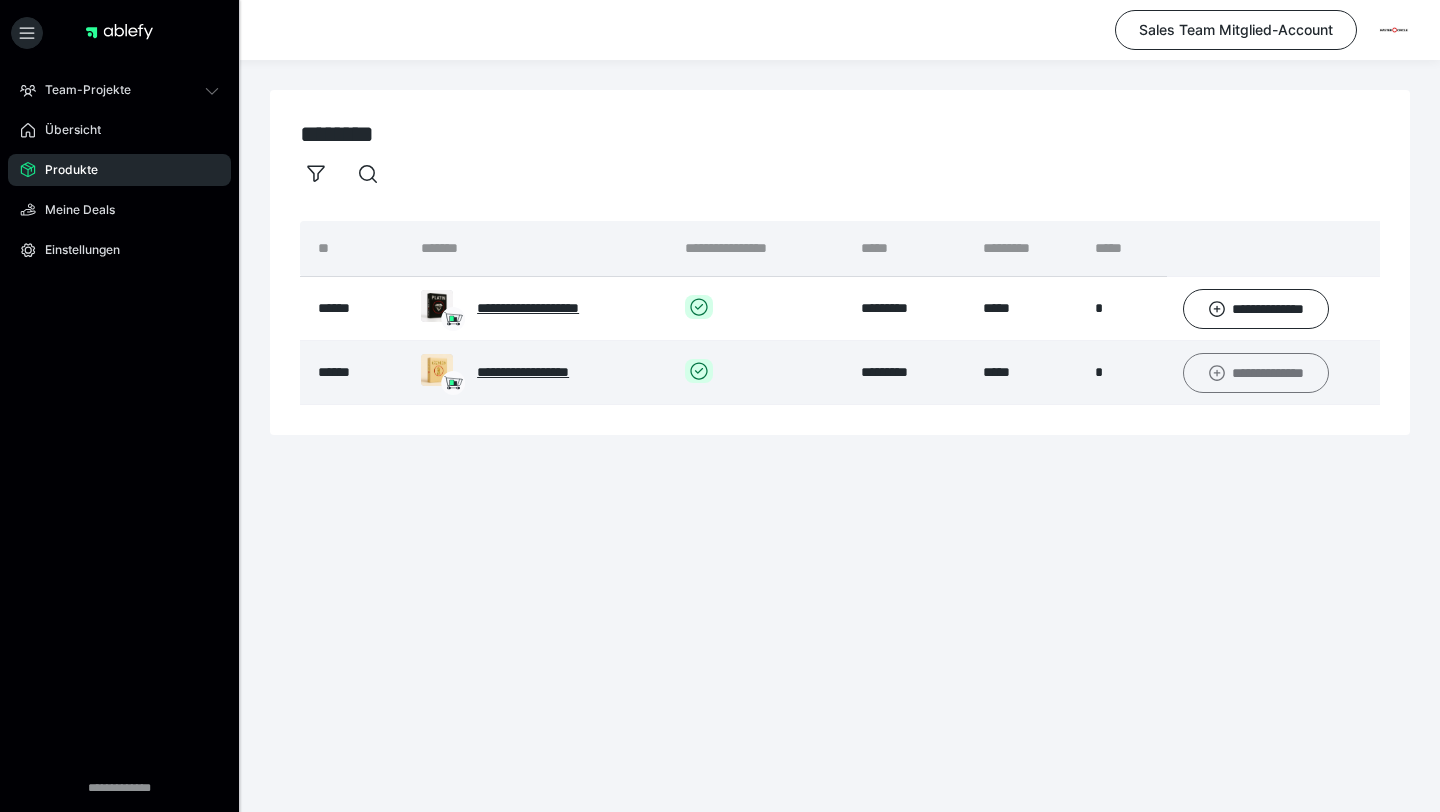 click on "**********" at bounding box center [1256, 373] 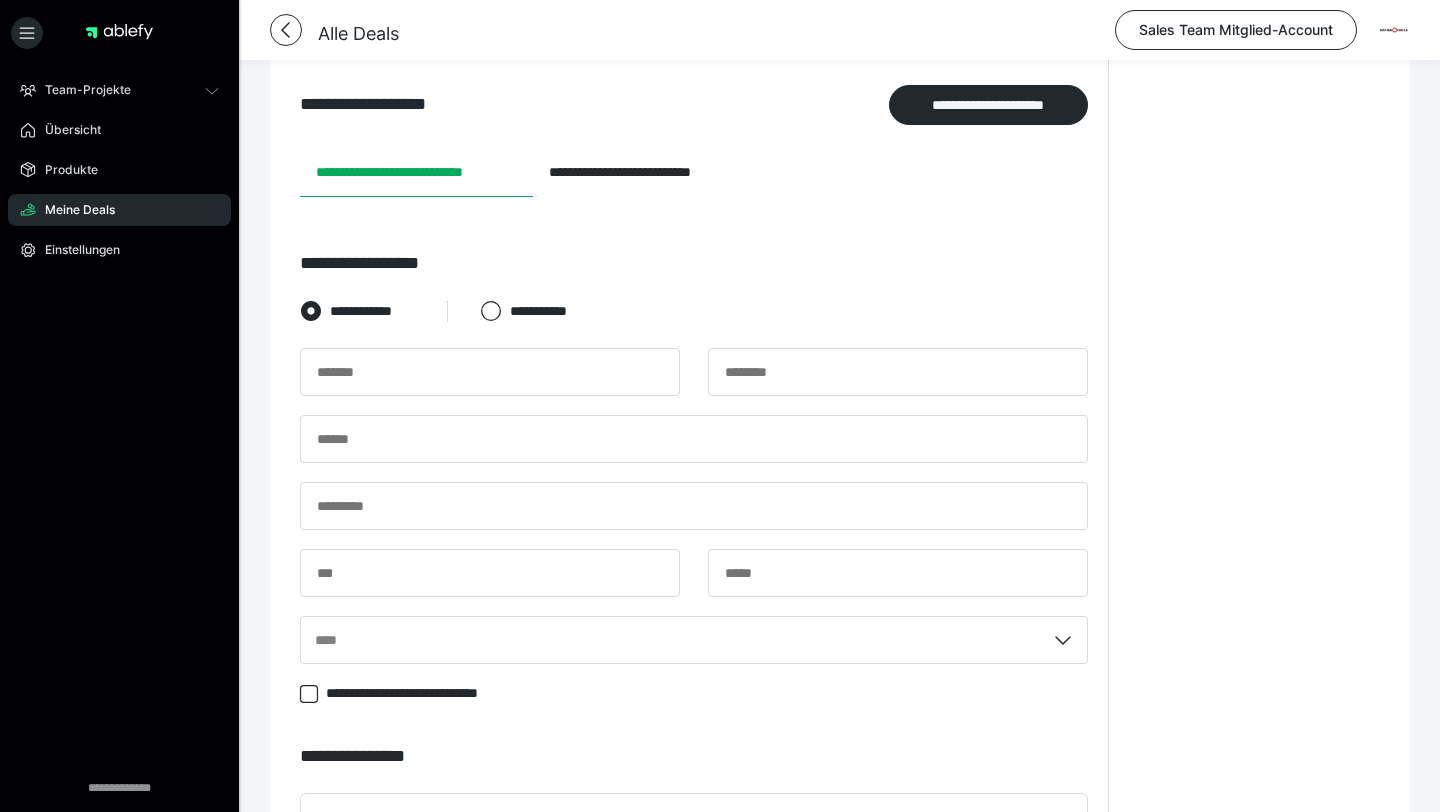 scroll, scrollTop: 416, scrollLeft: 0, axis: vertical 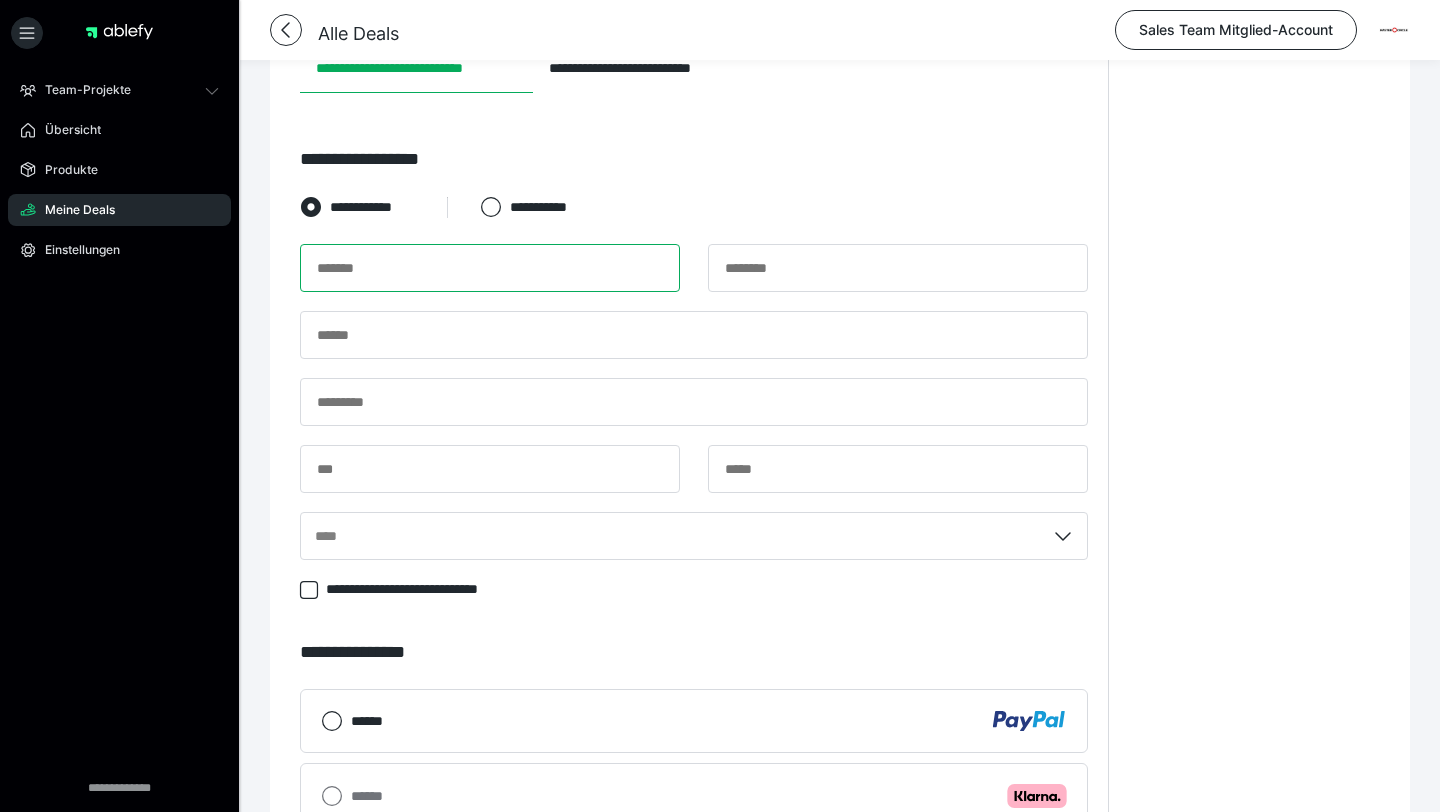click at bounding box center (490, 268) 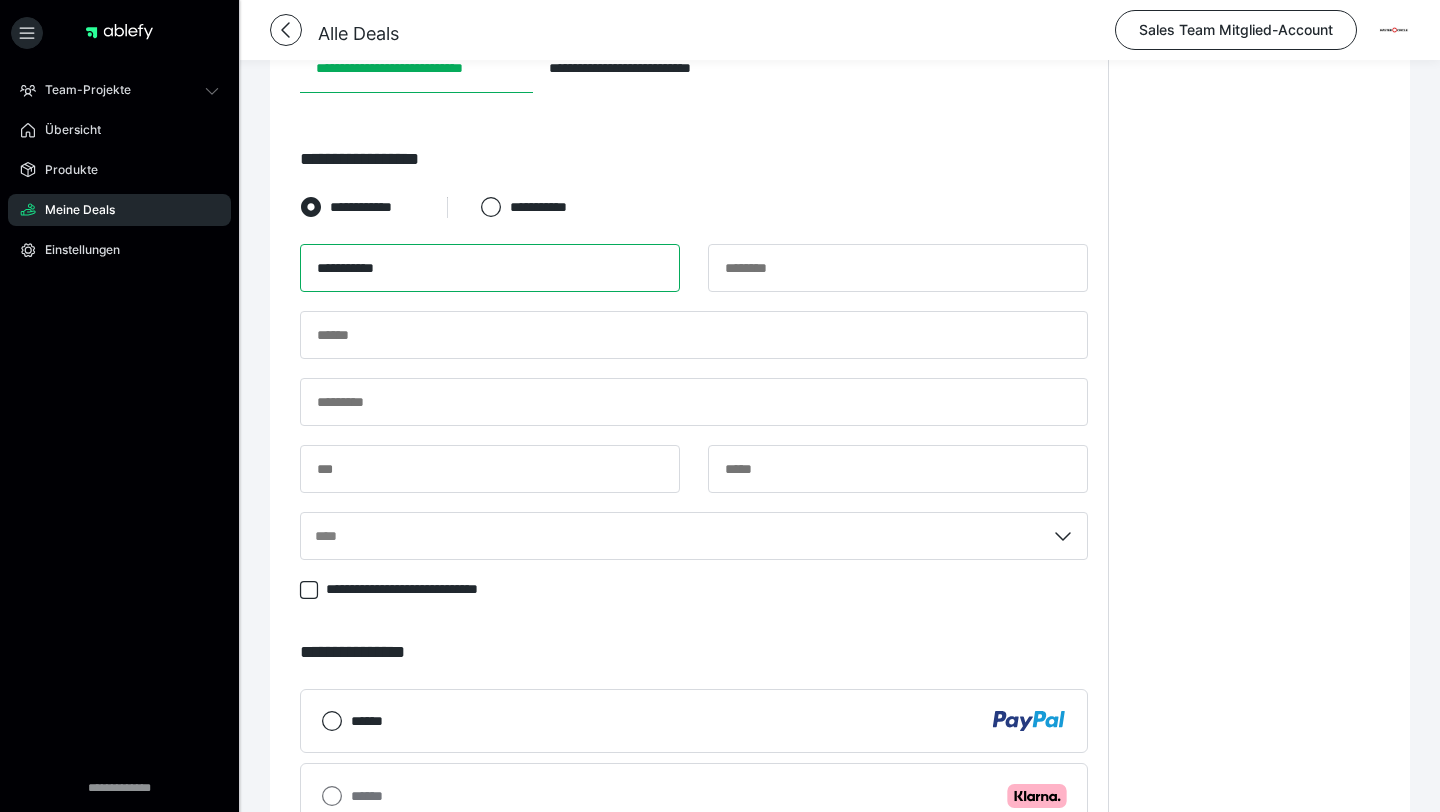 click on "**********" at bounding box center (490, 268) 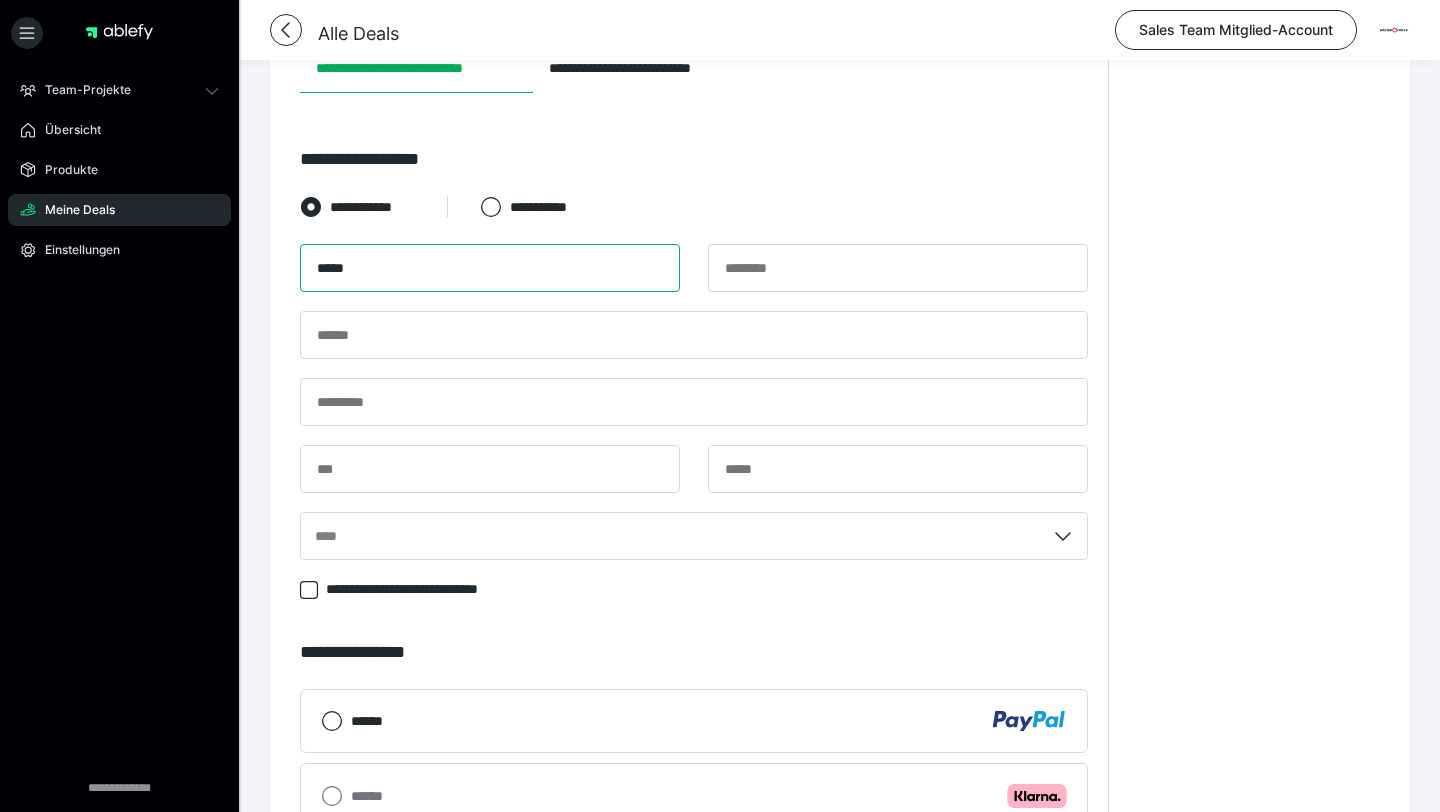 type on "*****" 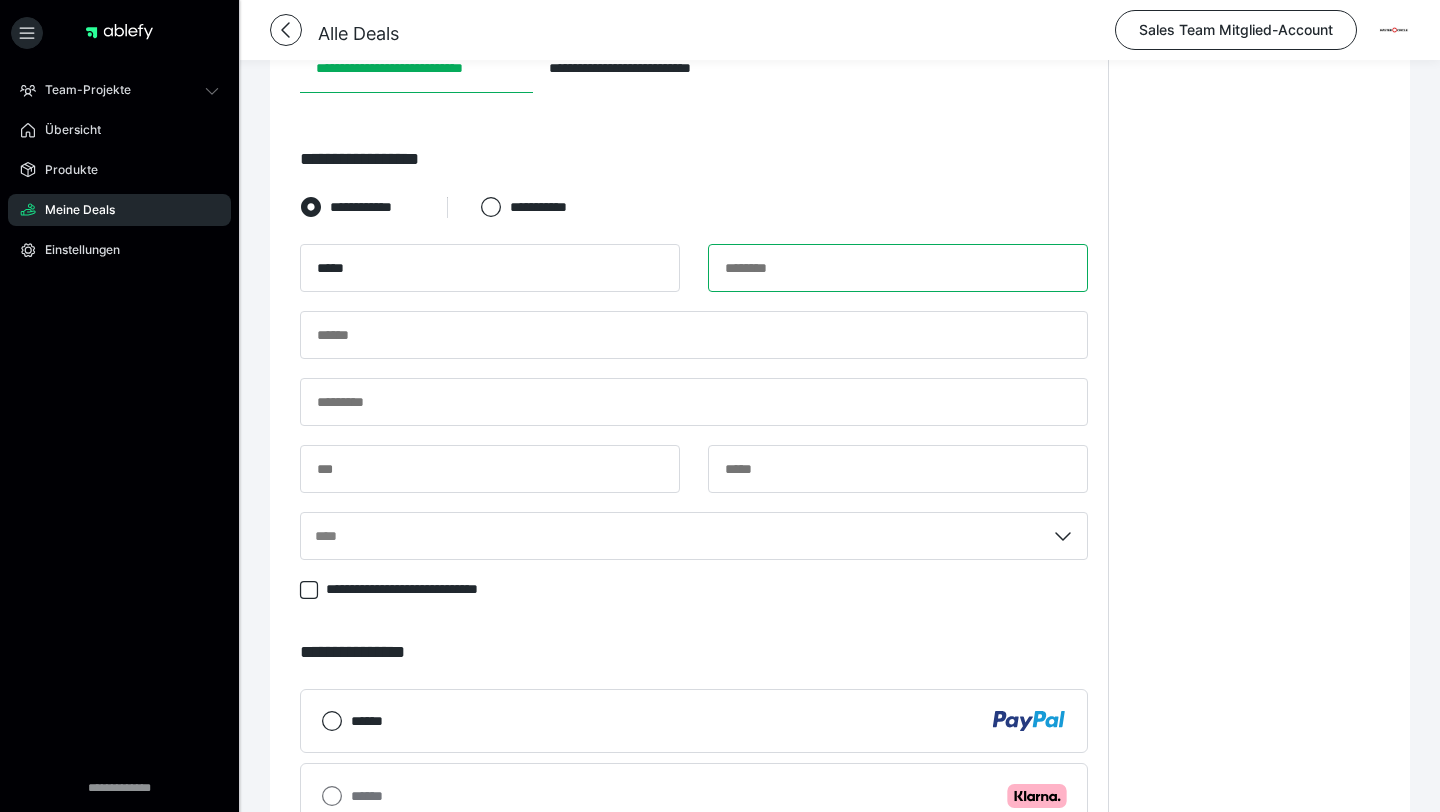click at bounding box center (898, 268) 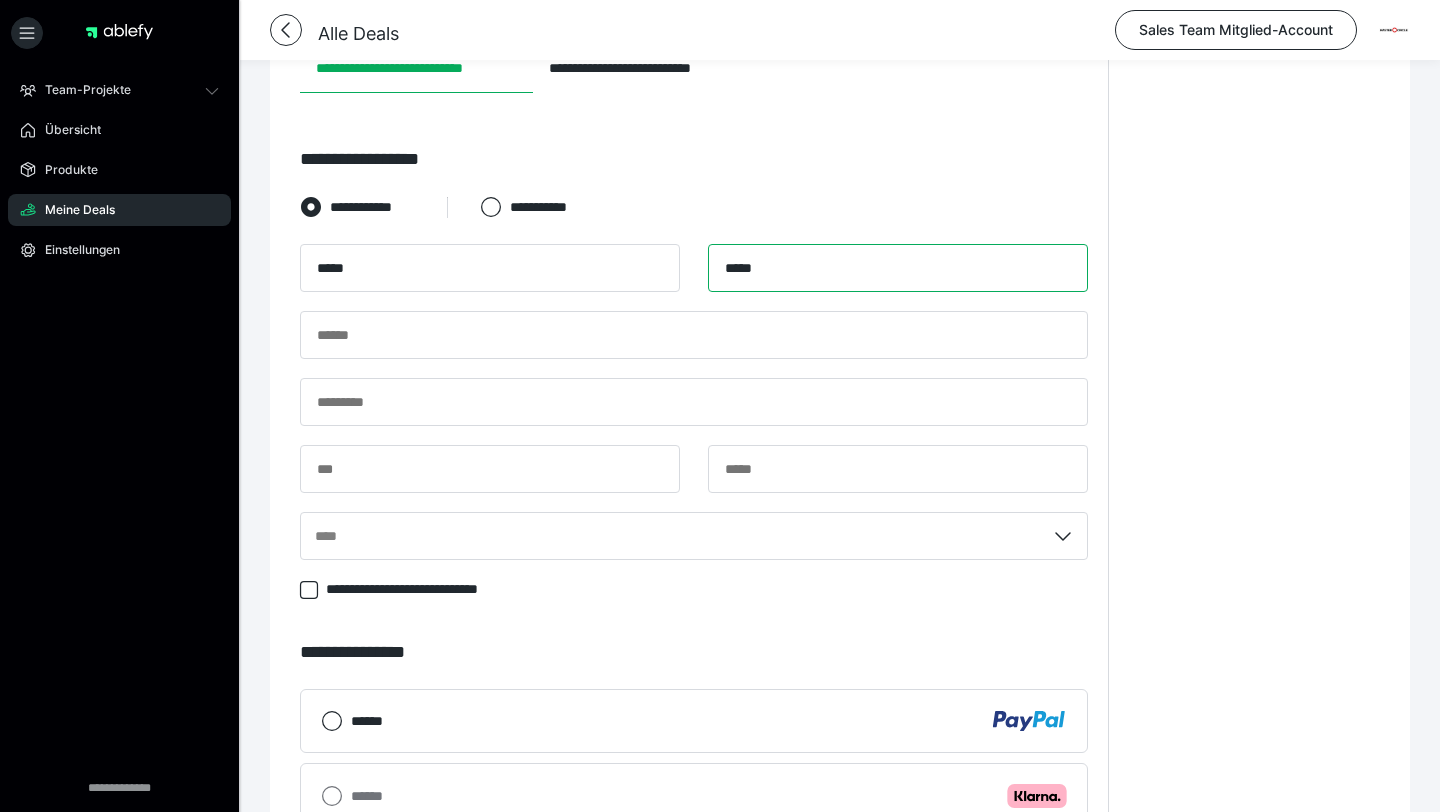 type on "*****" 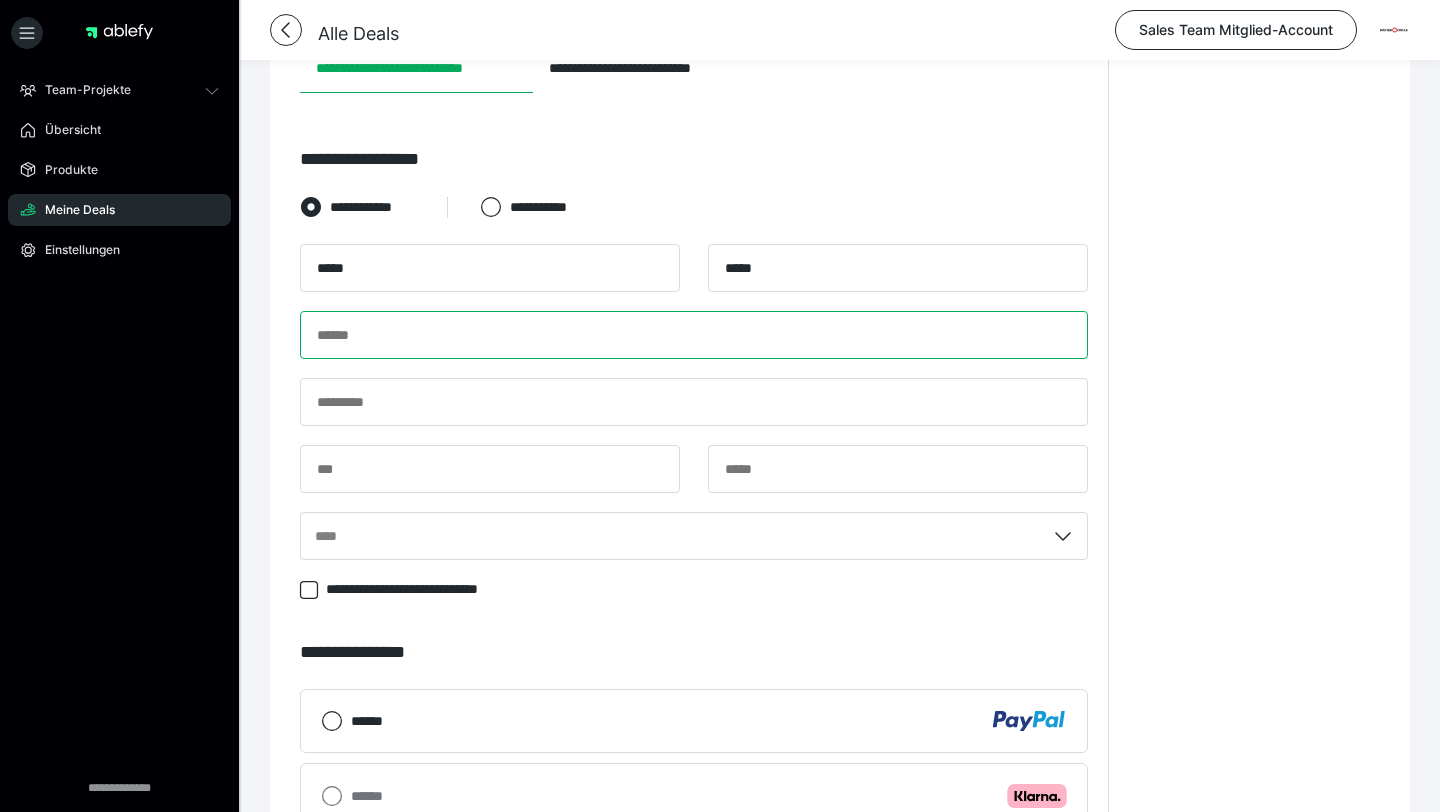 click at bounding box center [694, 335] 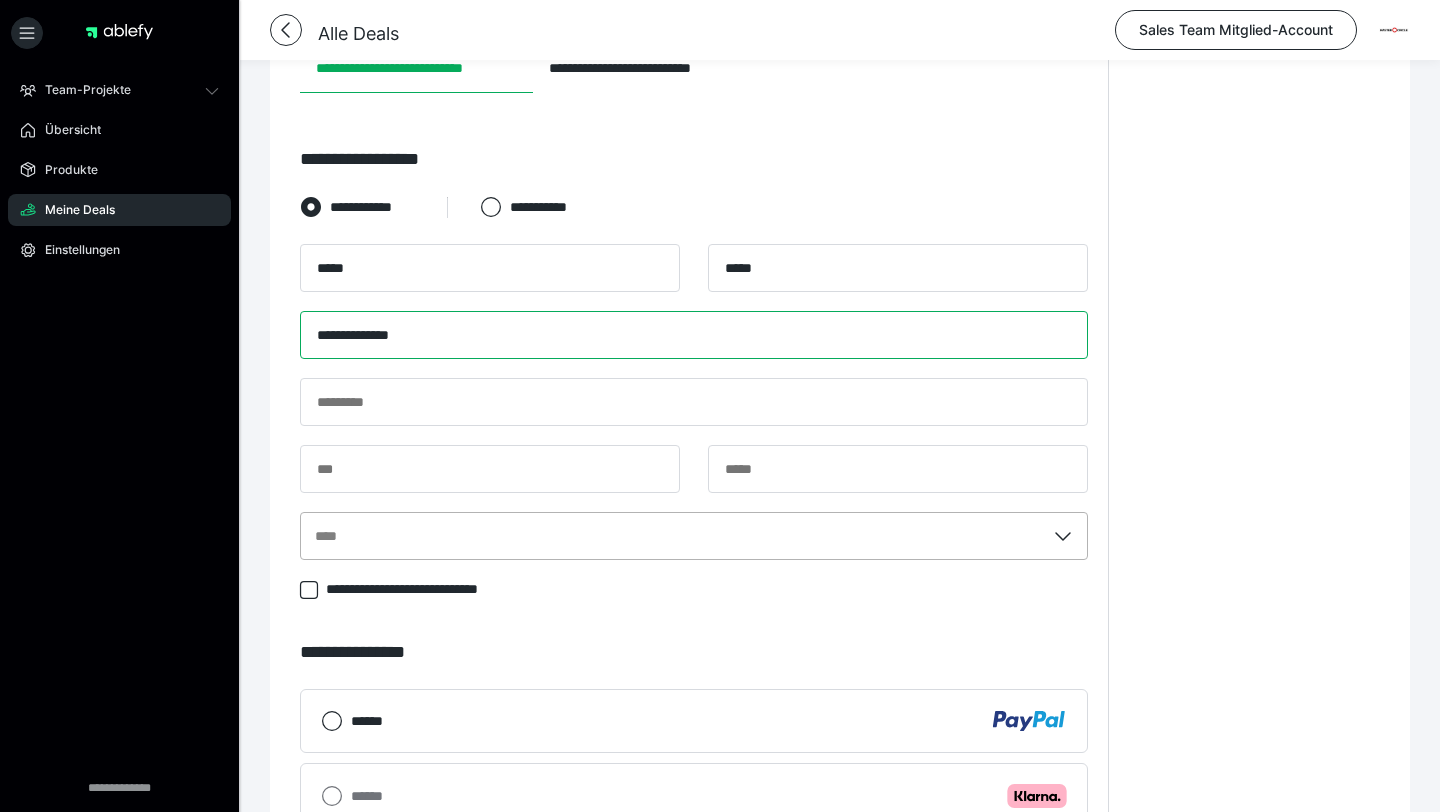 type on "**********" 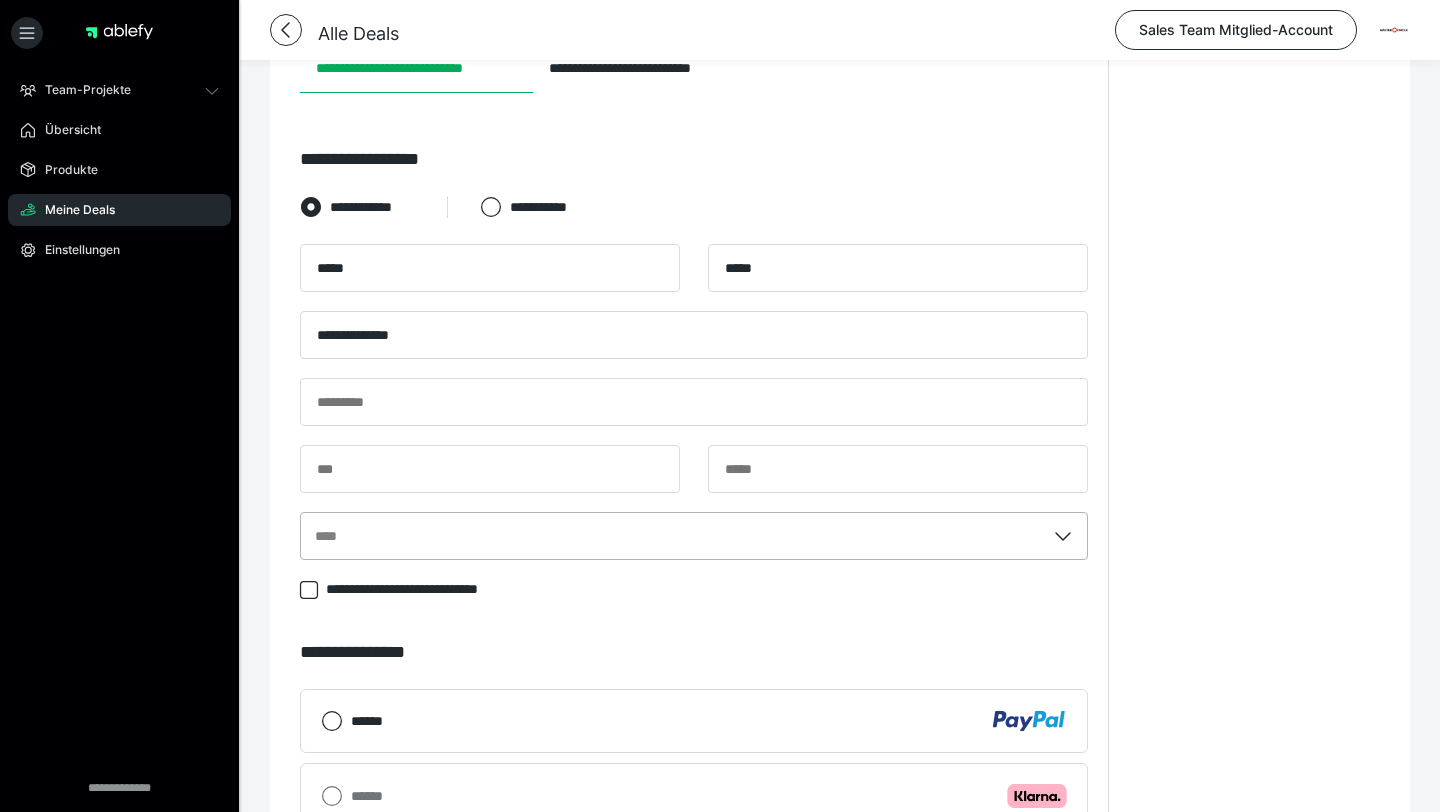click on "****" at bounding box center (673, 536) 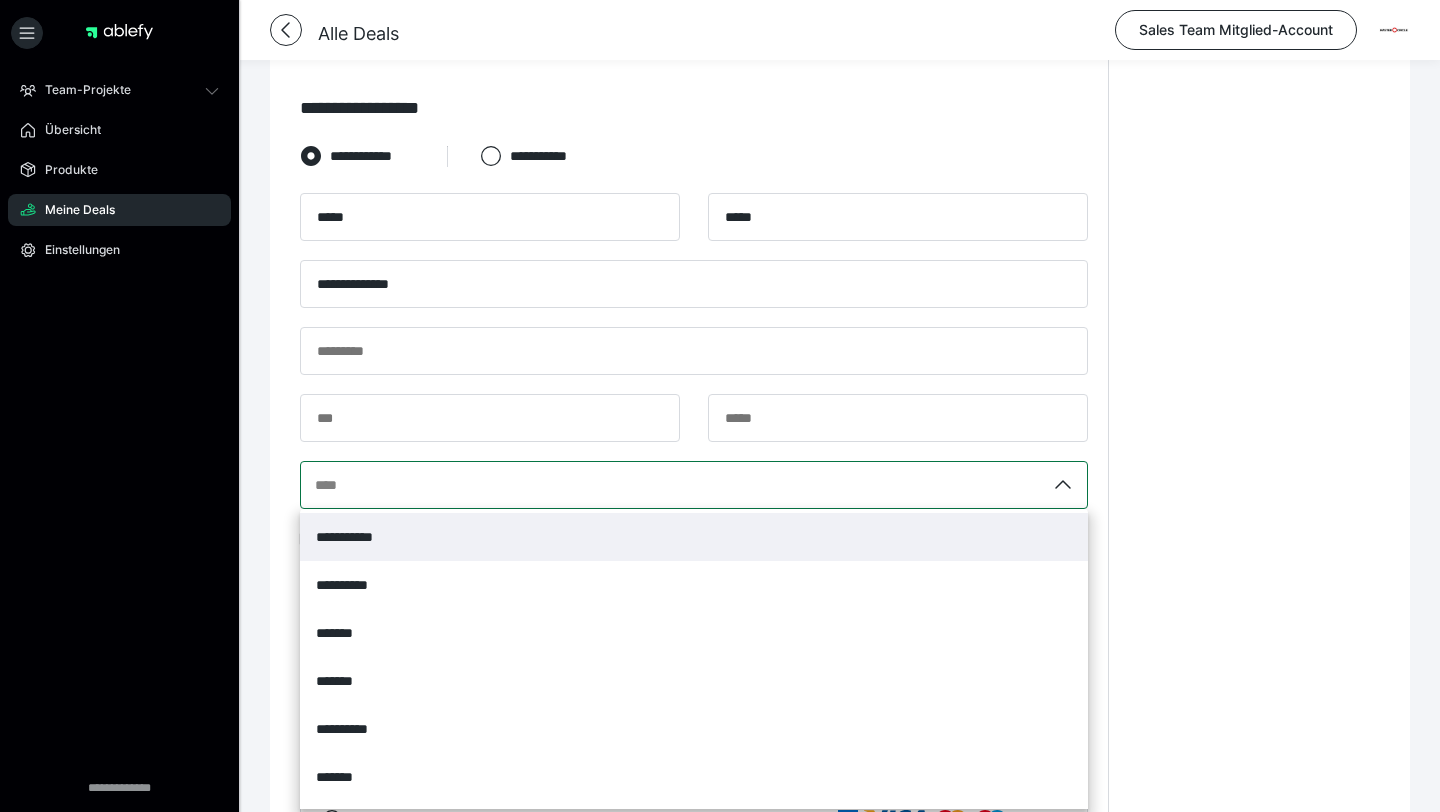 scroll, scrollTop: 472, scrollLeft: 0, axis: vertical 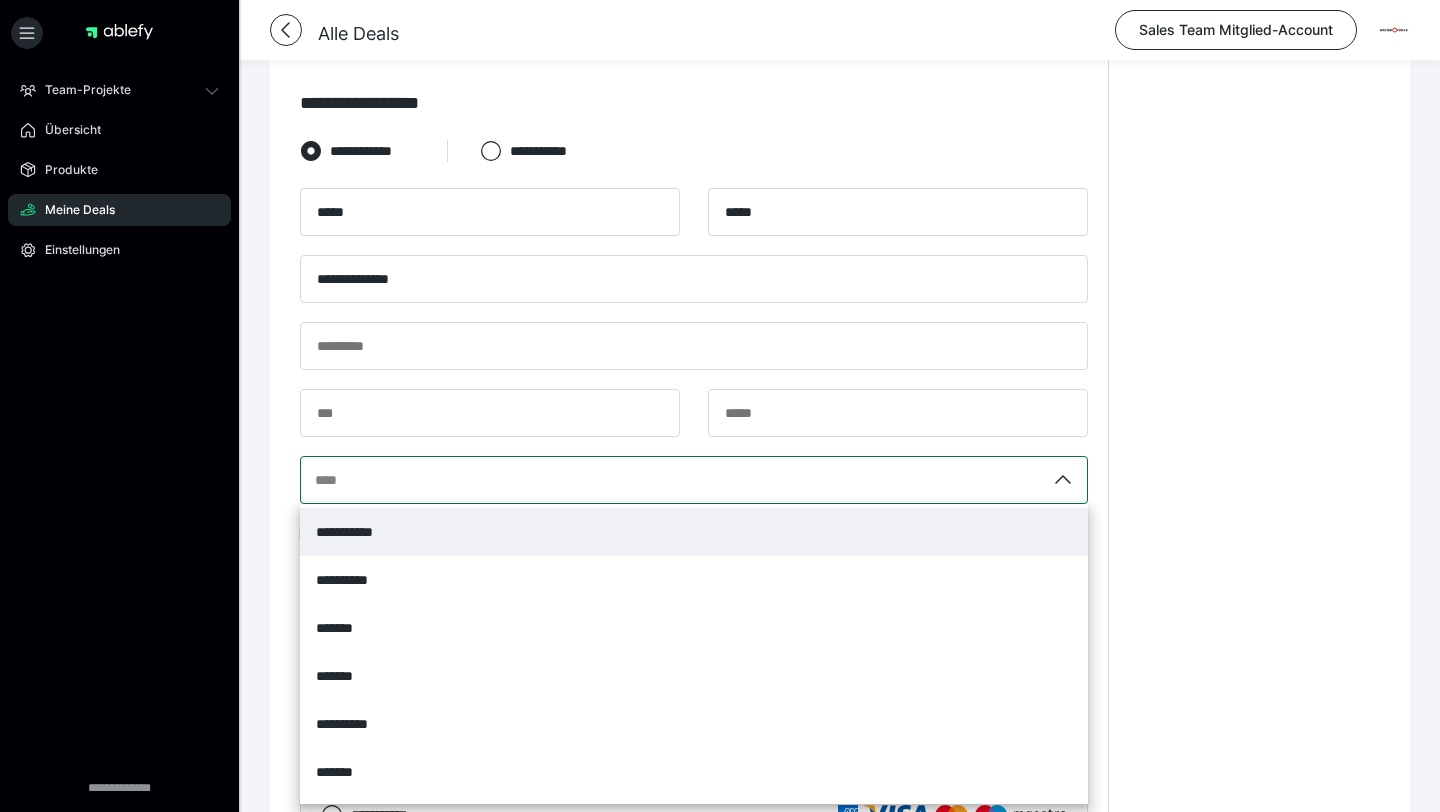 click on "**********" at bounding box center (694, 532) 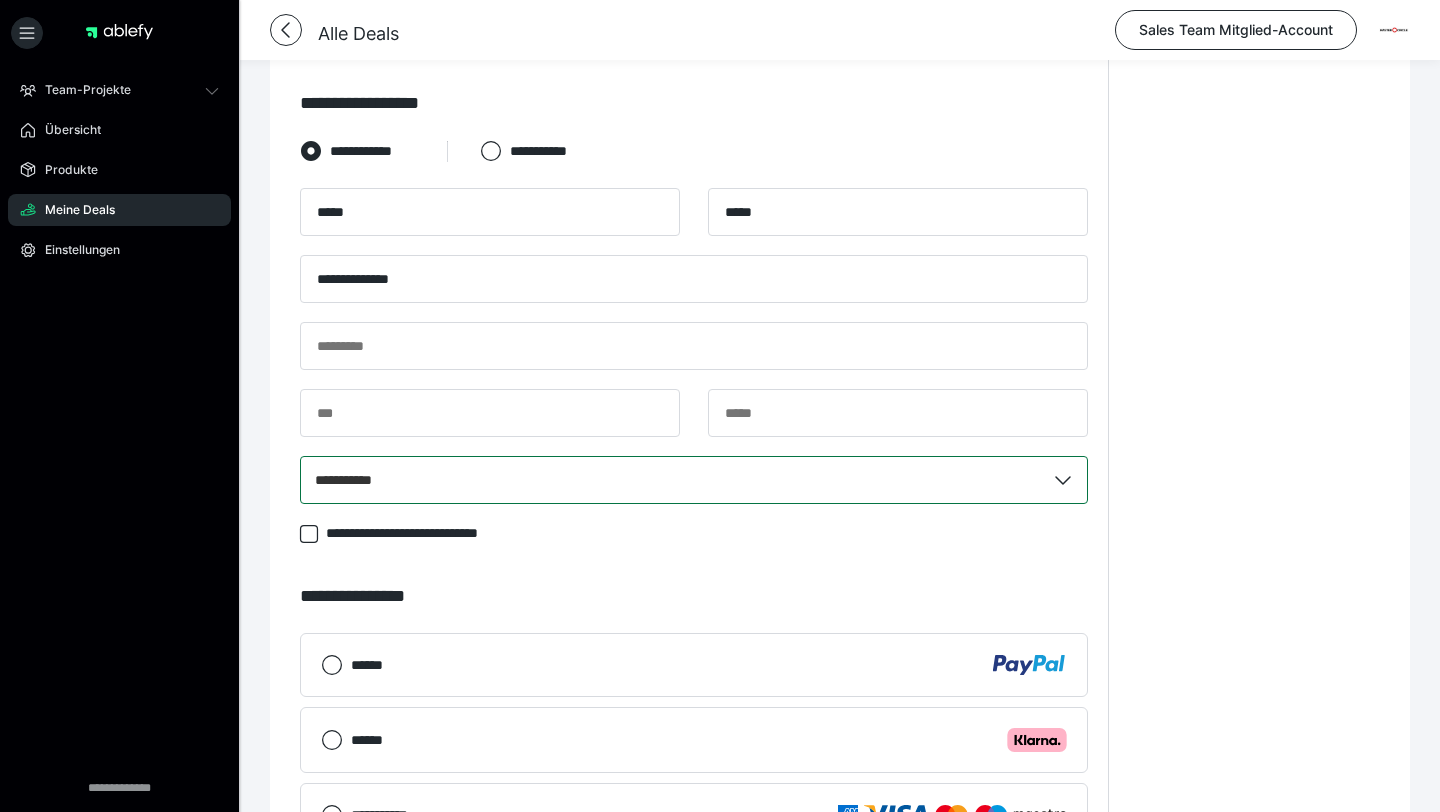 click on "****** .cls-1 {fill: #ffb3c7;}" at bounding box center (709, 740) 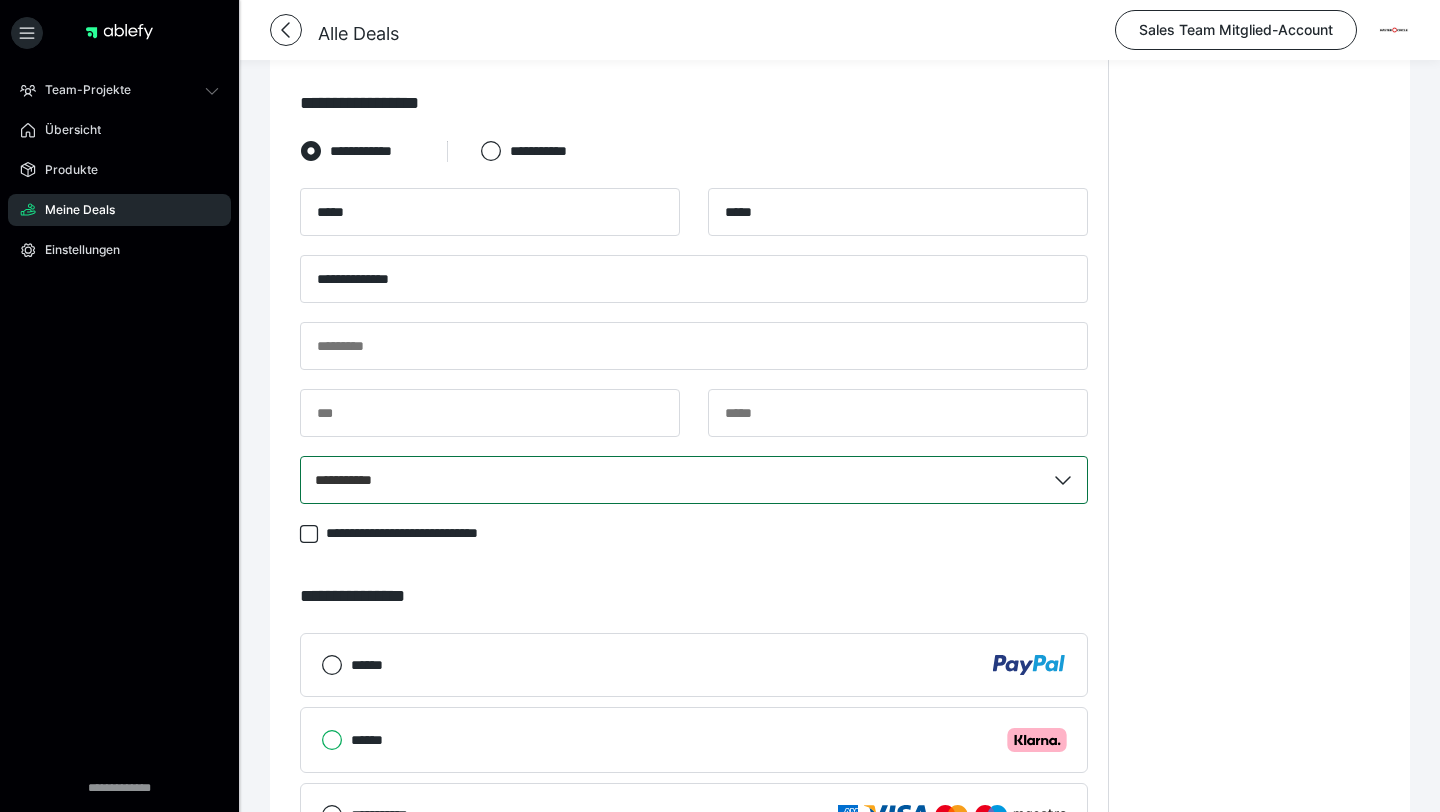 click on "****** .cls-1 {fill: #ffb3c7;}" at bounding box center (321, 740) 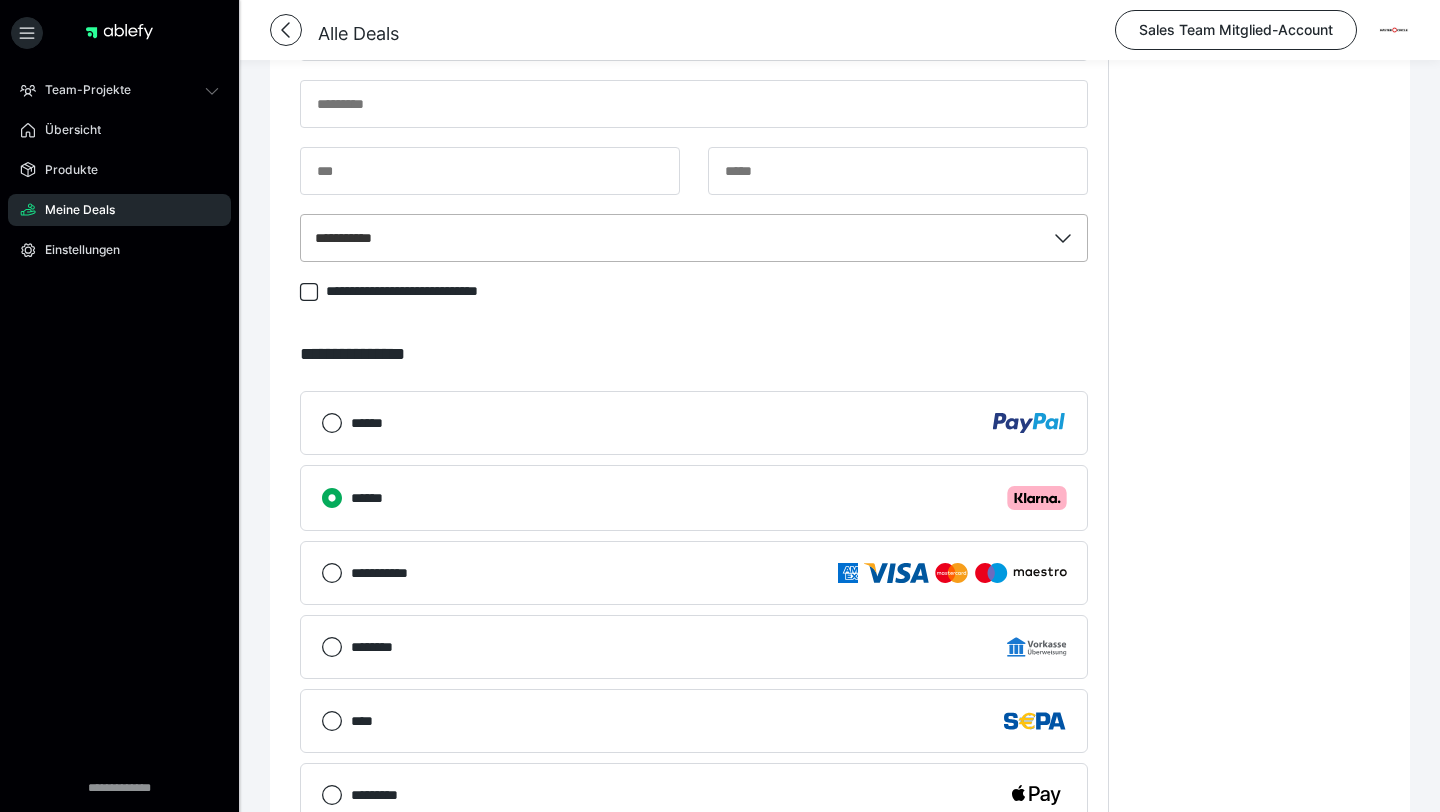scroll, scrollTop: 842, scrollLeft: 0, axis: vertical 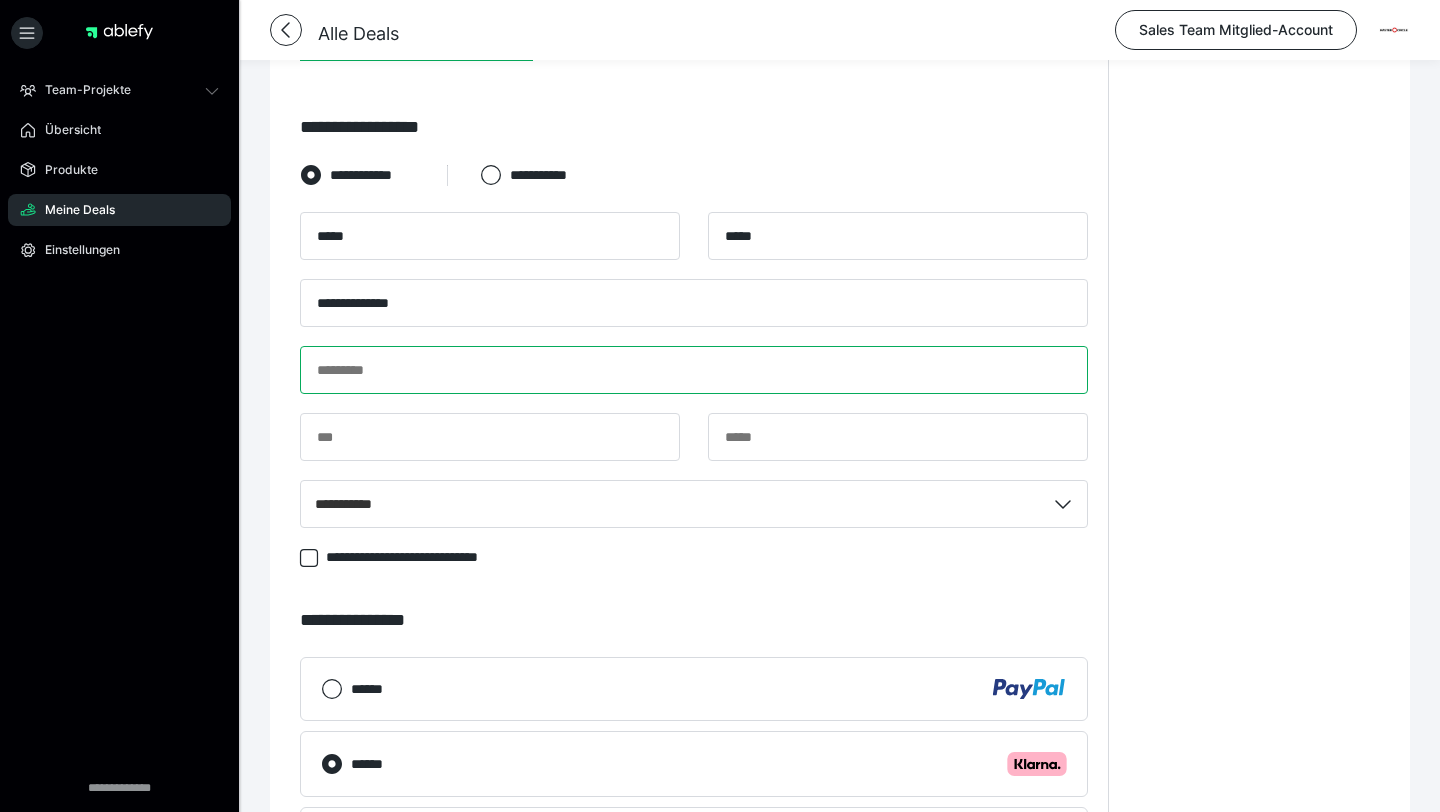 click at bounding box center [694, 370] 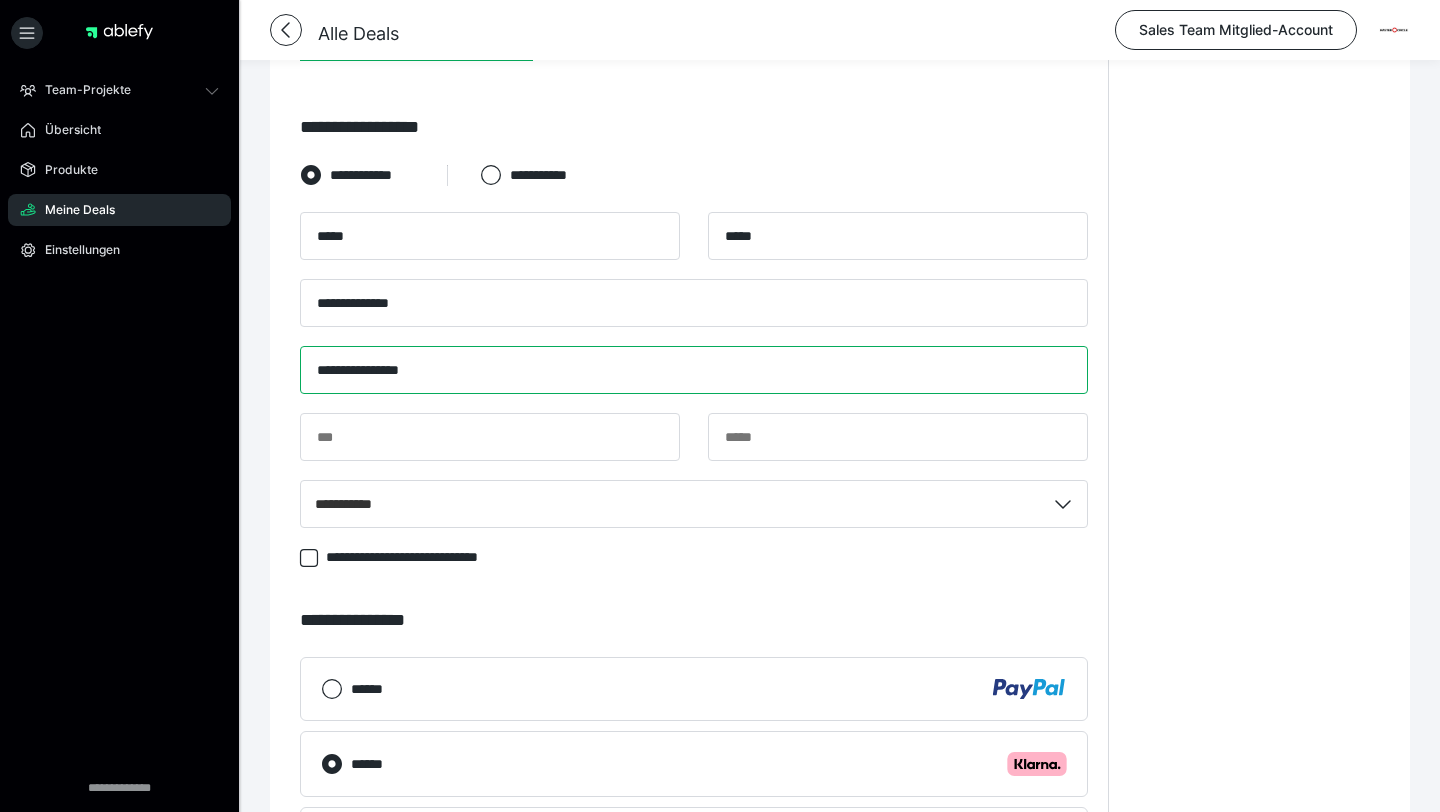 paste on "**********" 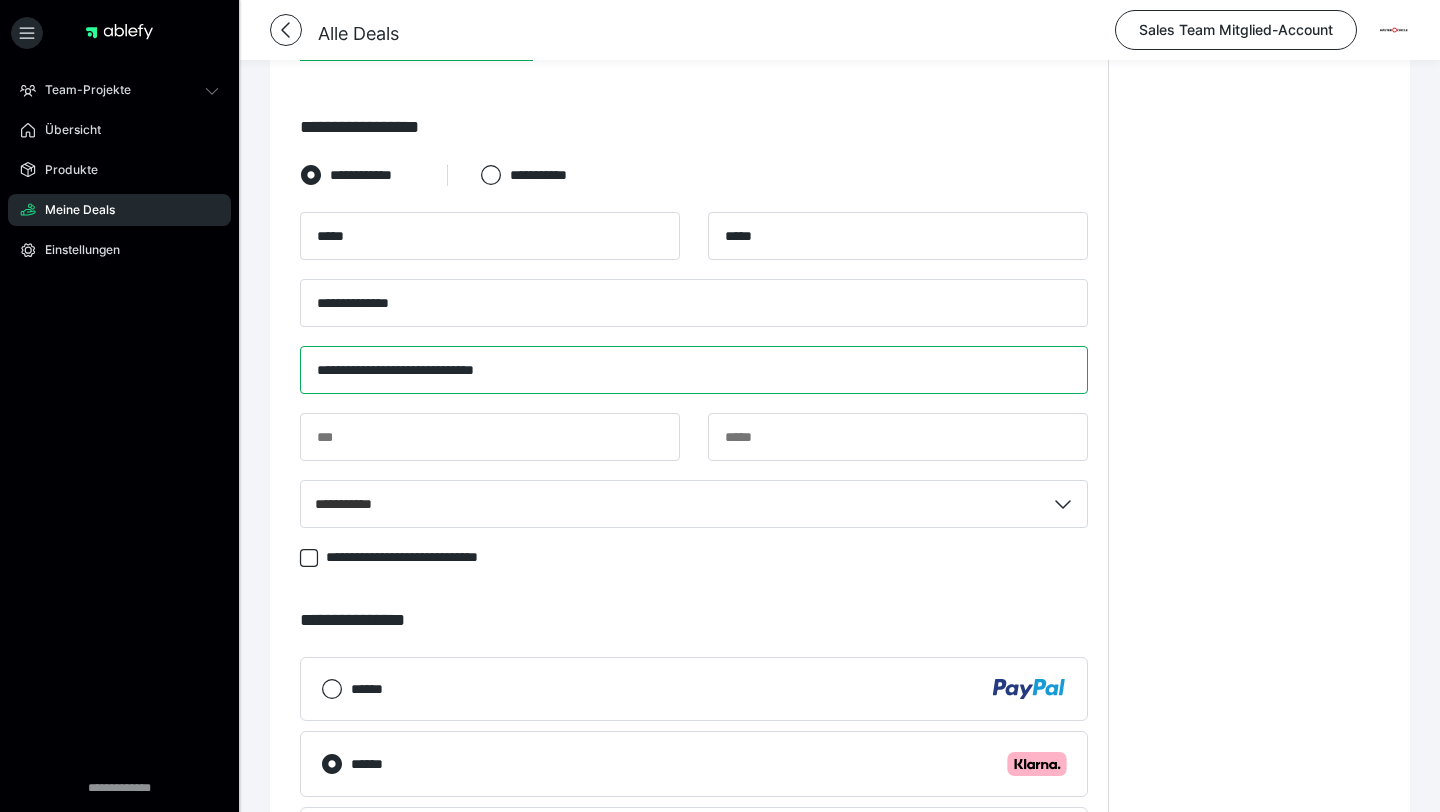type on "**********" 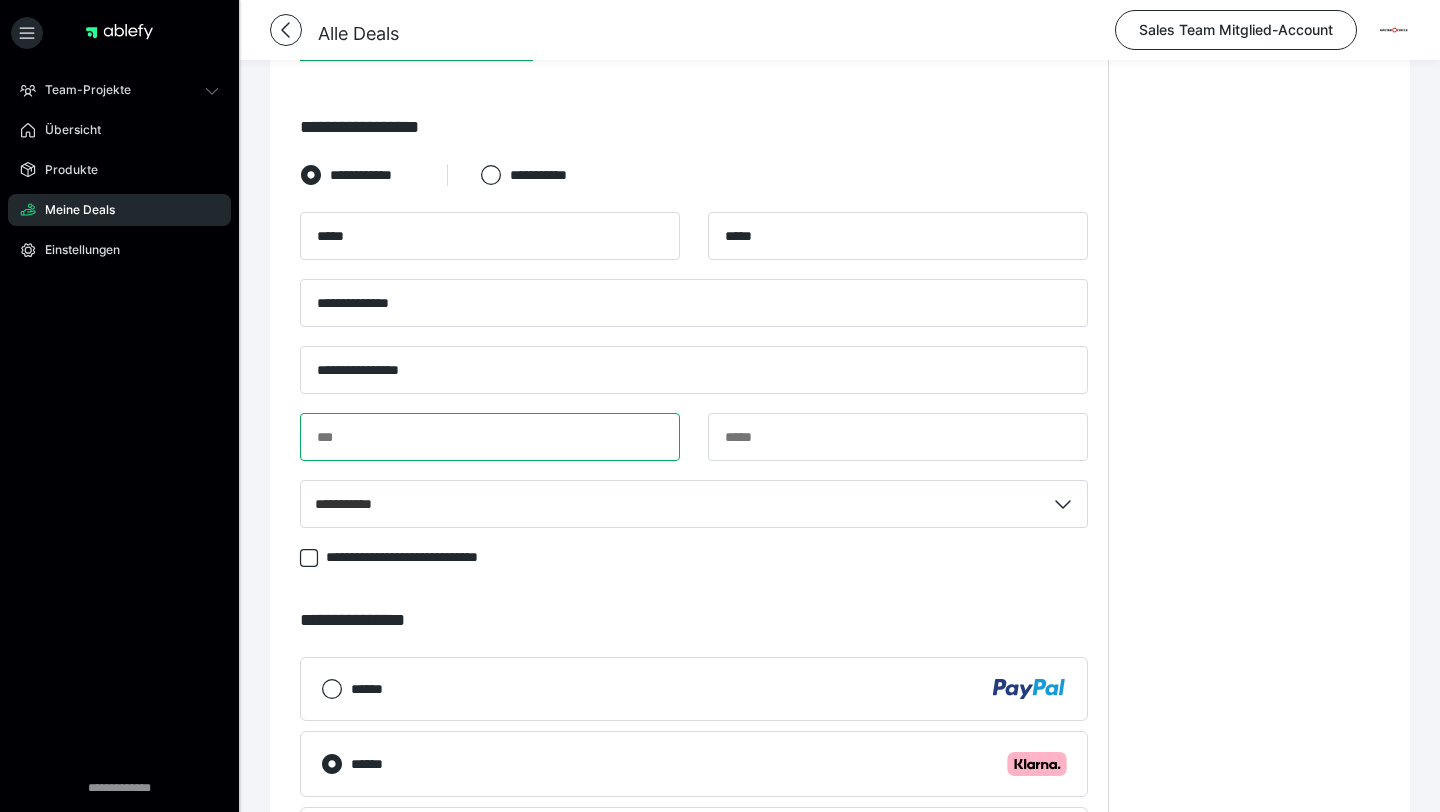 click at bounding box center (490, 437) 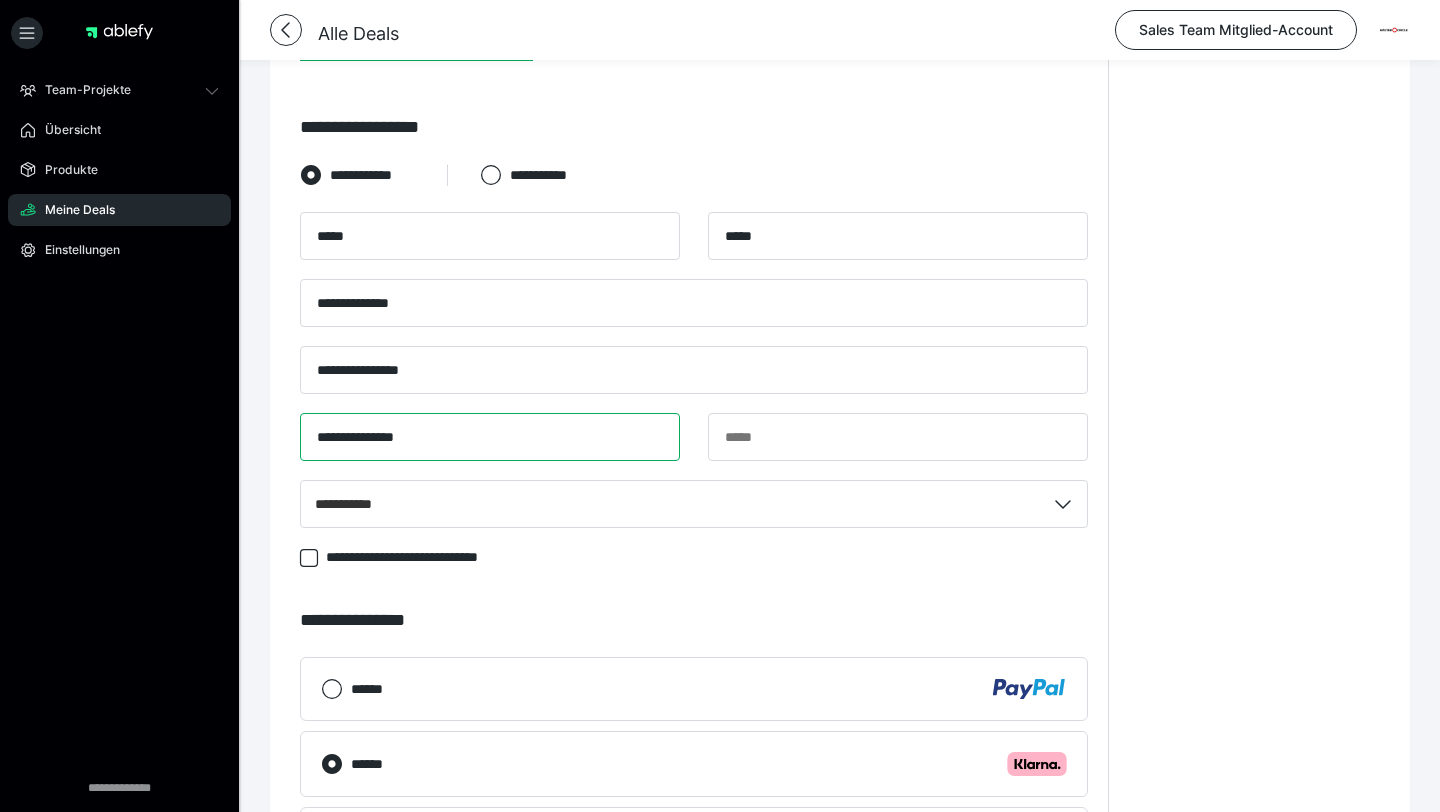 click on "**********" at bounding box center [490, 437] 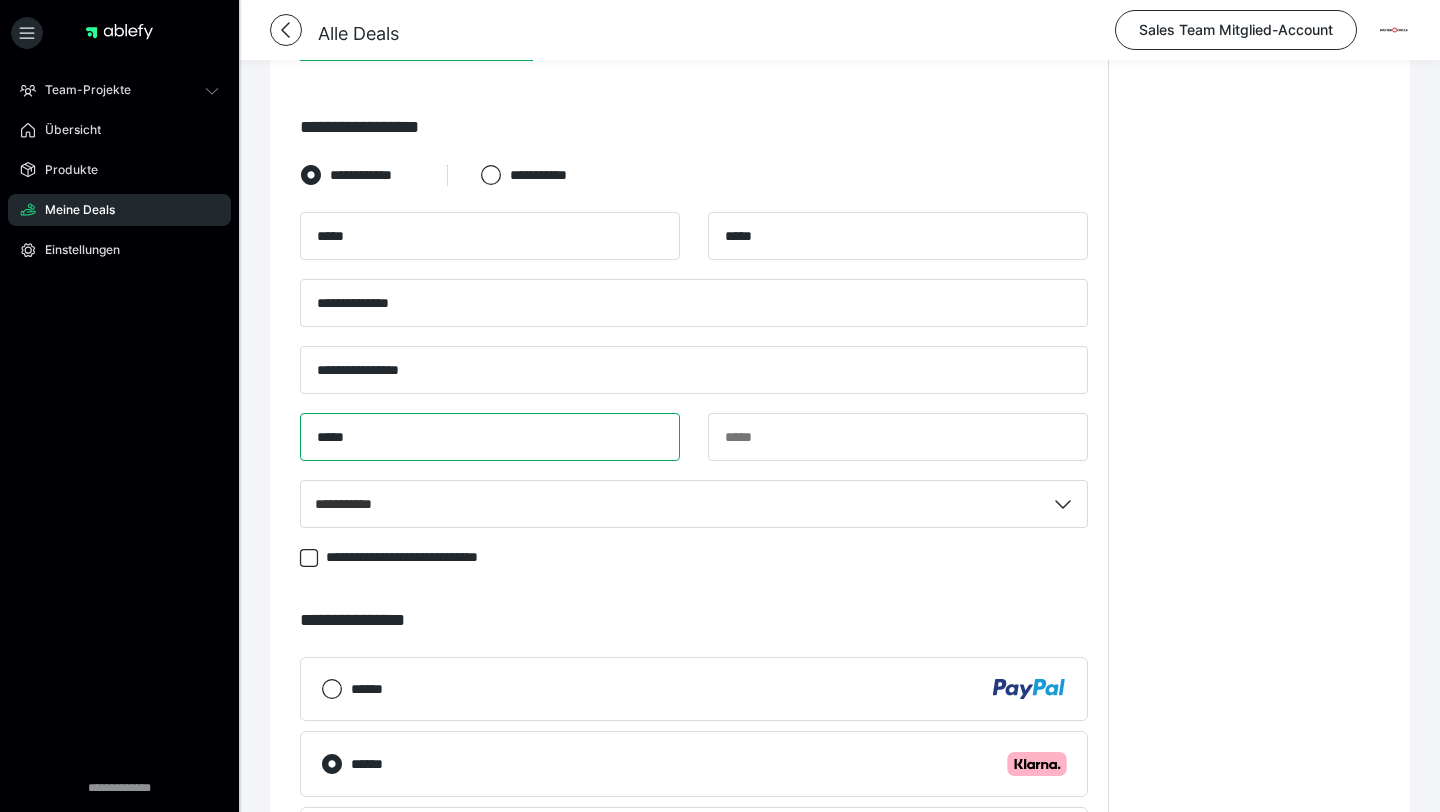 type on "*****" 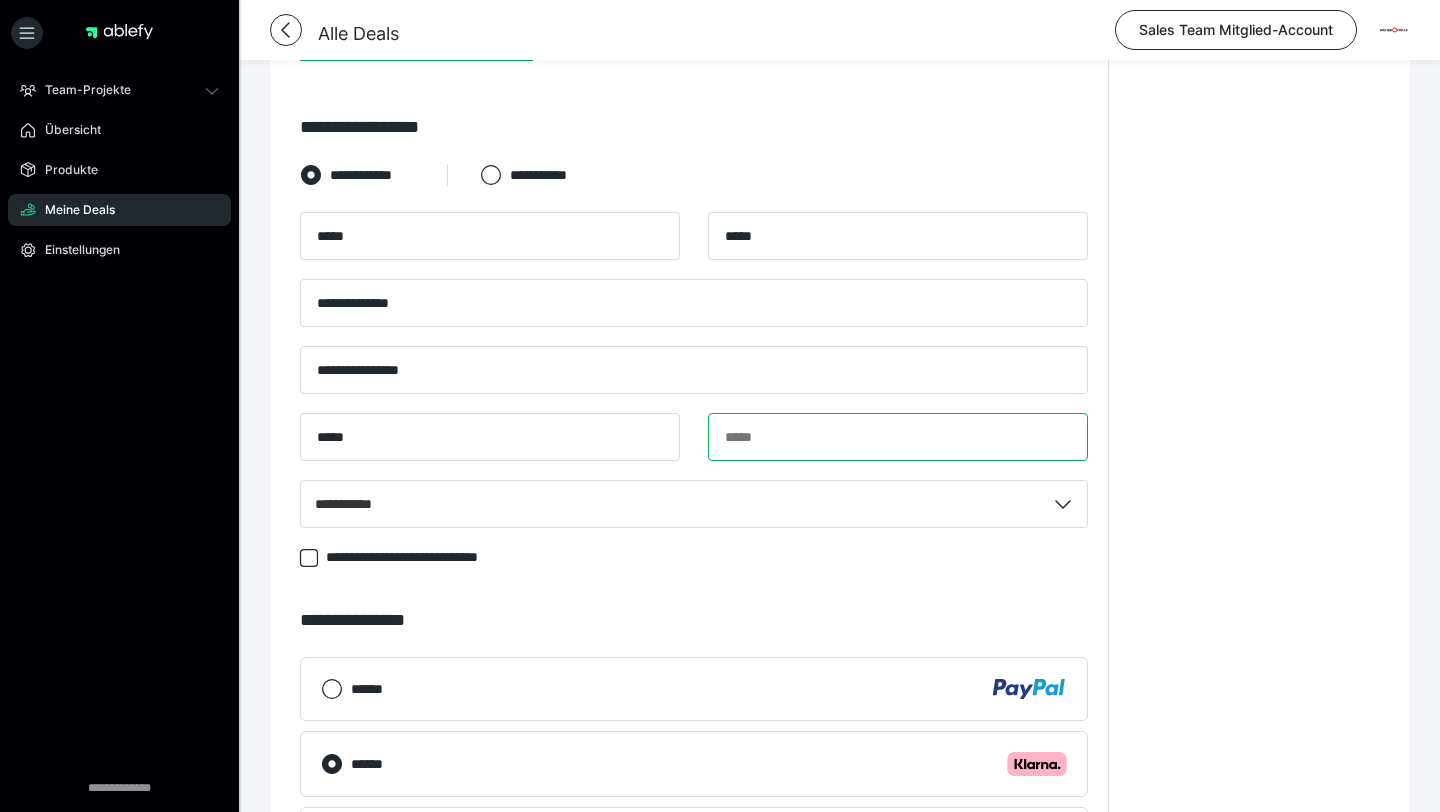 click at bounding box center [898, 437] 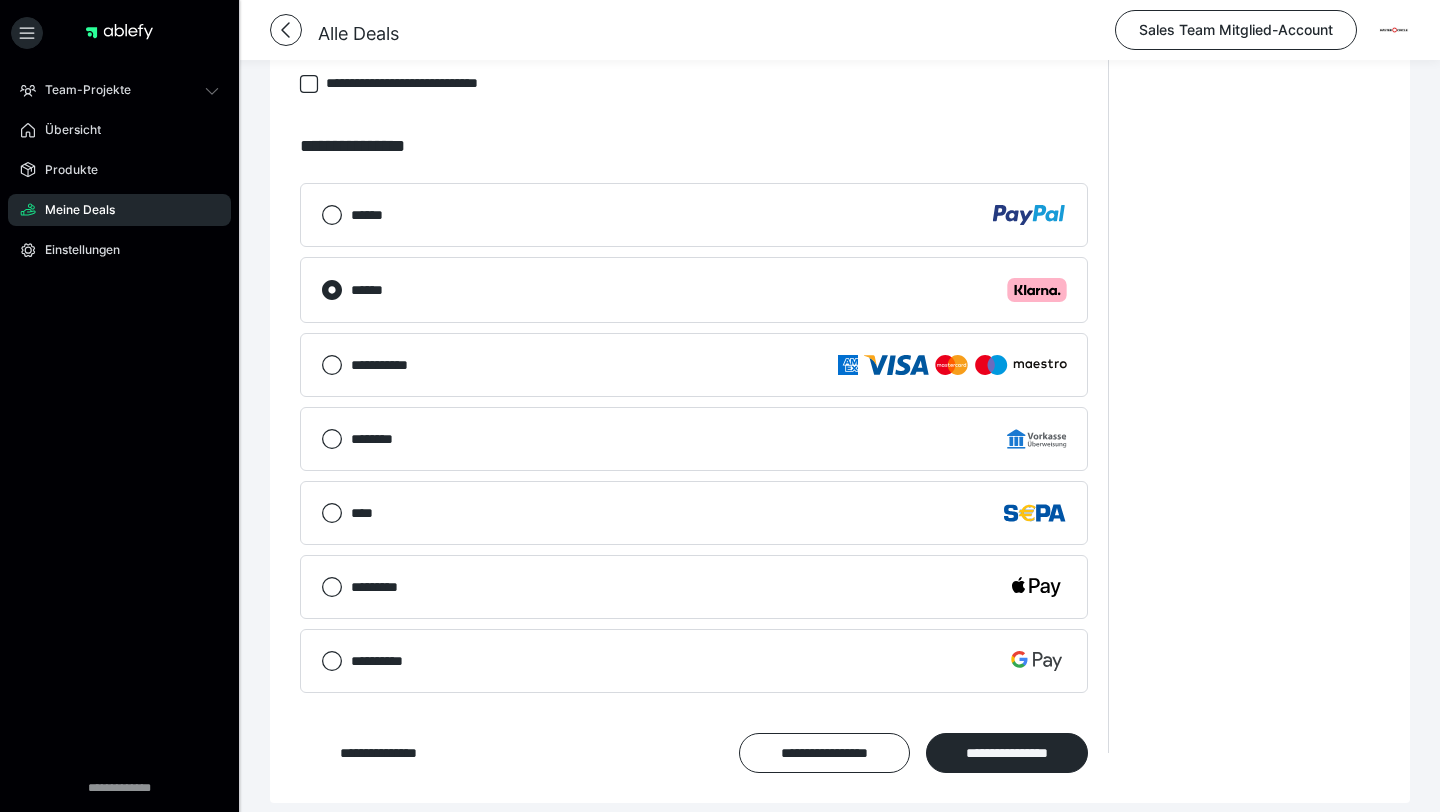 scroll, scrollTop: 1044, scrollLeft: 0, axis: vertical 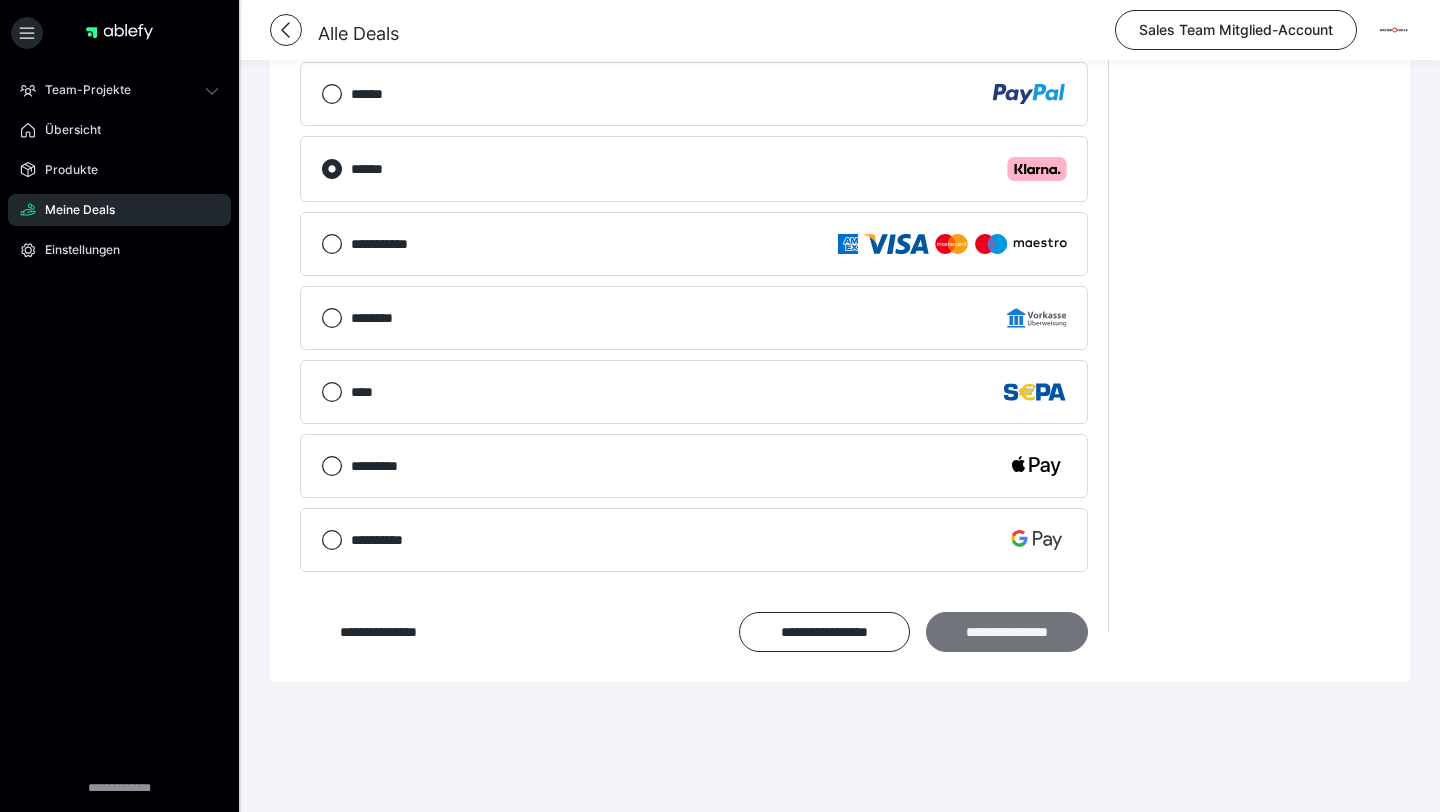 type on "*********" 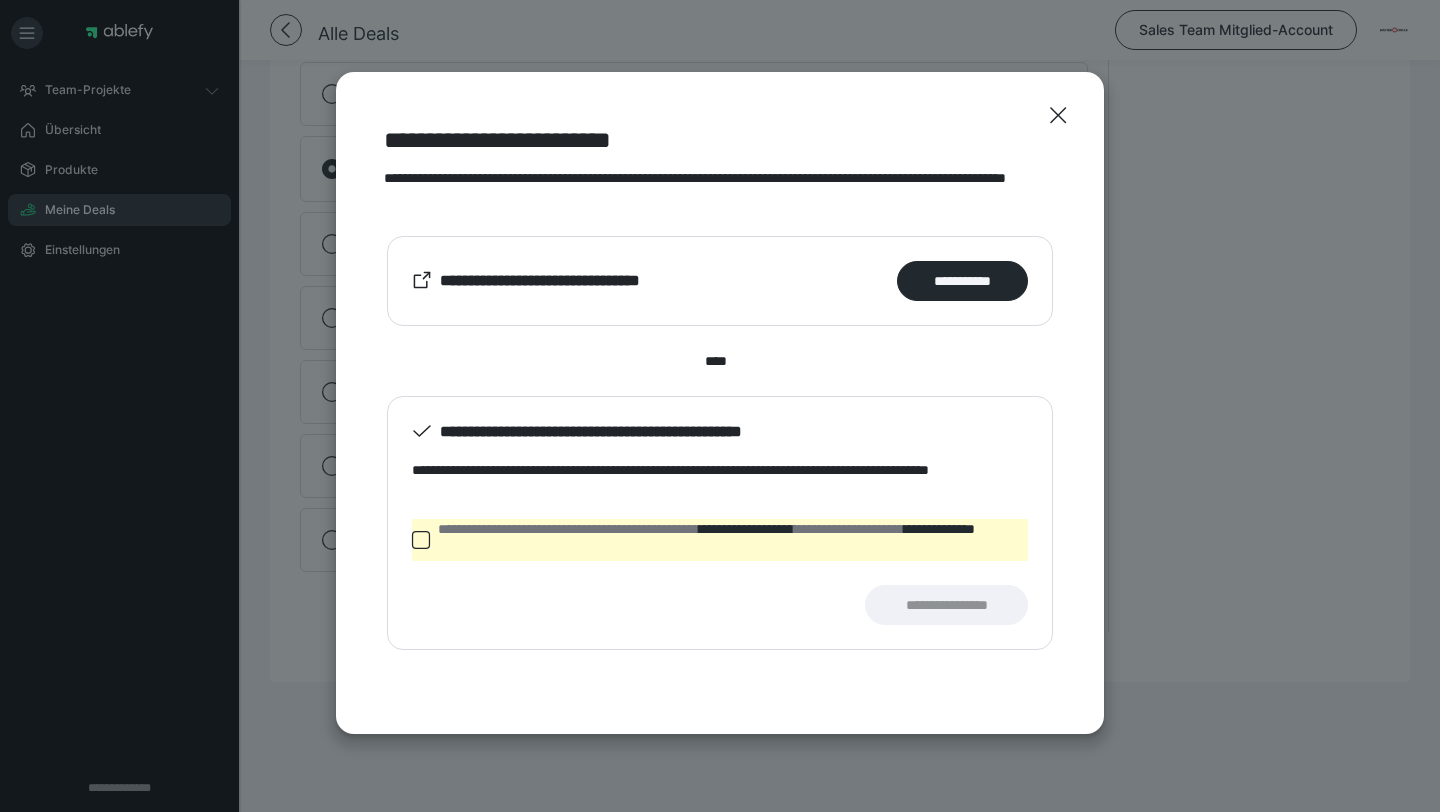 click on "**********" at bounding box center [720, 540] 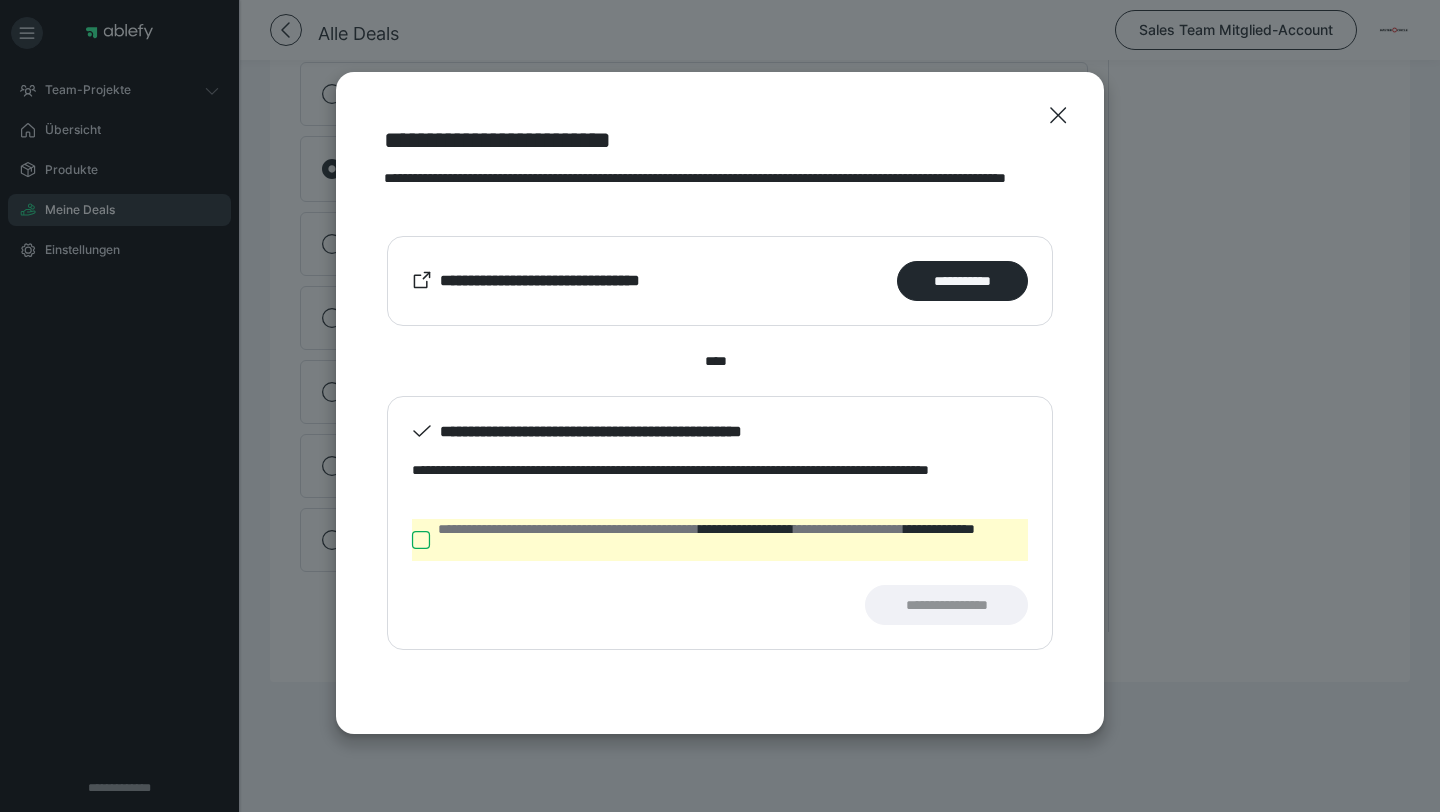 click on "**********" at bounding box center [412, 540] 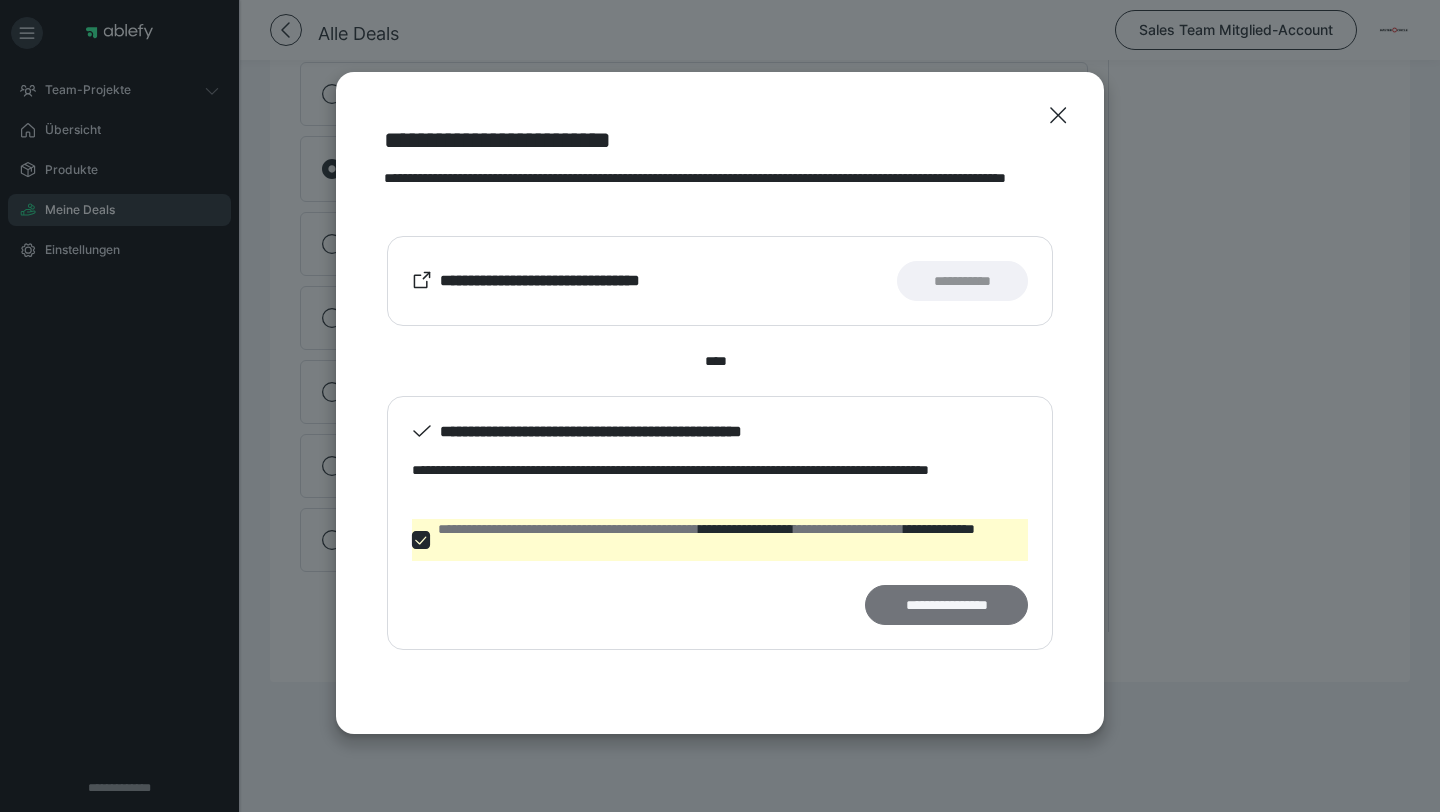 click on "**********" at bounding box center [946, 605] 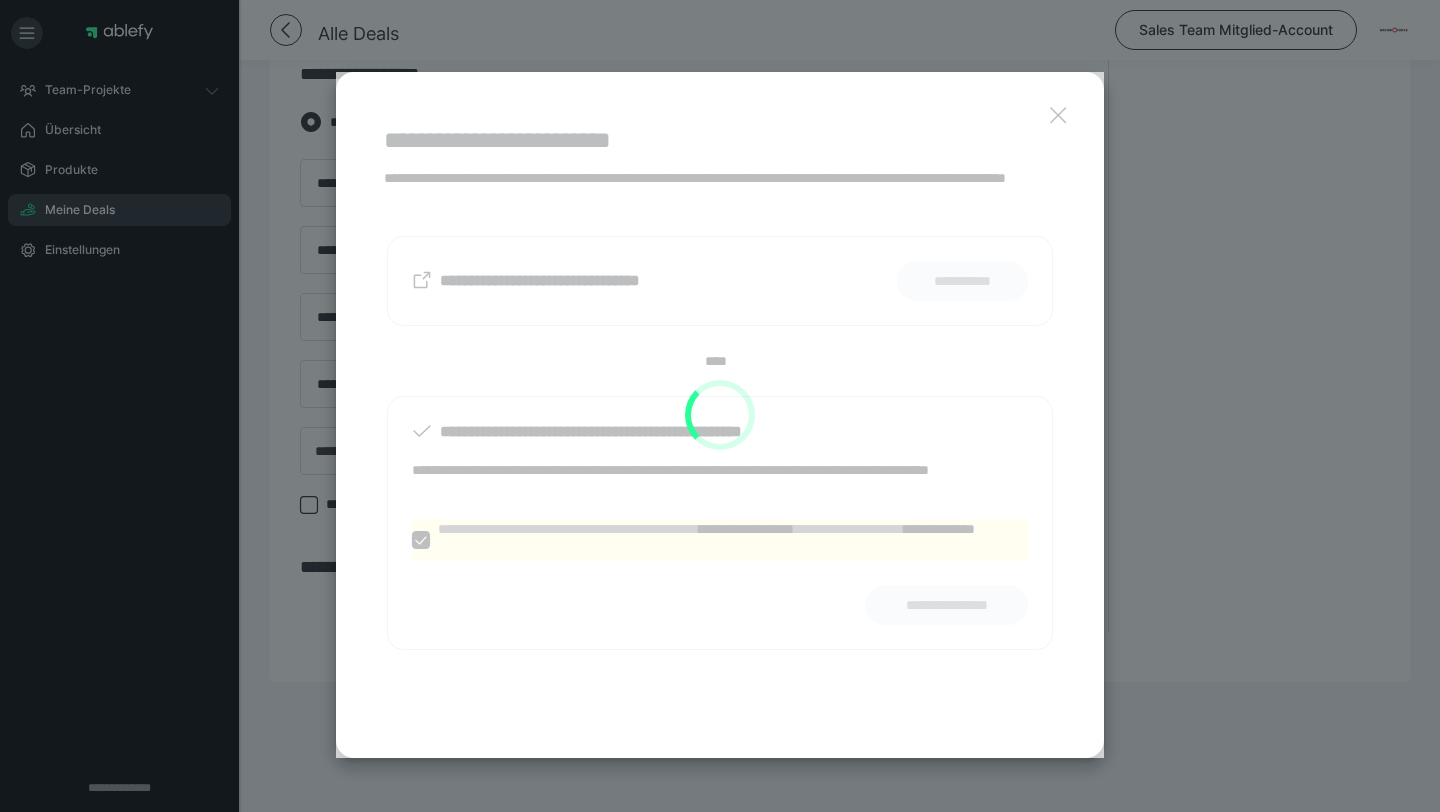 scroll, scrollTop: 501, scrollLeft: 0, axis: vertical 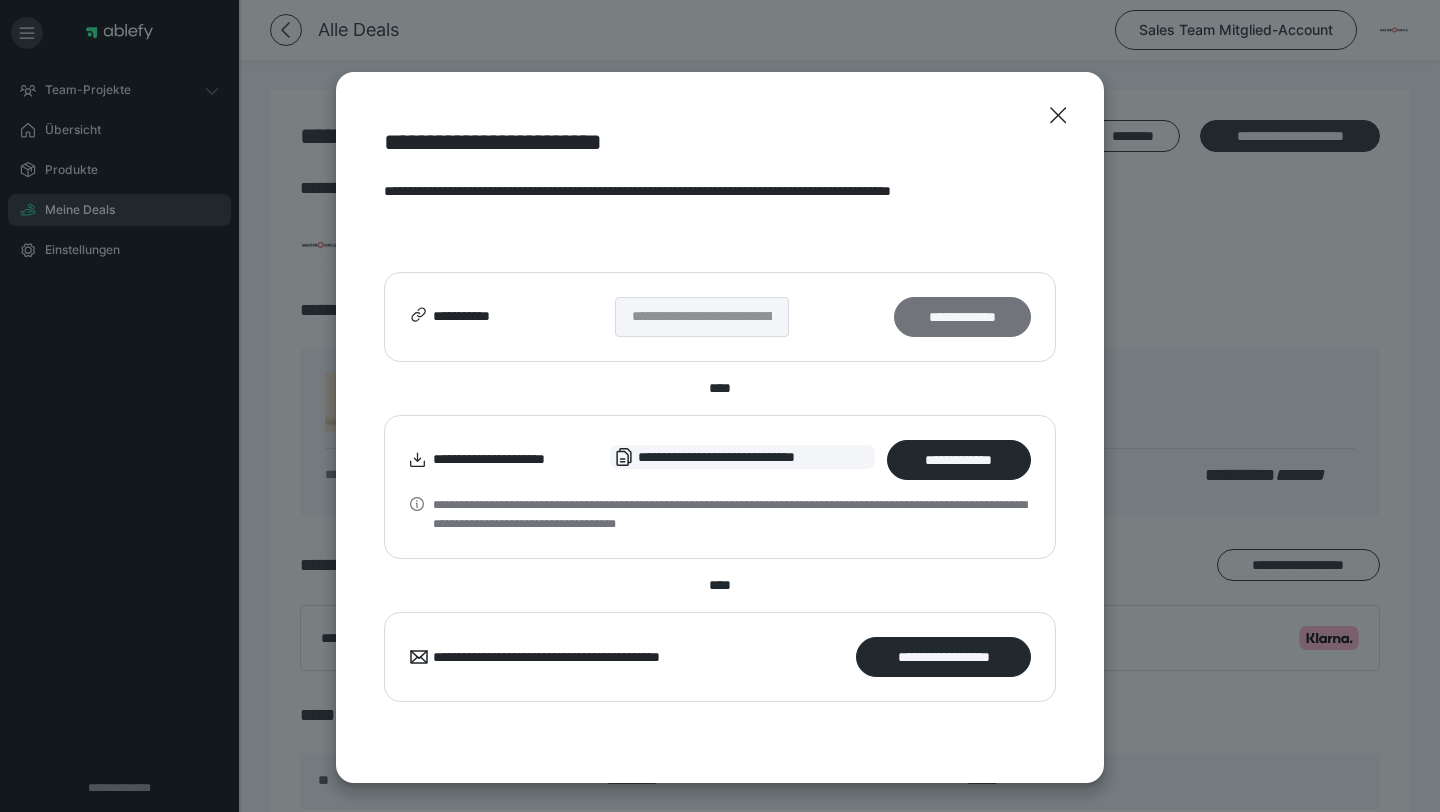 click on "**********" at bounding box center [962, 317] 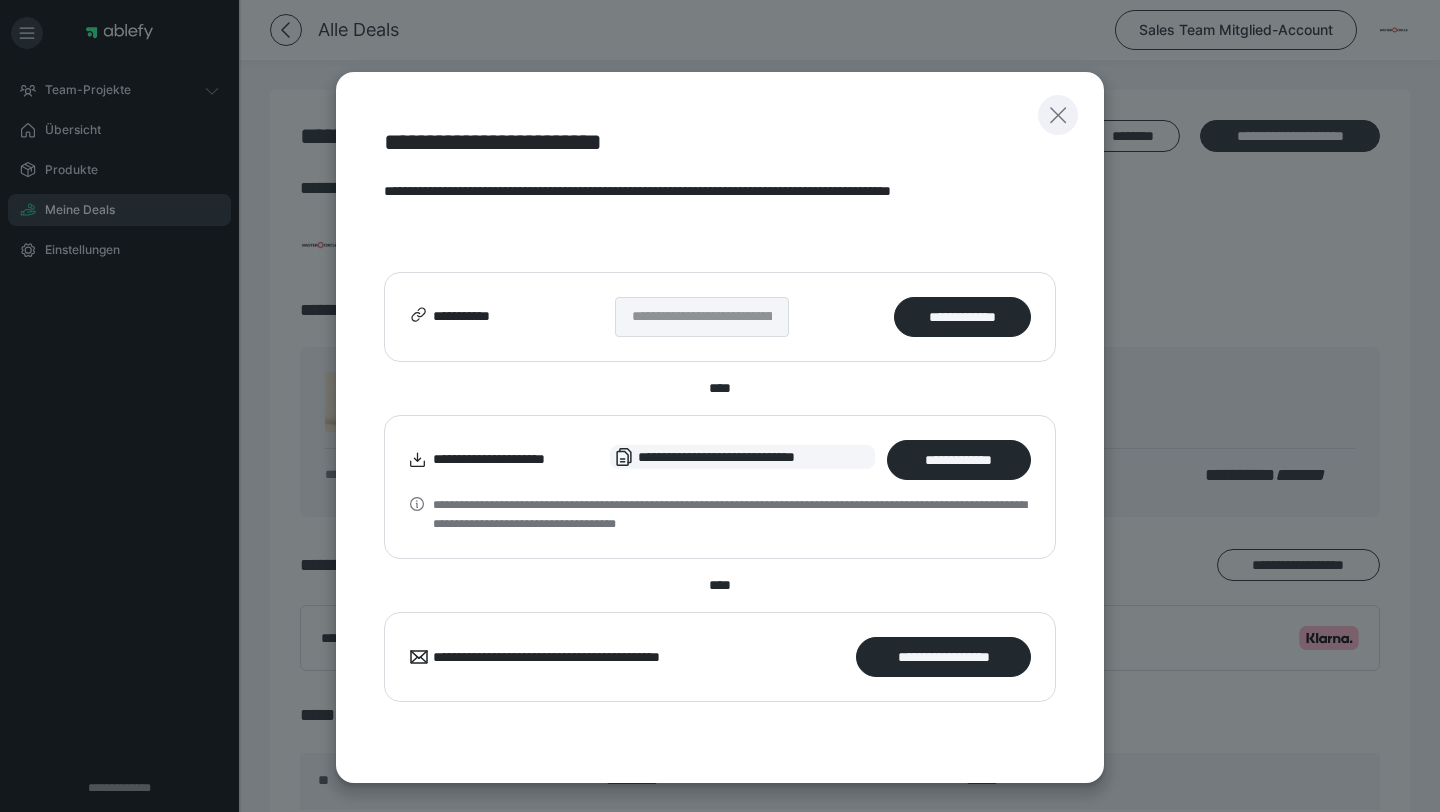 click 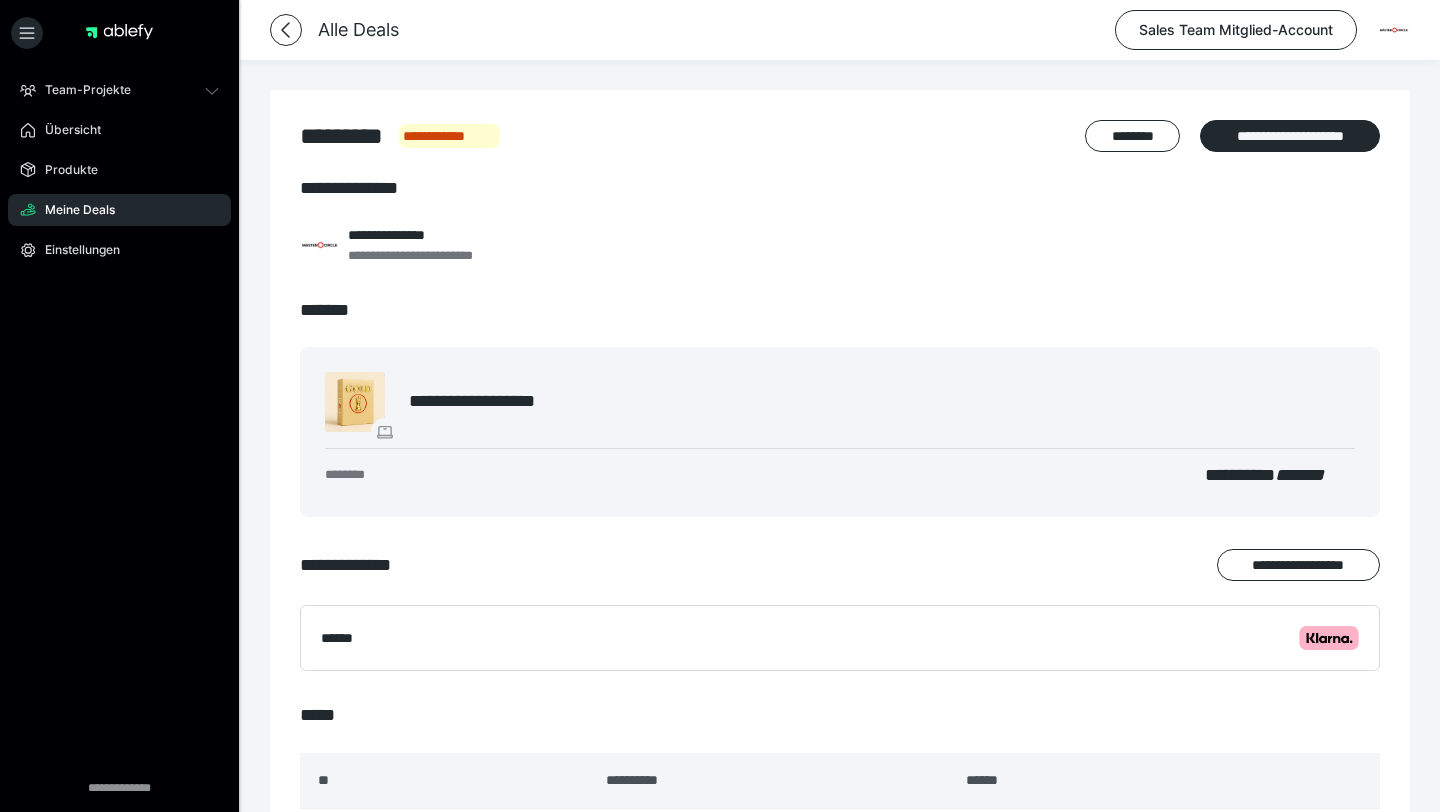 click on "Meine Deals" at bounding box center (73, 210) 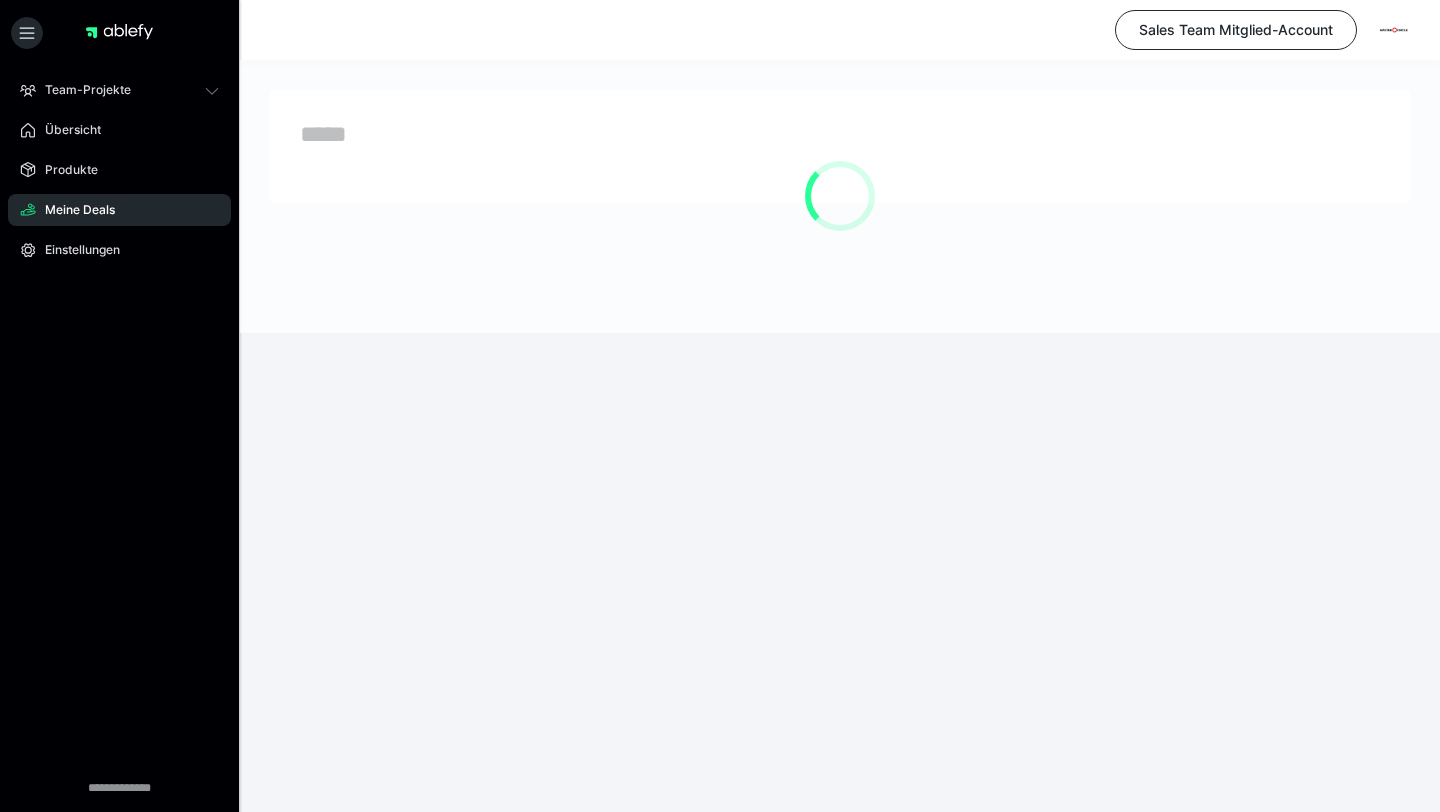 click on "Meine Deals" at bounding box center (73, 210) 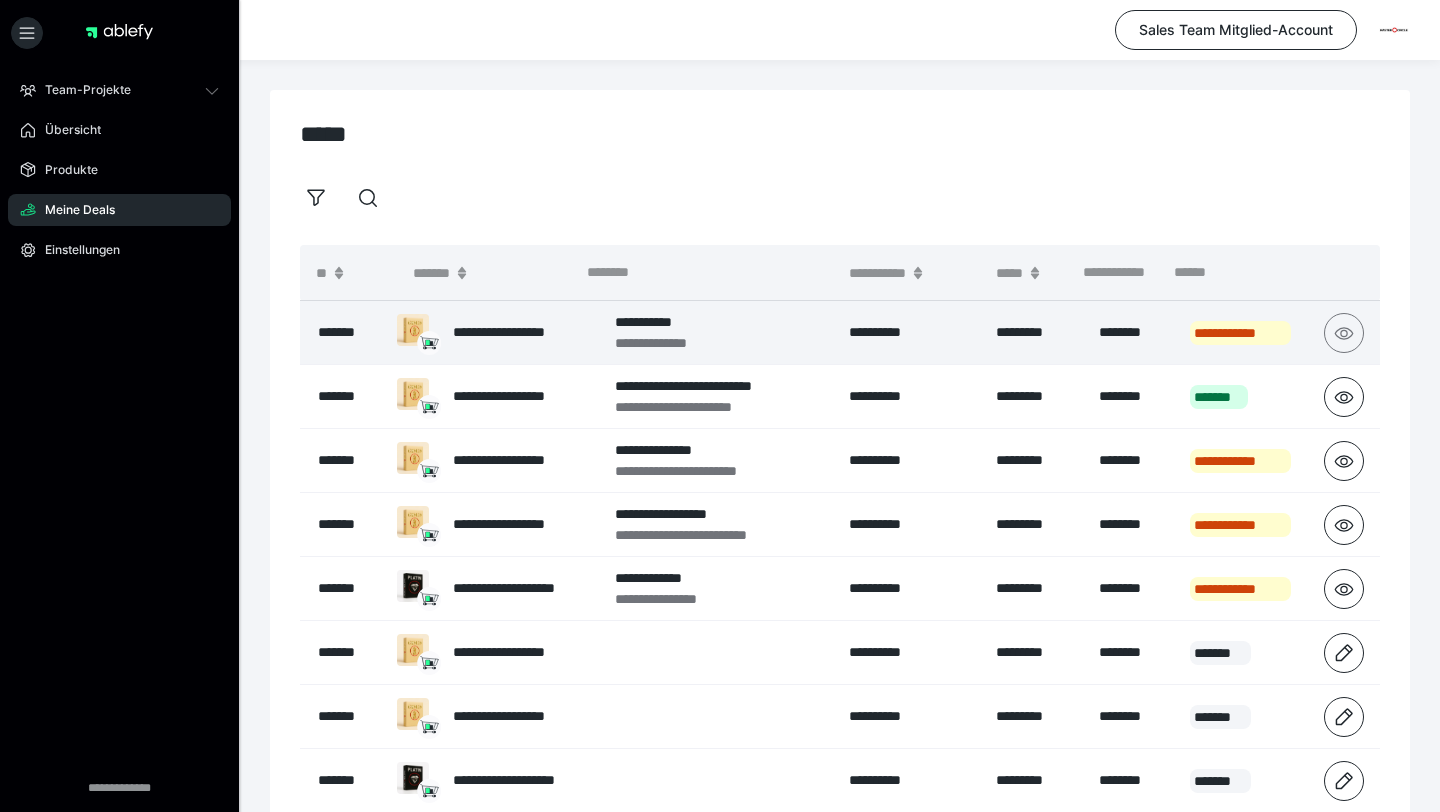 click 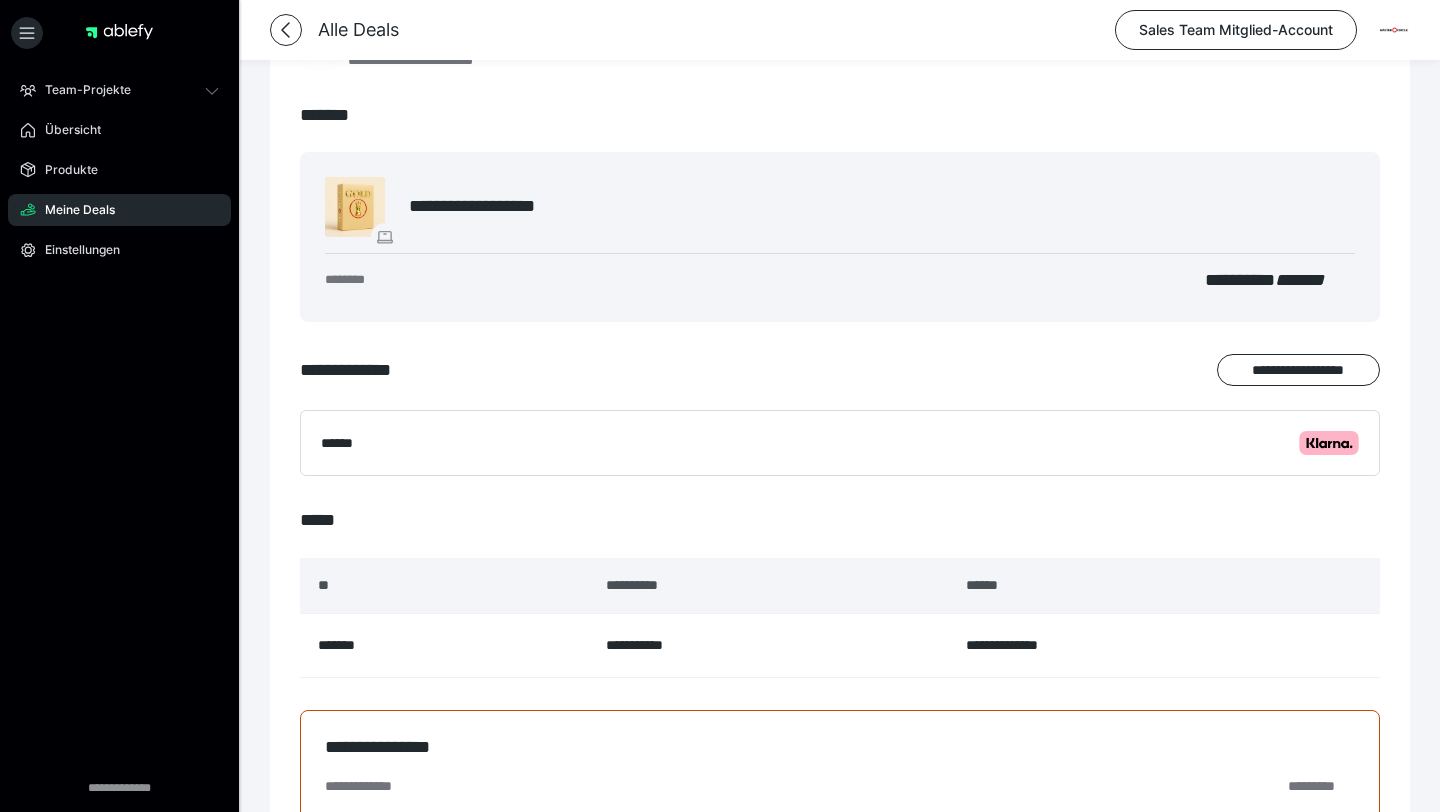 scroll, scrollTop: 414, scrollLeft: 0, axis: vertical 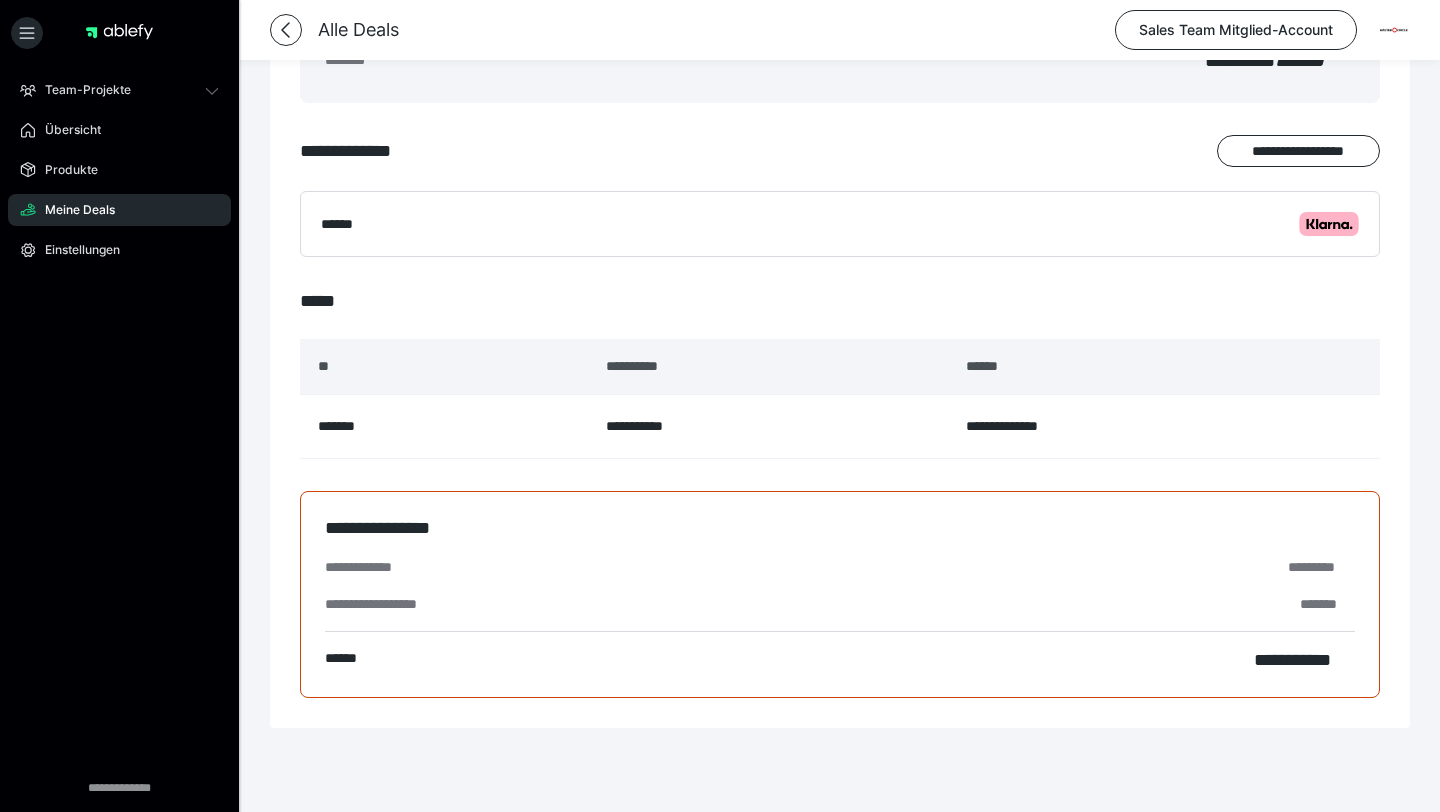 click on "Meine Deals" at bounding box center [73, 210] 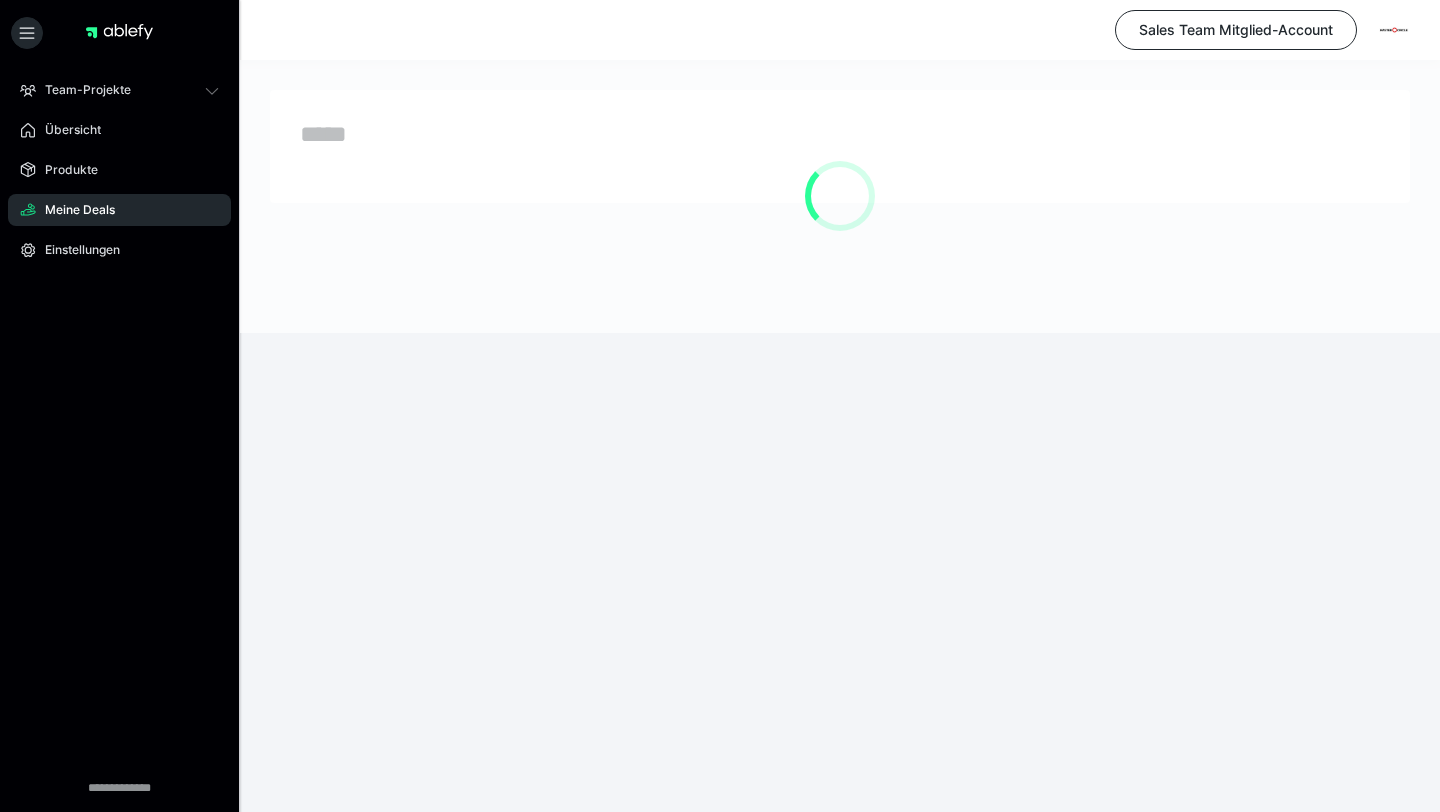 scroll, scrollTop: 0, scrollLeft: 0, axis: both 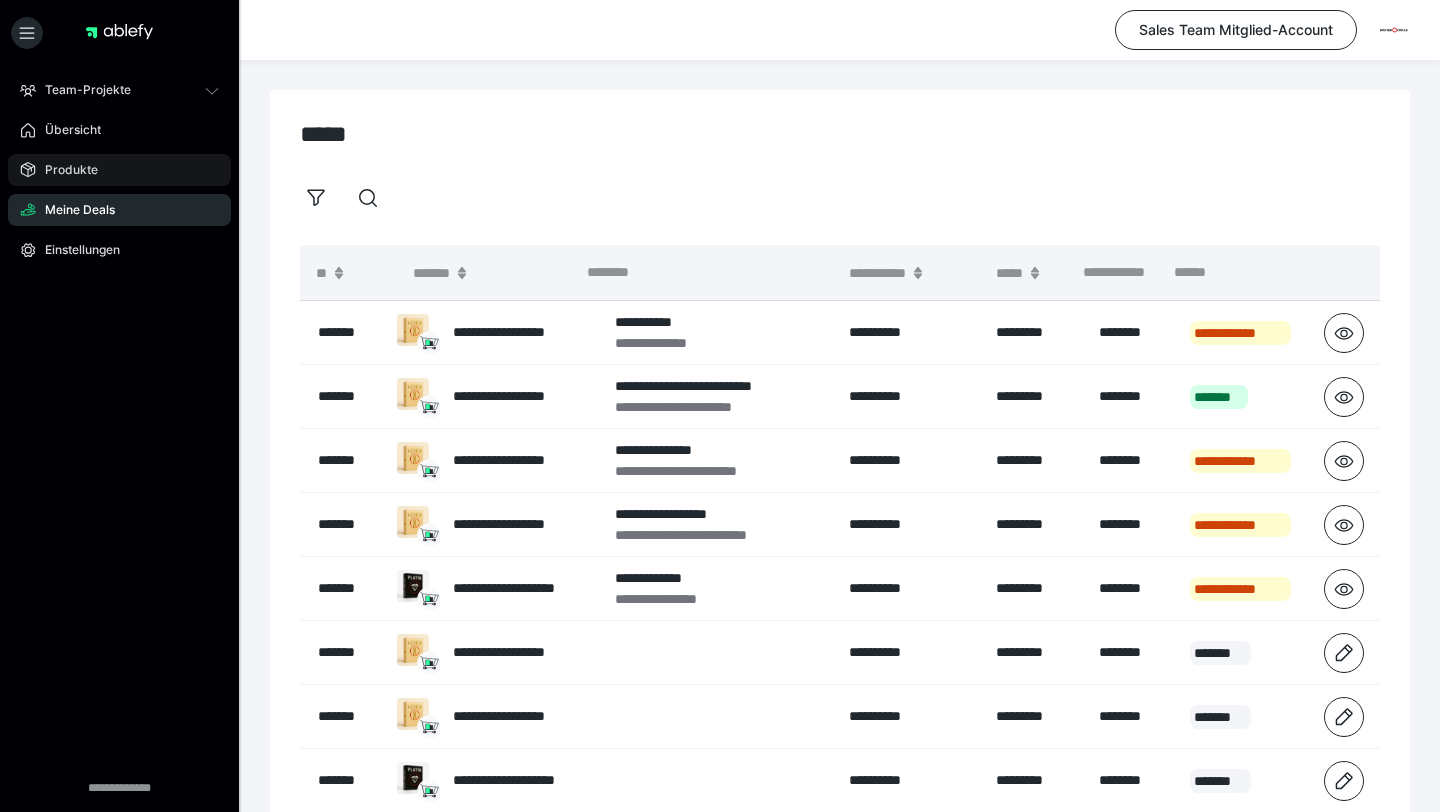 click on "Produkte" at bounding box center [64, 170] 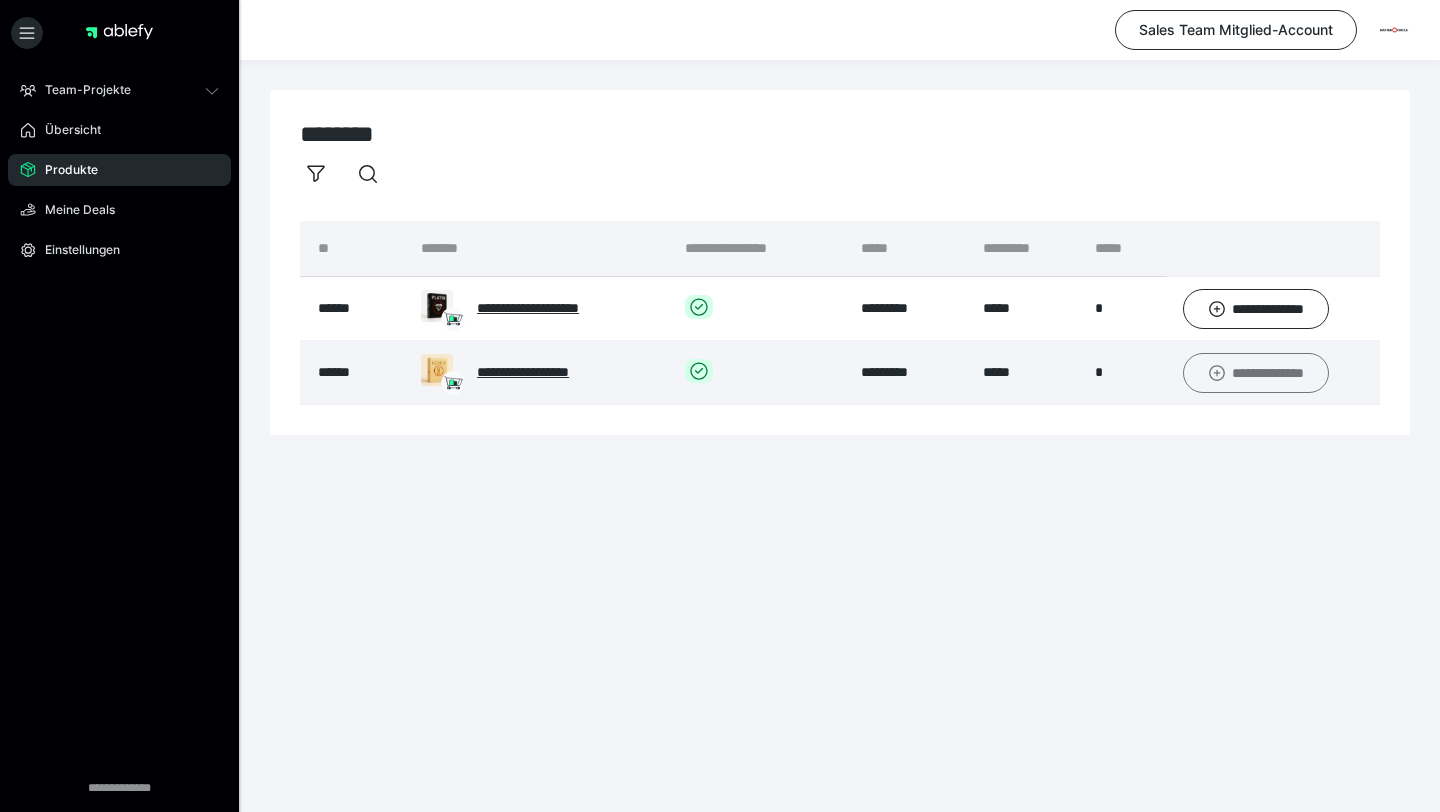 click on "**********" at bounding box center (1256, 373) 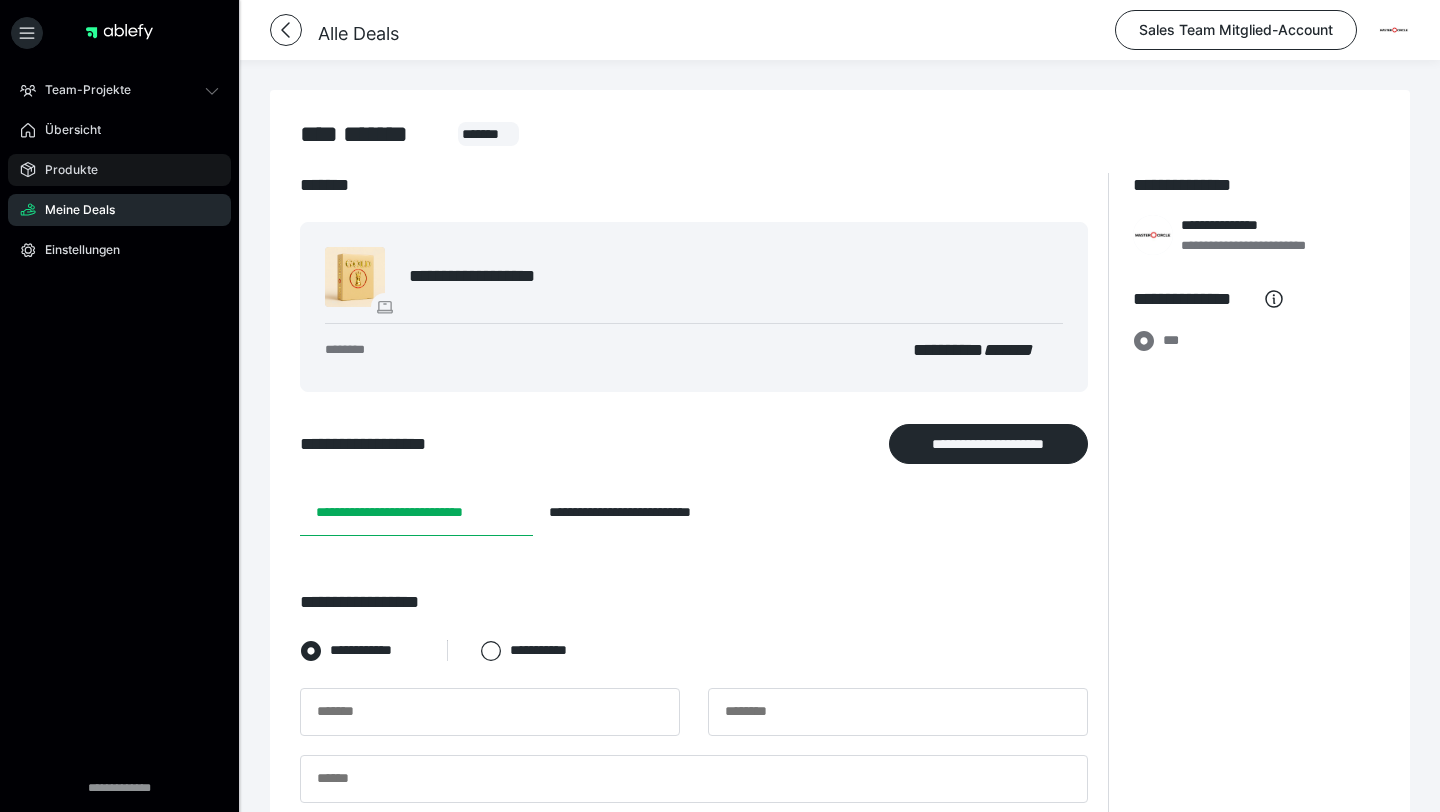 click on "Produkte" at bounding box center (64, 170) 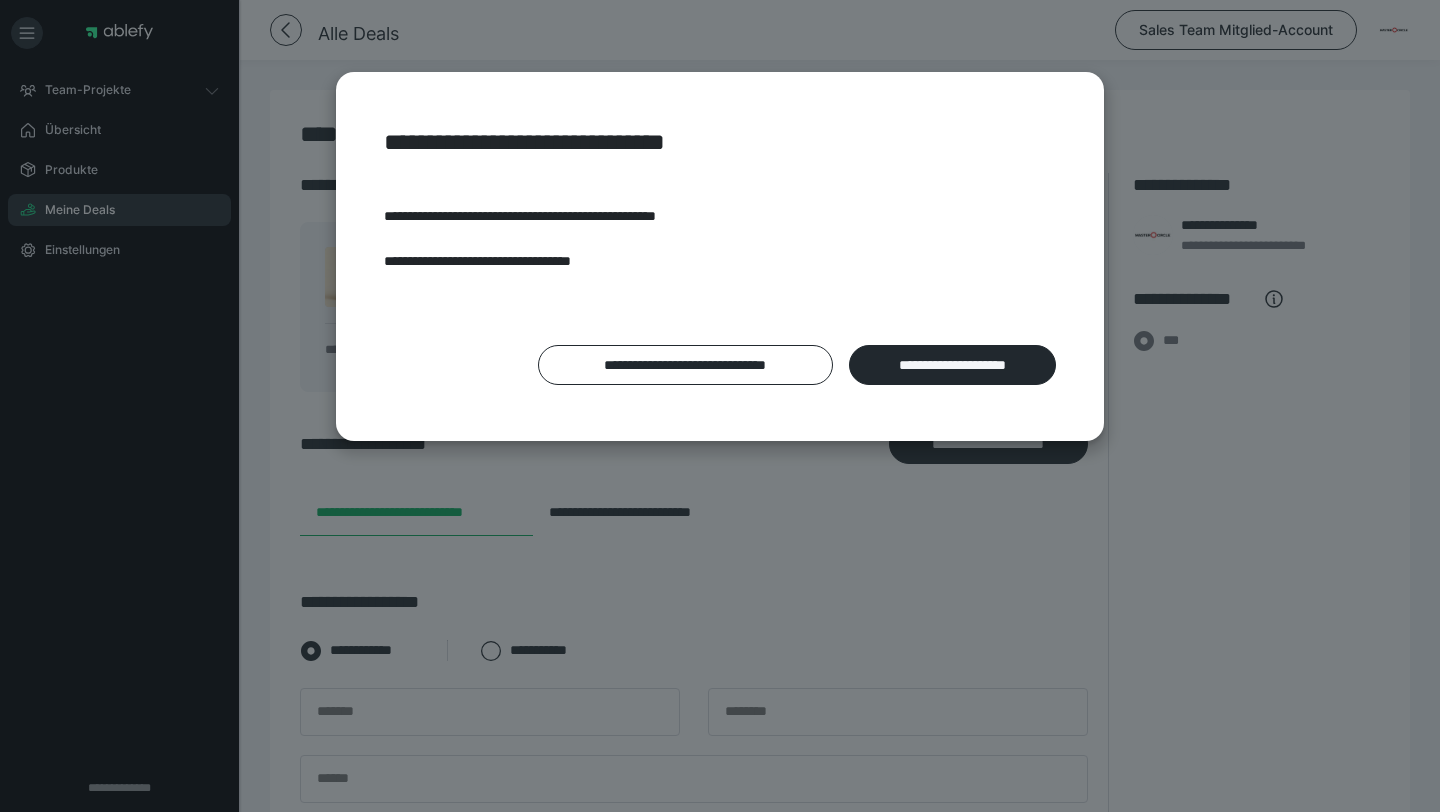 click on "**********" at bounding box center [720, 256] 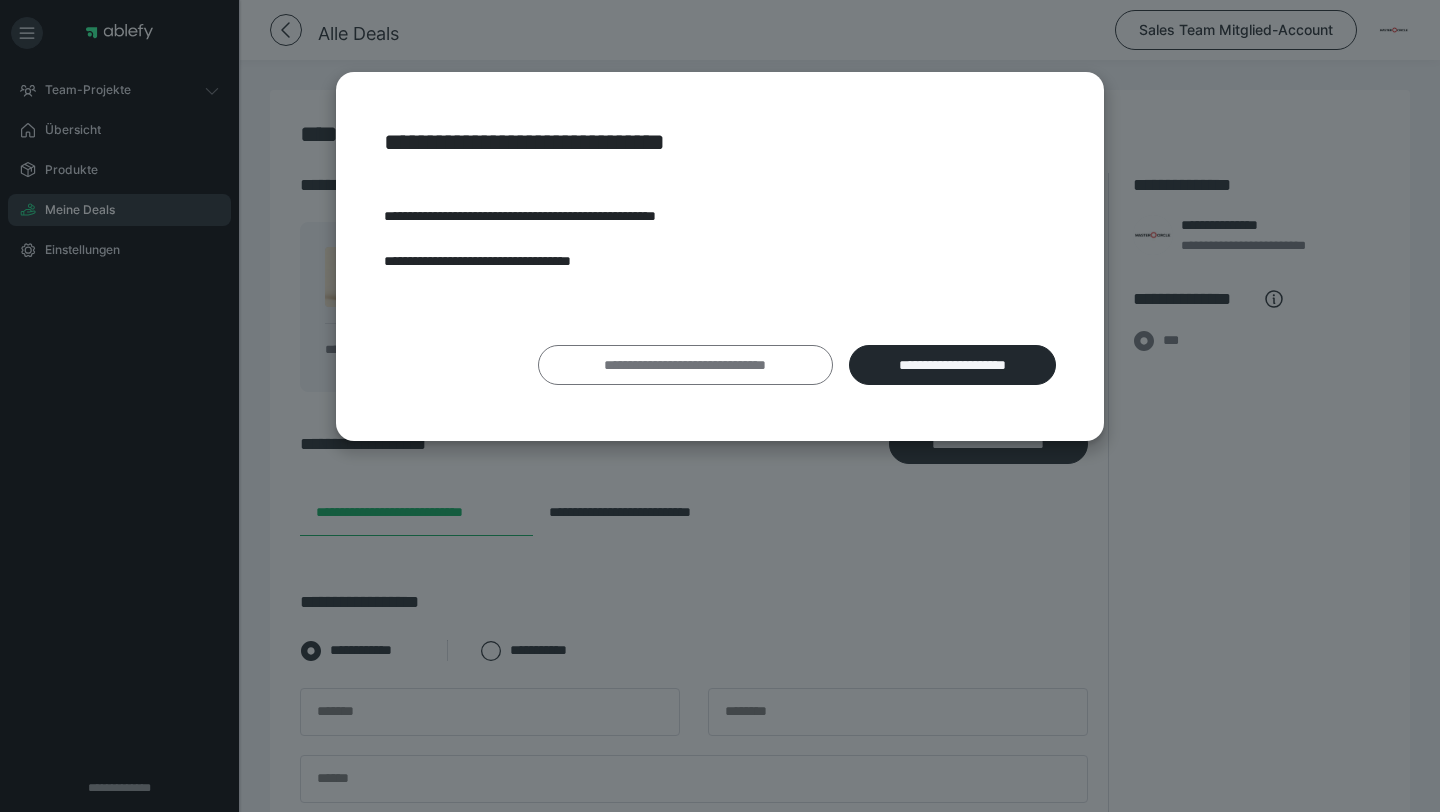 click on "**********" at bounding box center (685, 365) 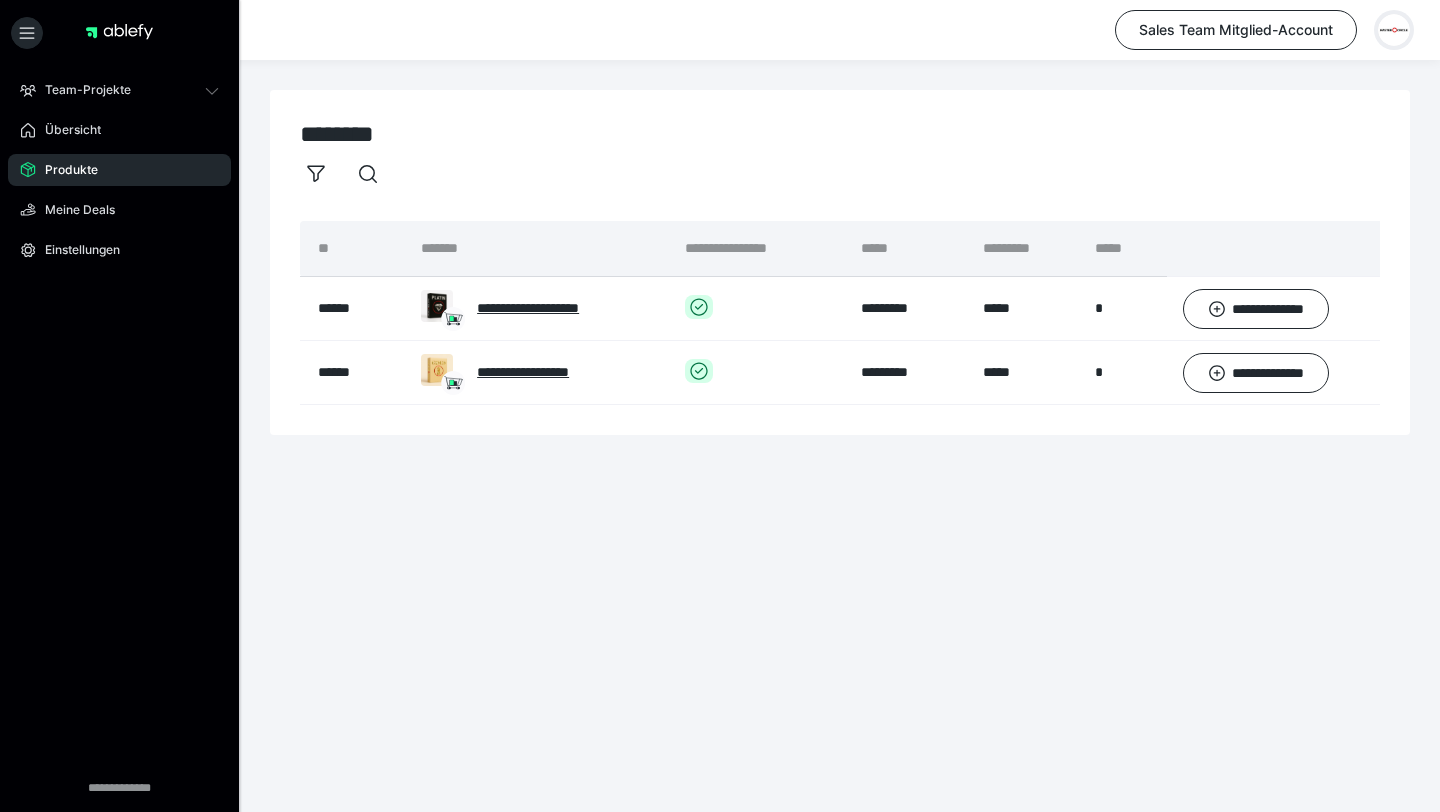 click at bounding box center (1394, 30) 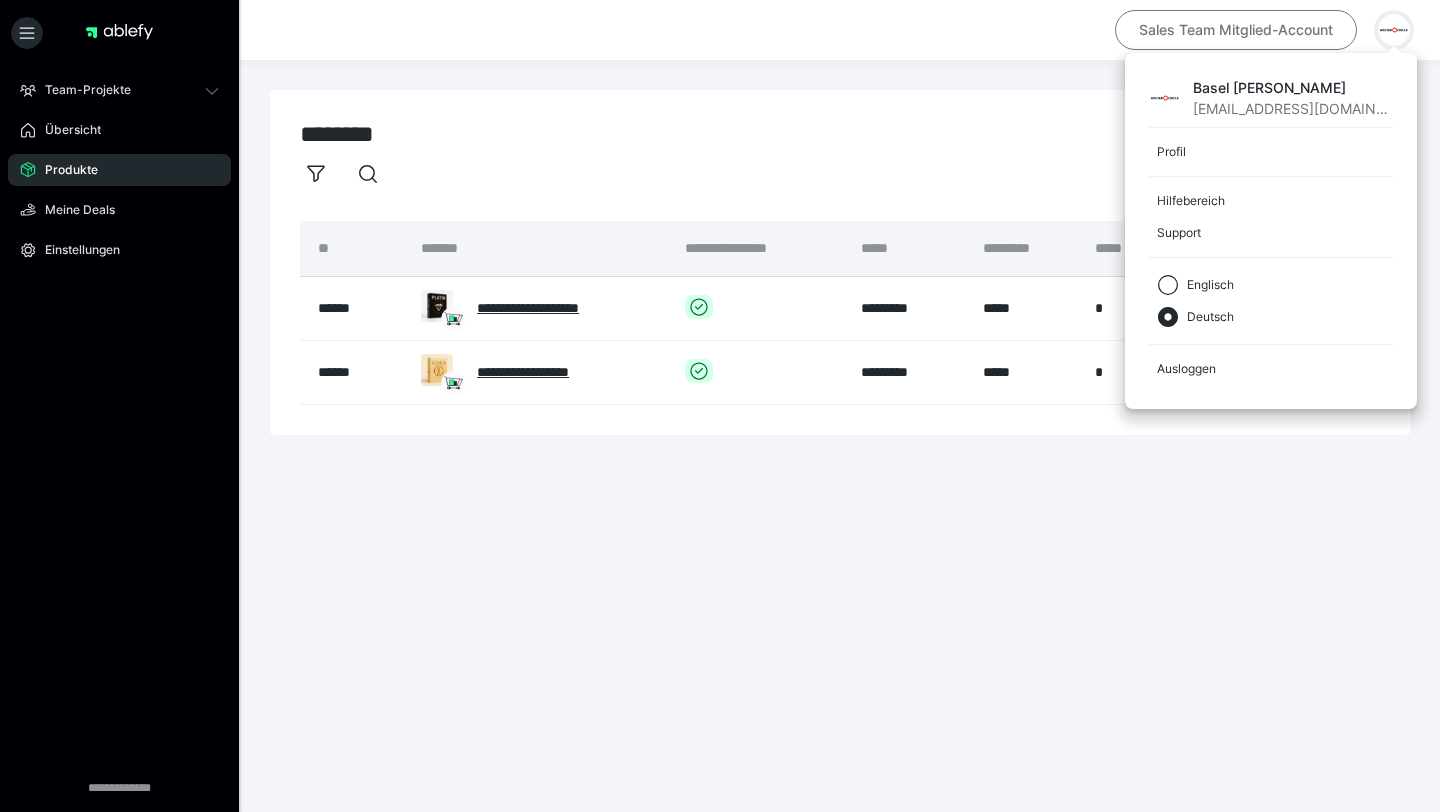 click on "Sales Team Mitglied-Account" at bounding box center (1236, 30) 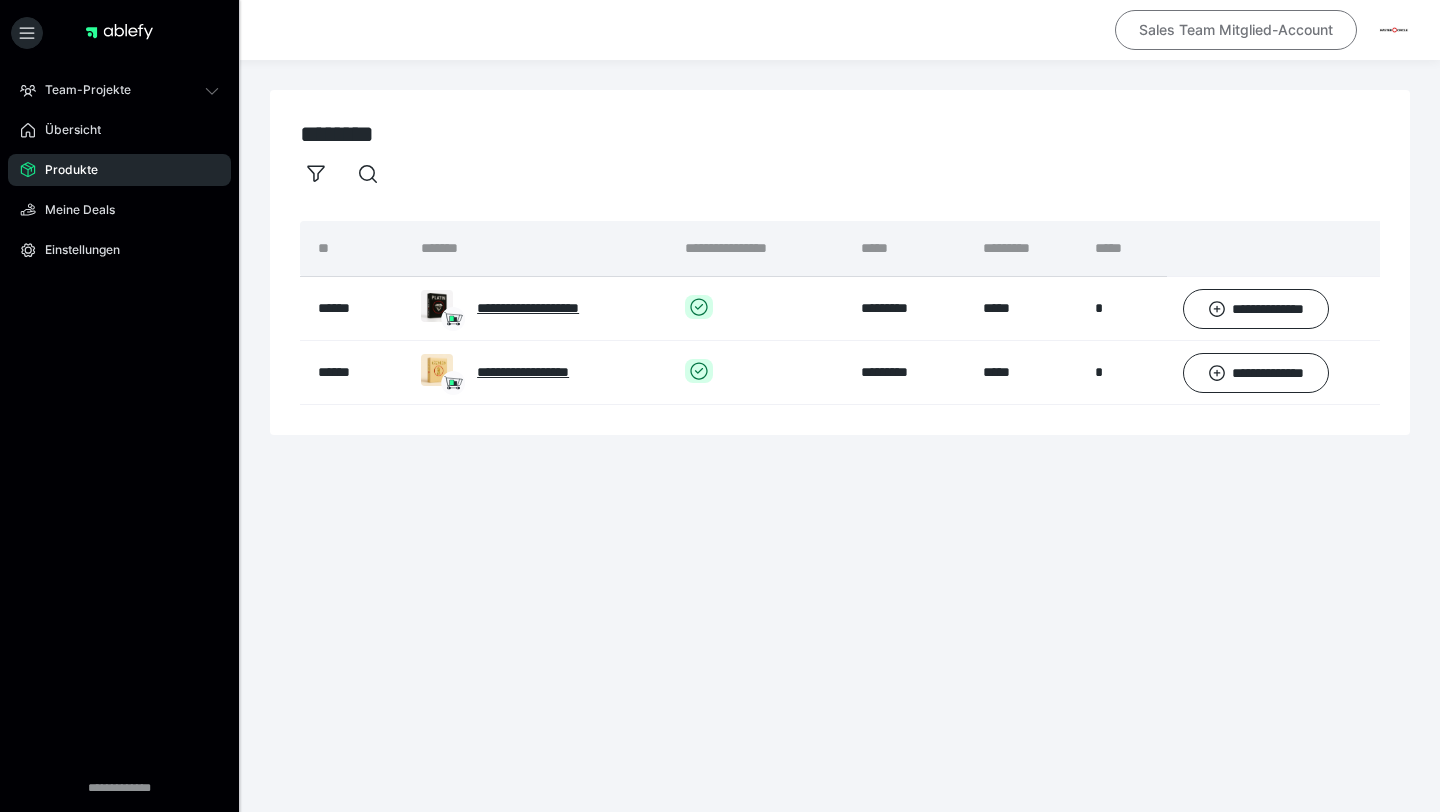 click on "Accounts ********" at bounding box center [720, 406] 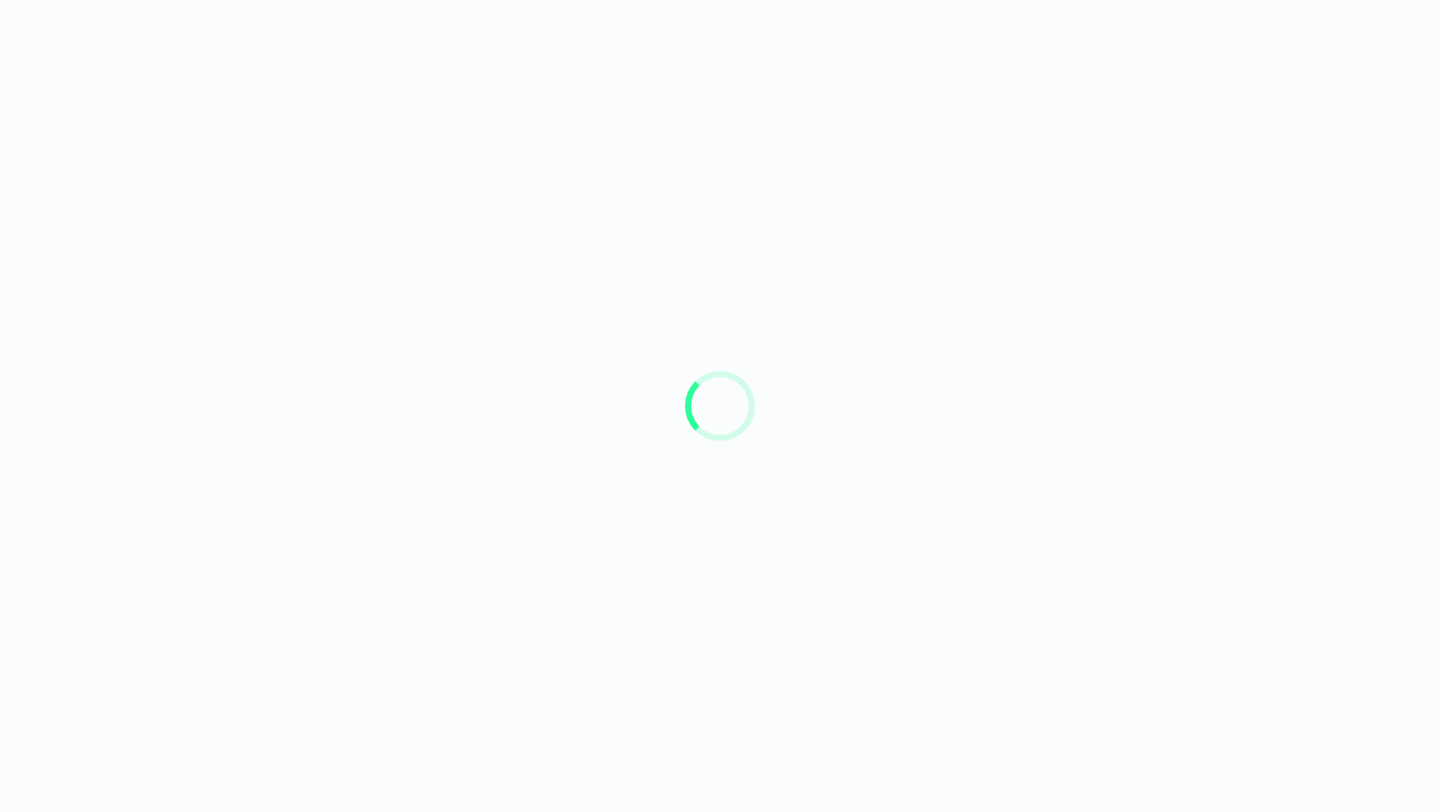 scroll, scrollTop: 0, scrollLeft: 0, axis: both 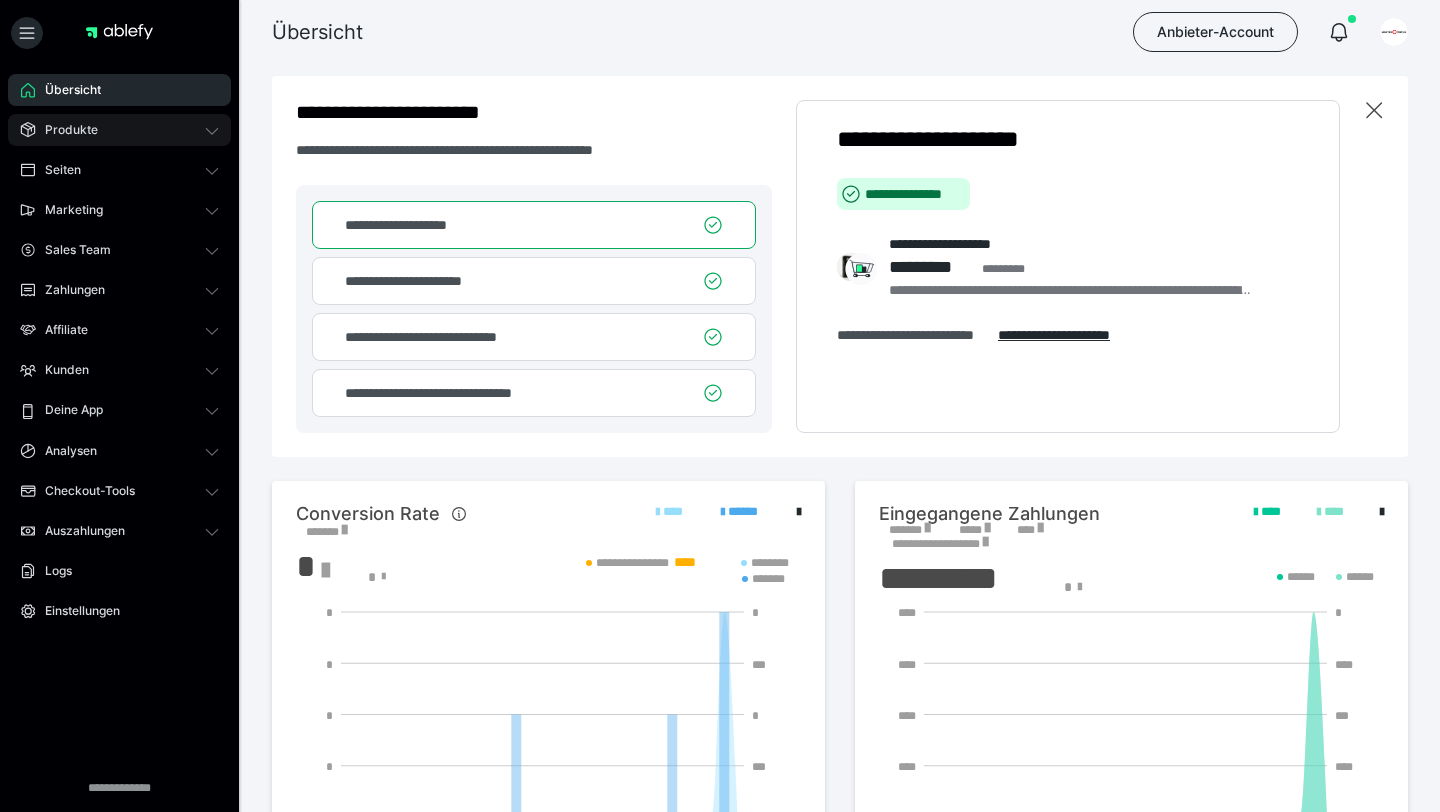 click on "Produkte" at bounding box center (119, 130) 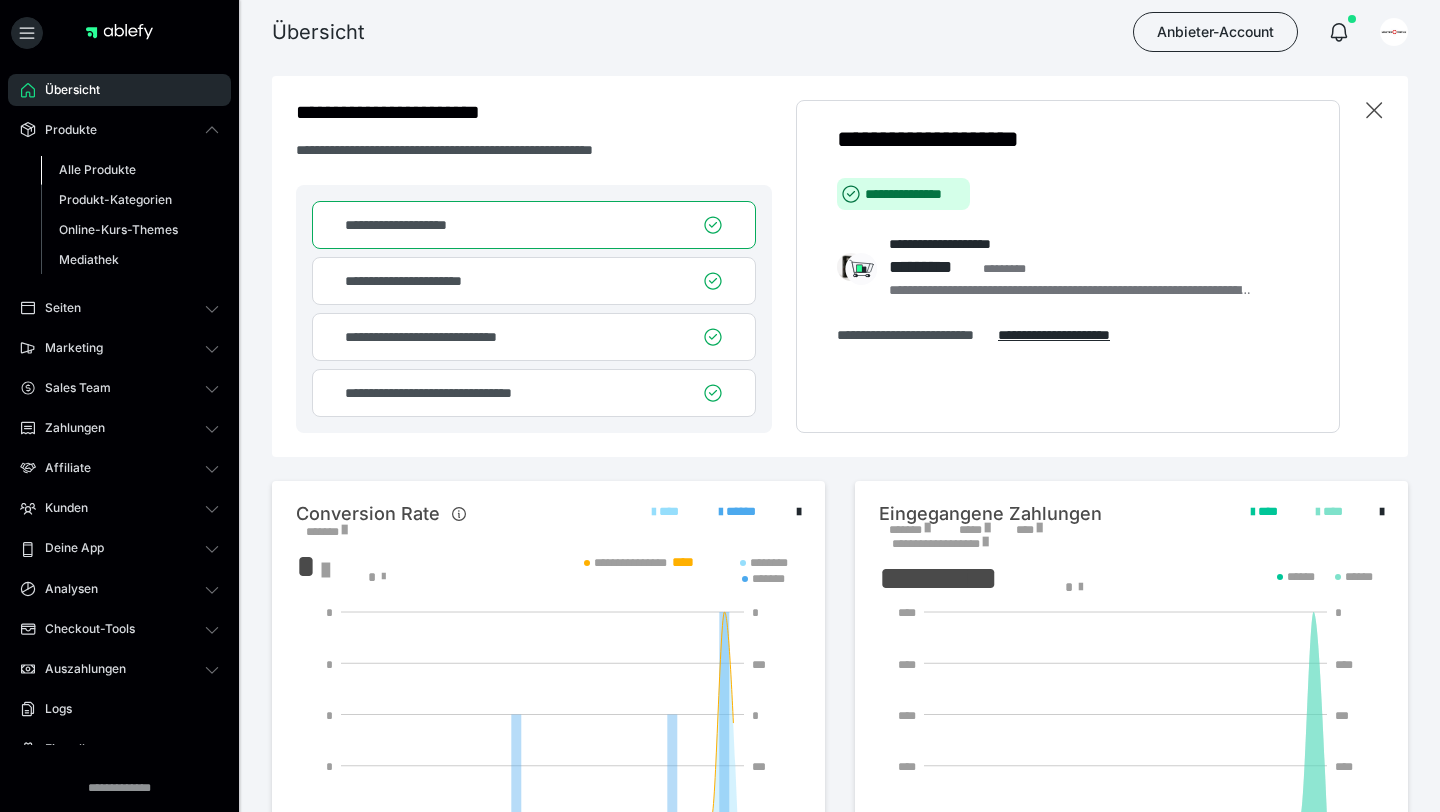 click on "Alle Produkte" at bounding box center [97, 169] 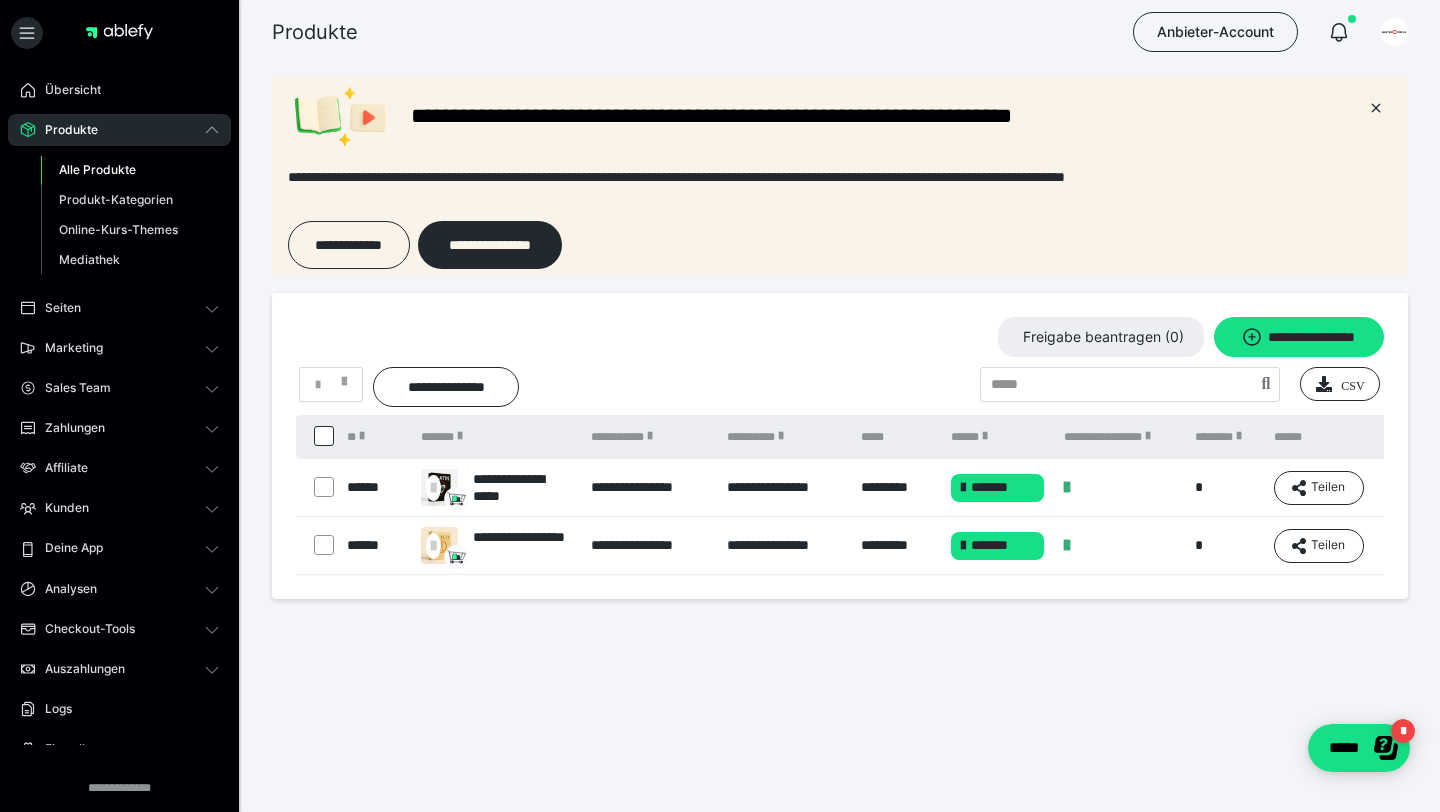 scroll, scrollTop: 0, scrollLeft: 0, axis: both 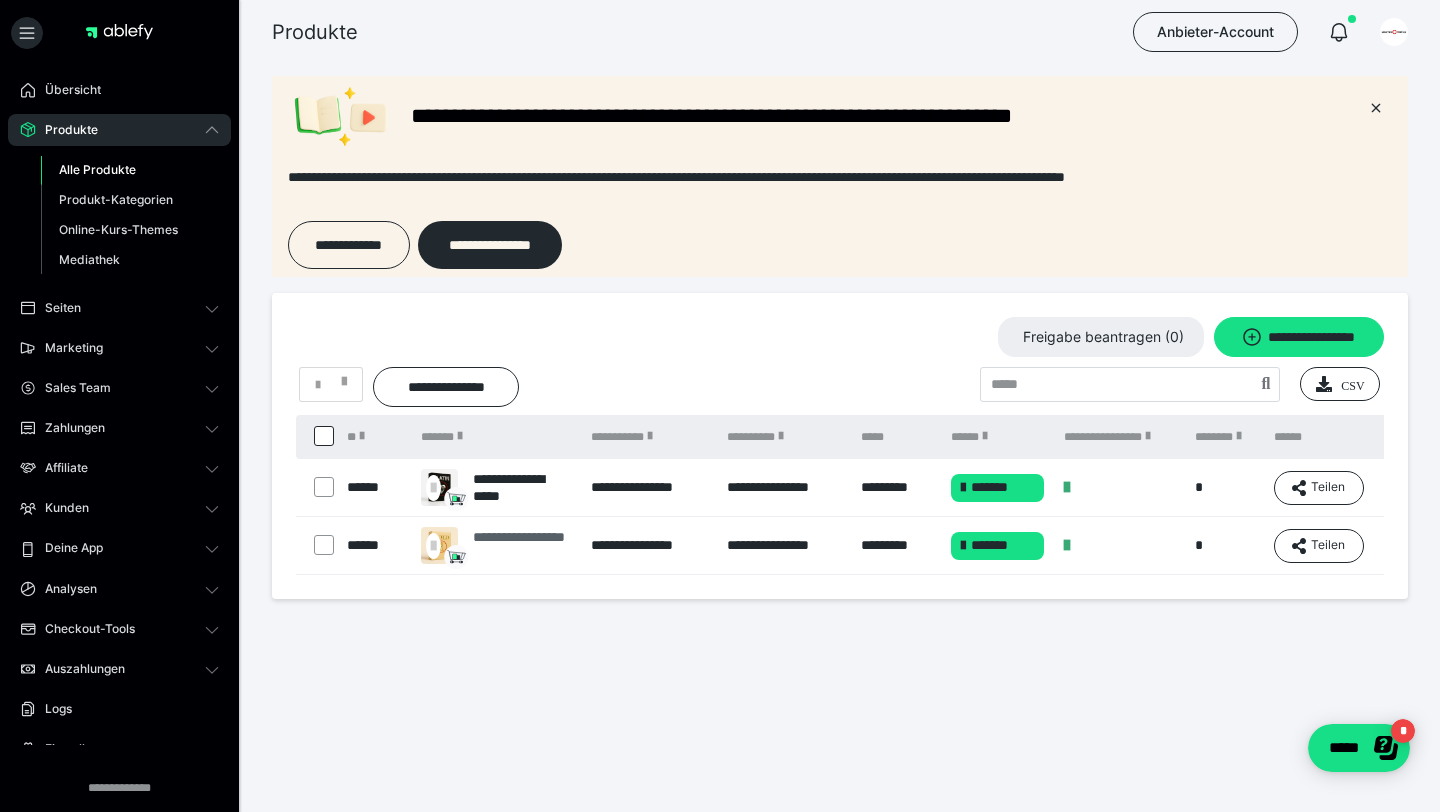 click on "**********" at bounding box center (522, 546) 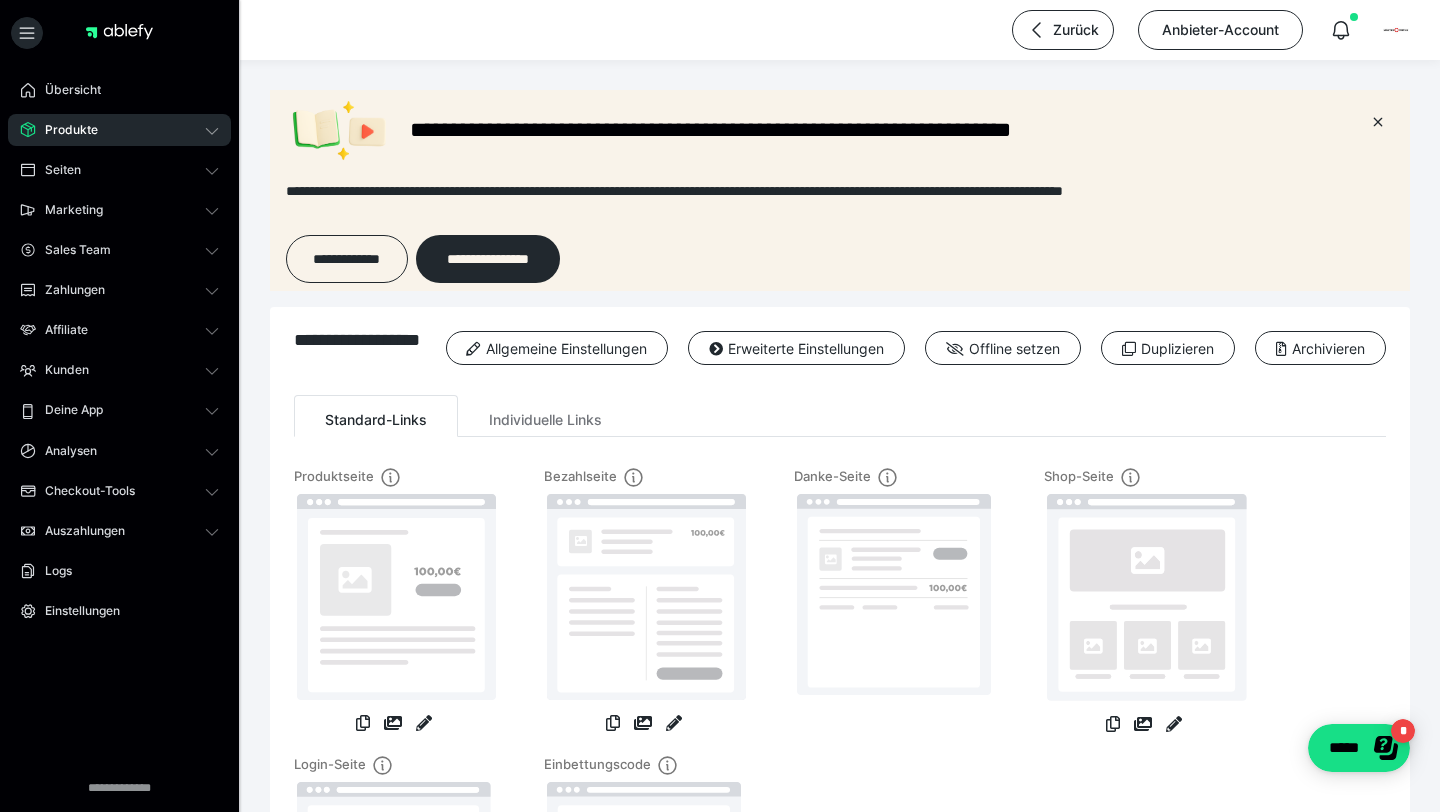 scroll, scrollTop: 0, scrollLeft: 0, axis: both 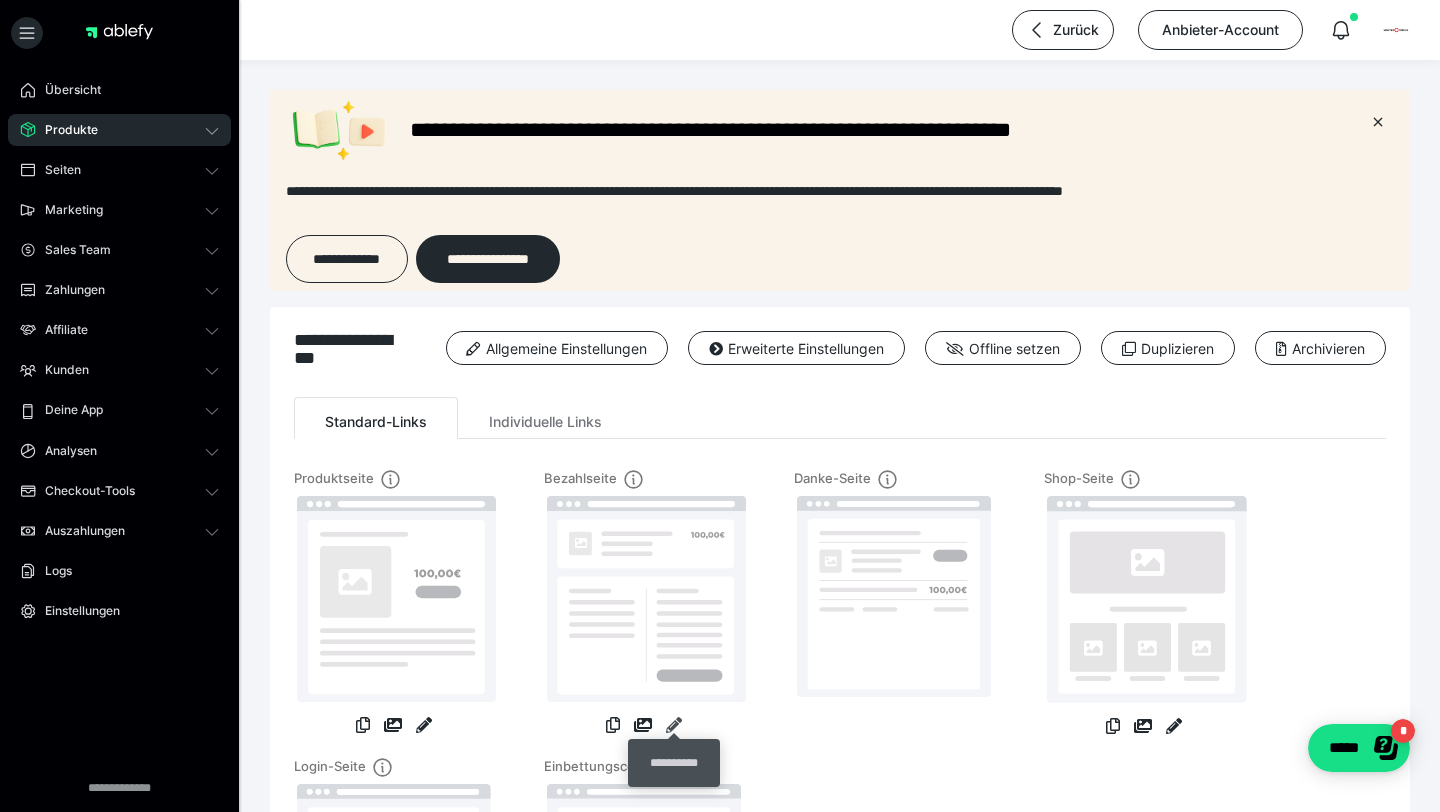 click at bounding box center [674, 725] 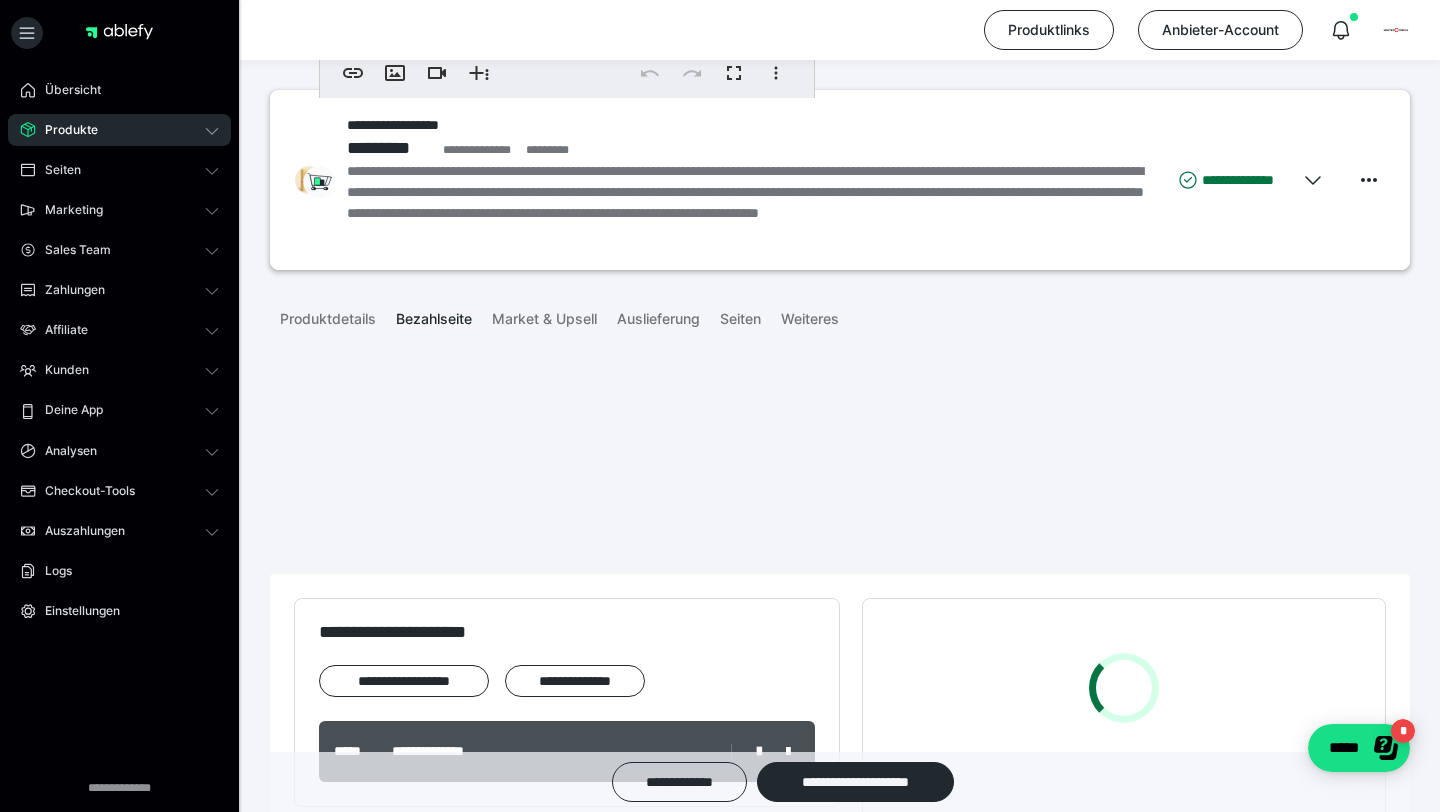 scroll, scrollTop: 1307, scrollLeft: 0, axis: vertical 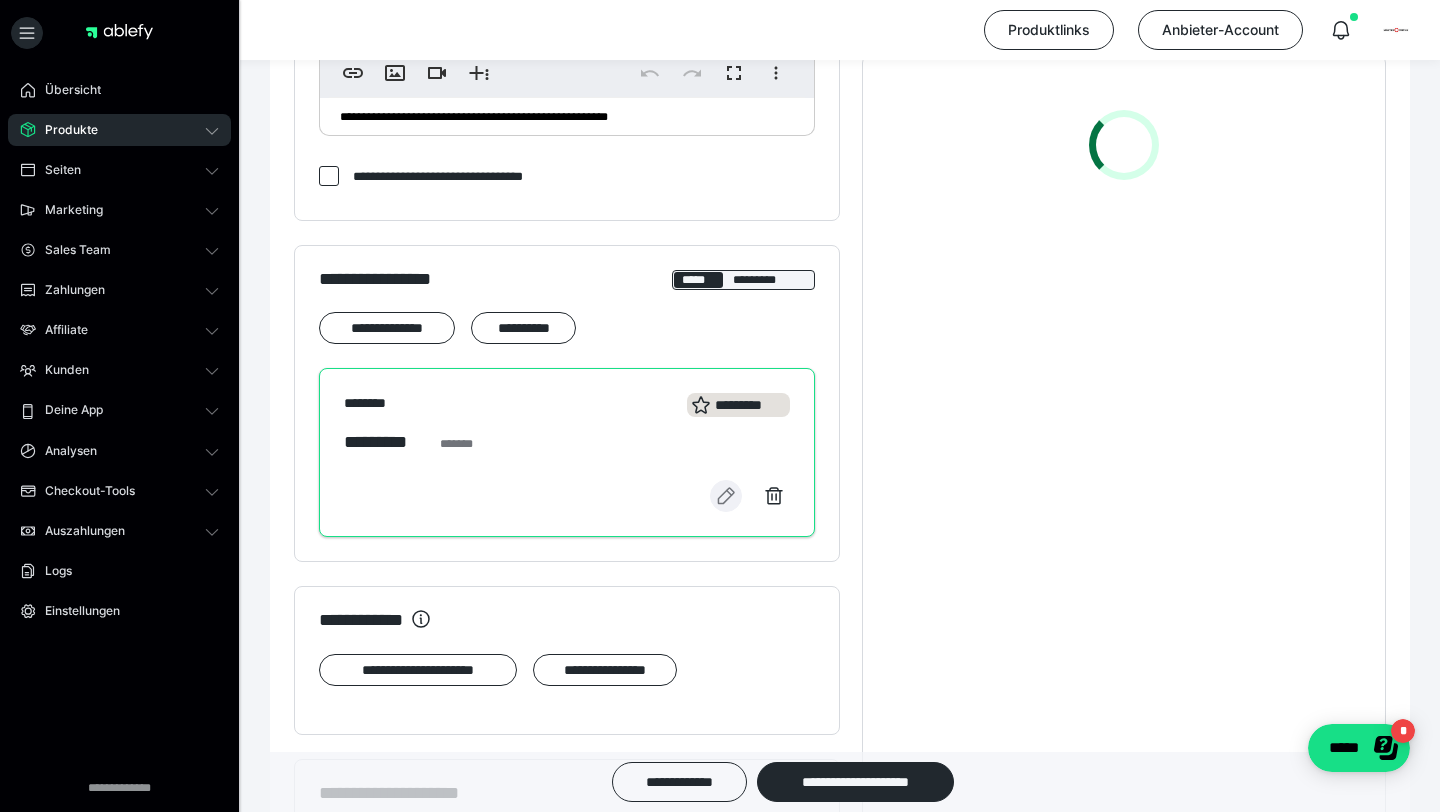 click 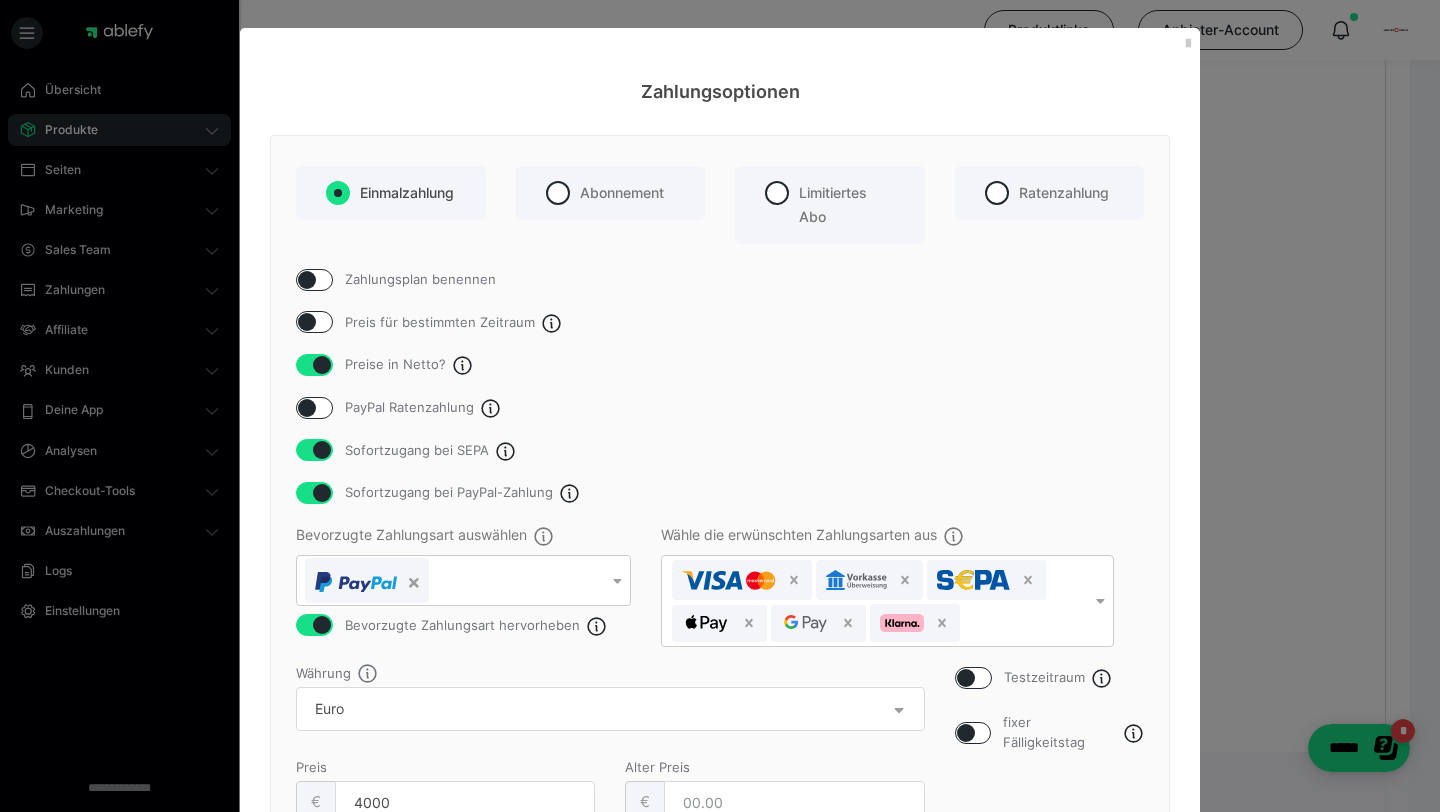 scroll, scrollTop: 318, scrollLeft: 0, axis: vertical 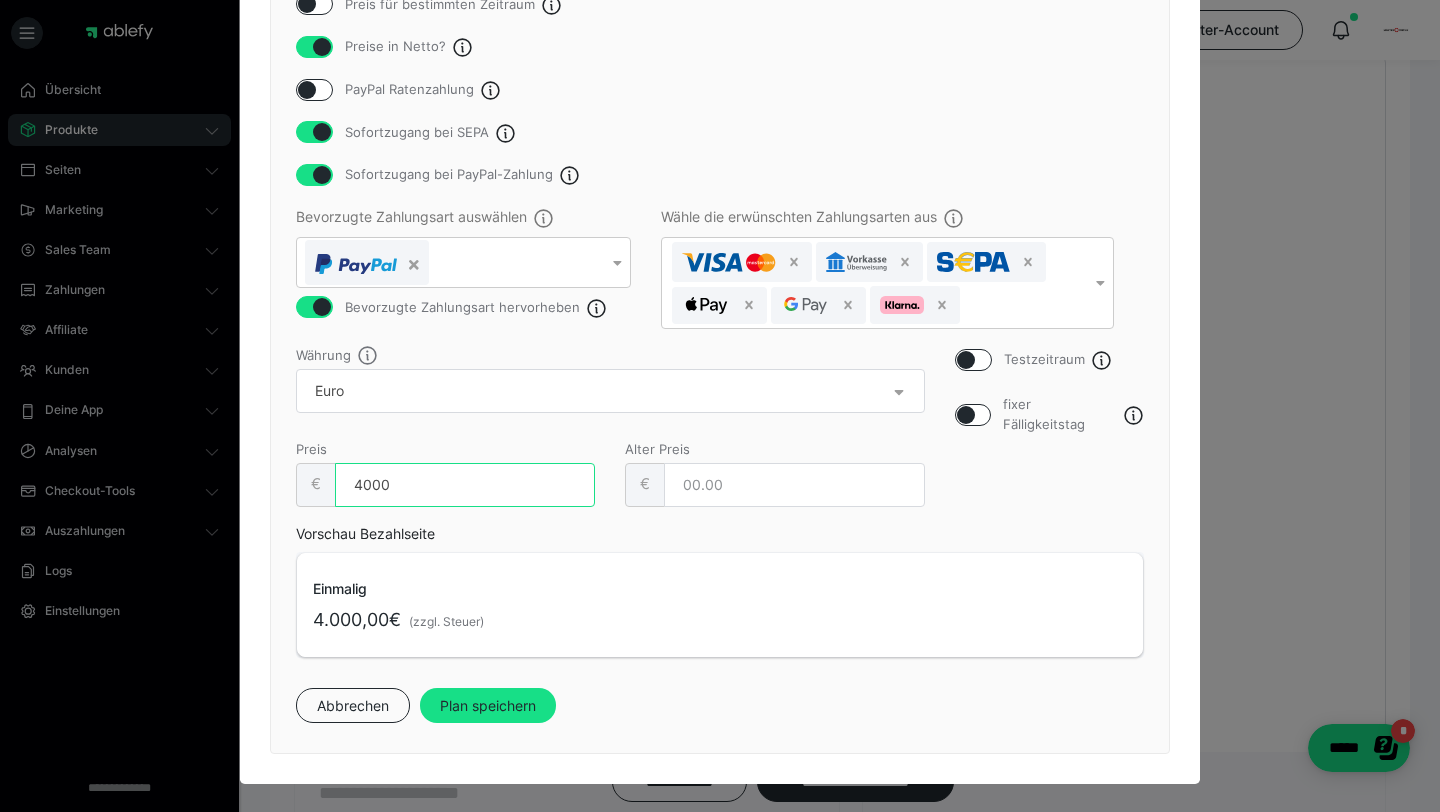 click on "4000" at bounding box center [465, 485] 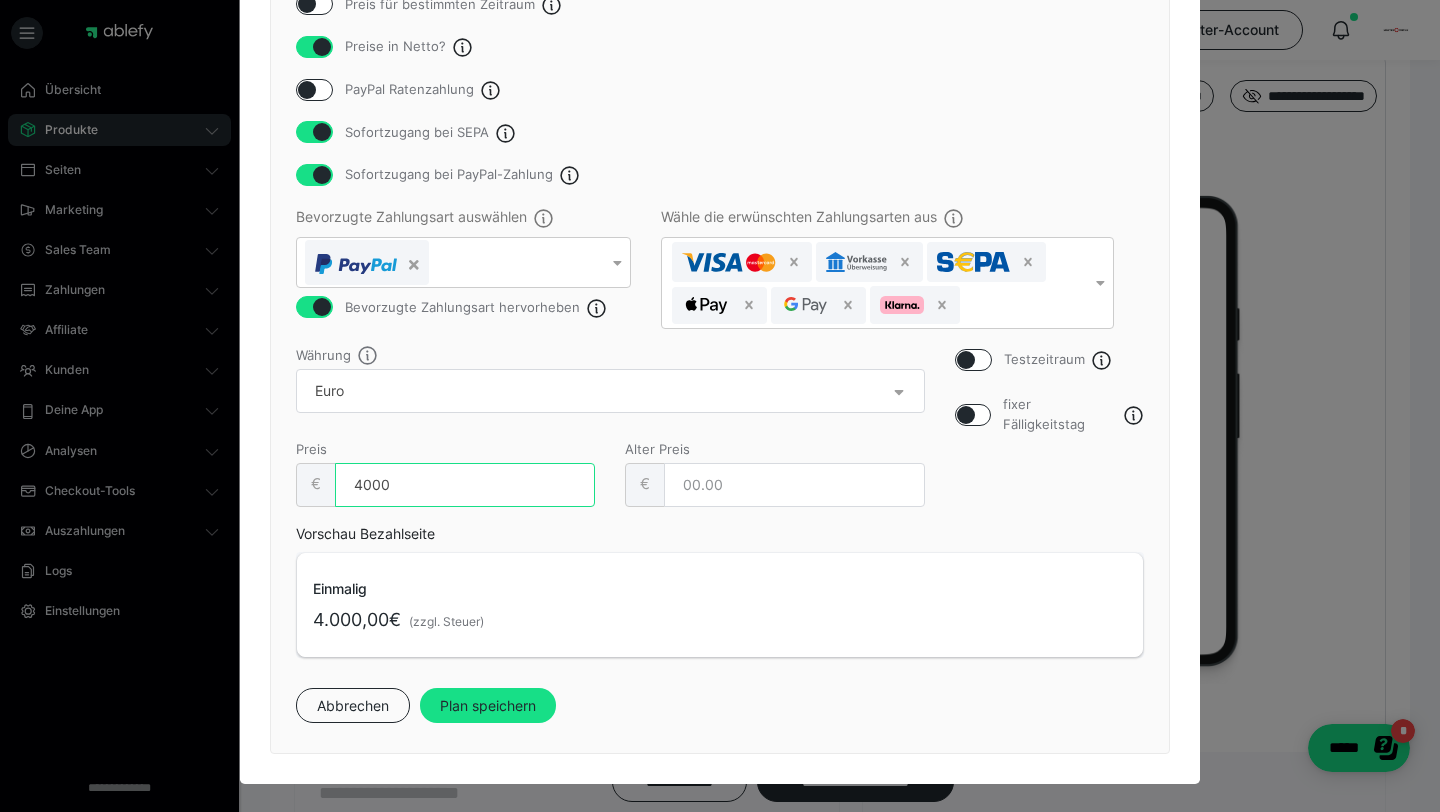 click on "4000" at bounding box center [465, 485] 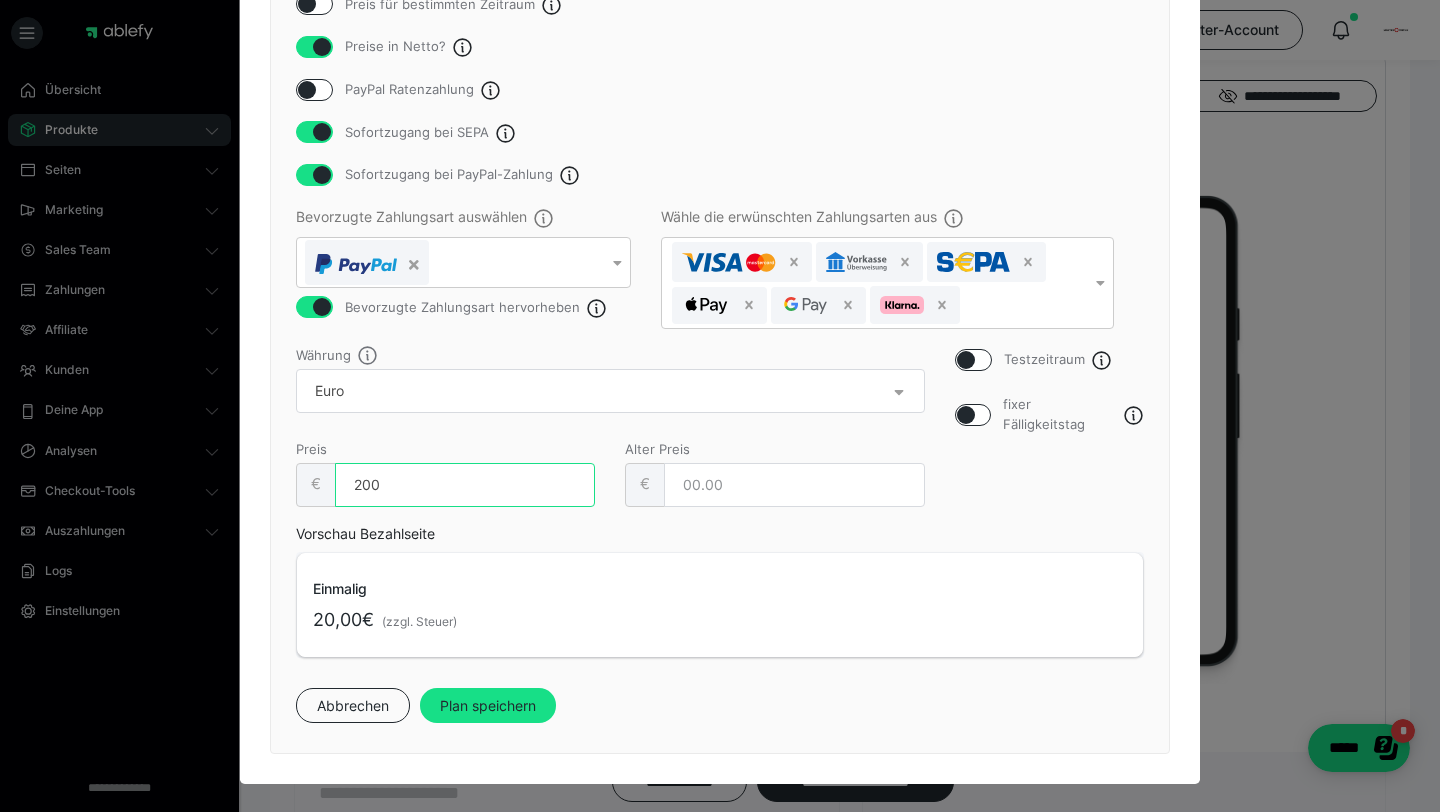 type on "2000" 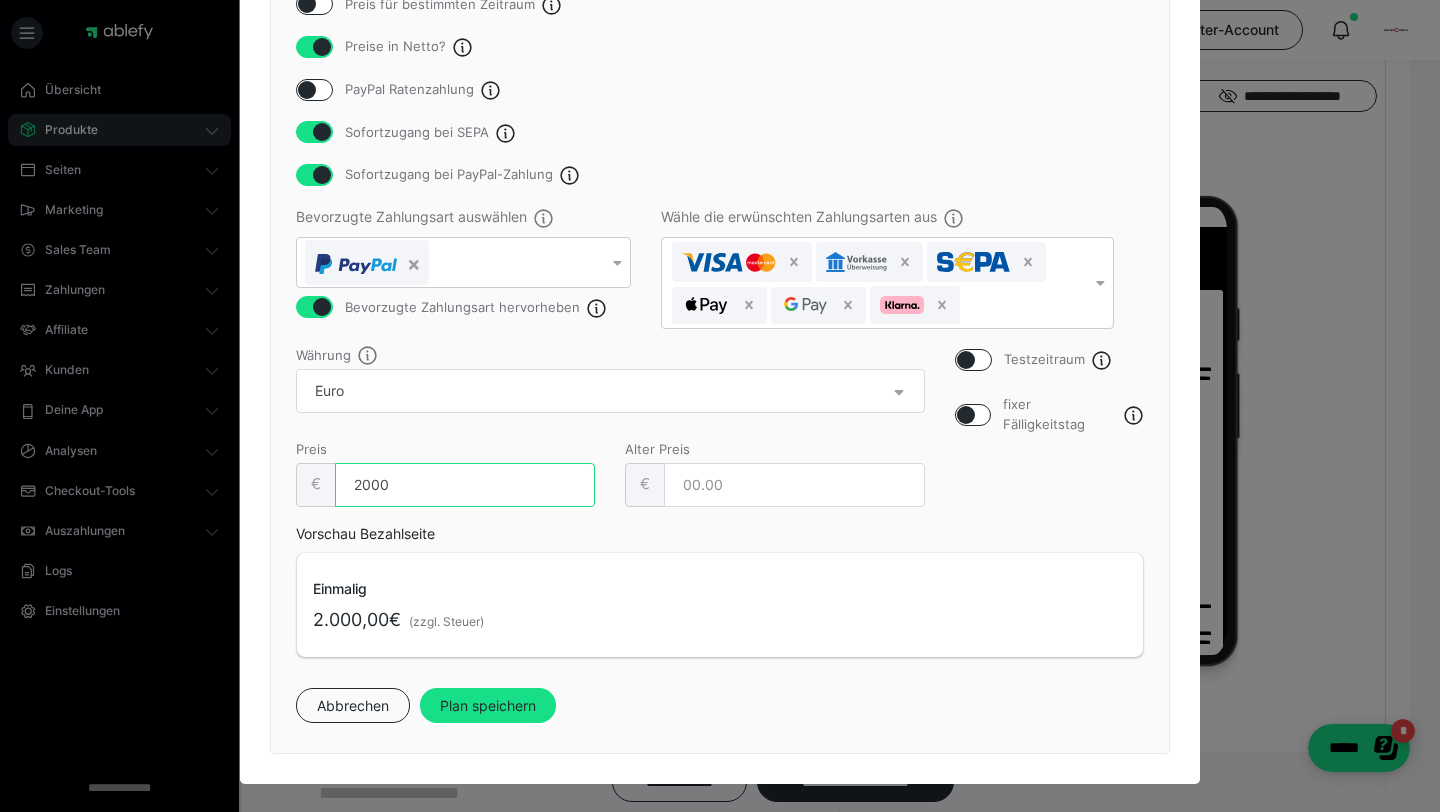 scroll, scrollTop: 0, scrollLeft: 0, axis: both 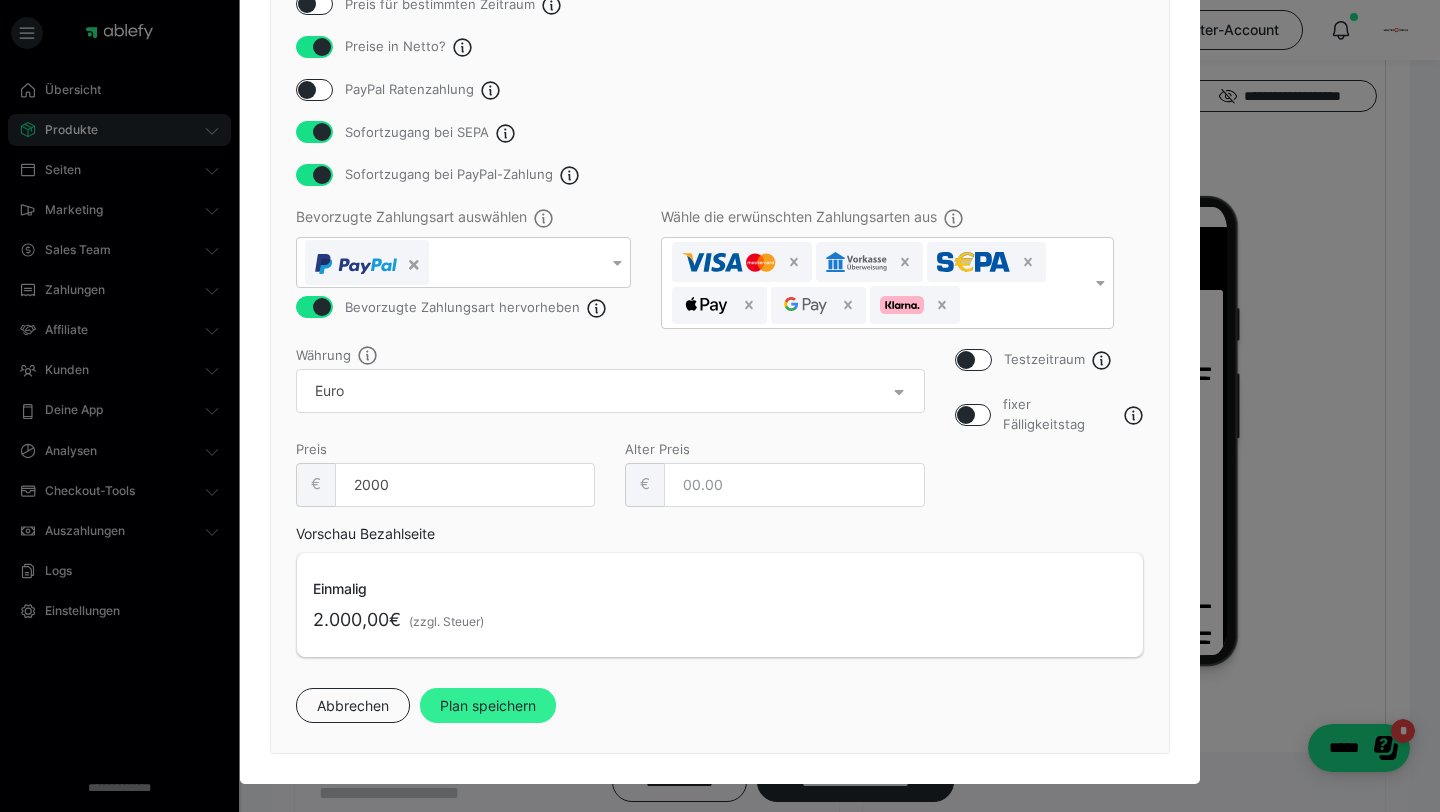 click on "Plan speichern" at bounding box center (488, 706) 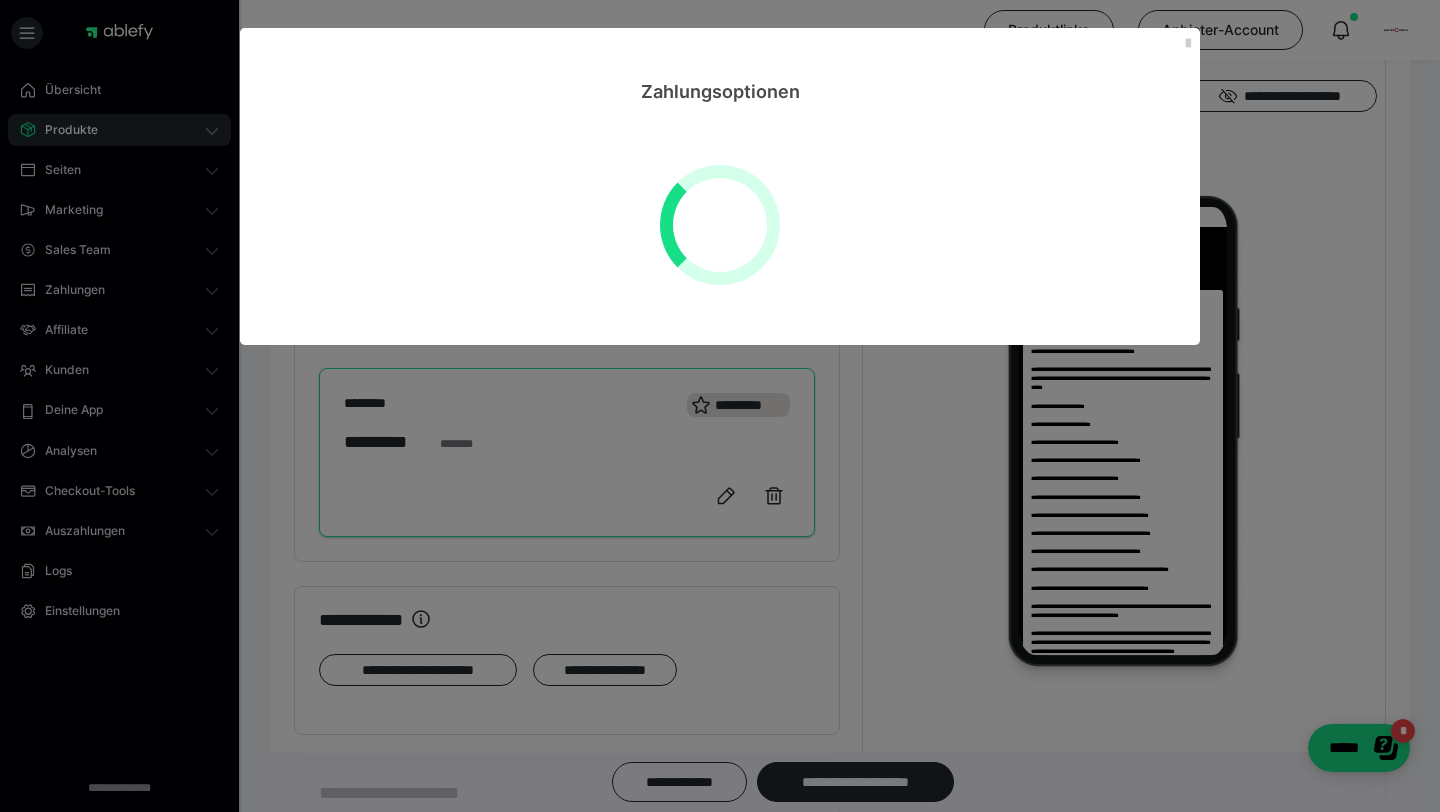 scroll, scrollTop: 0, scrollLeft: 0, axis: both 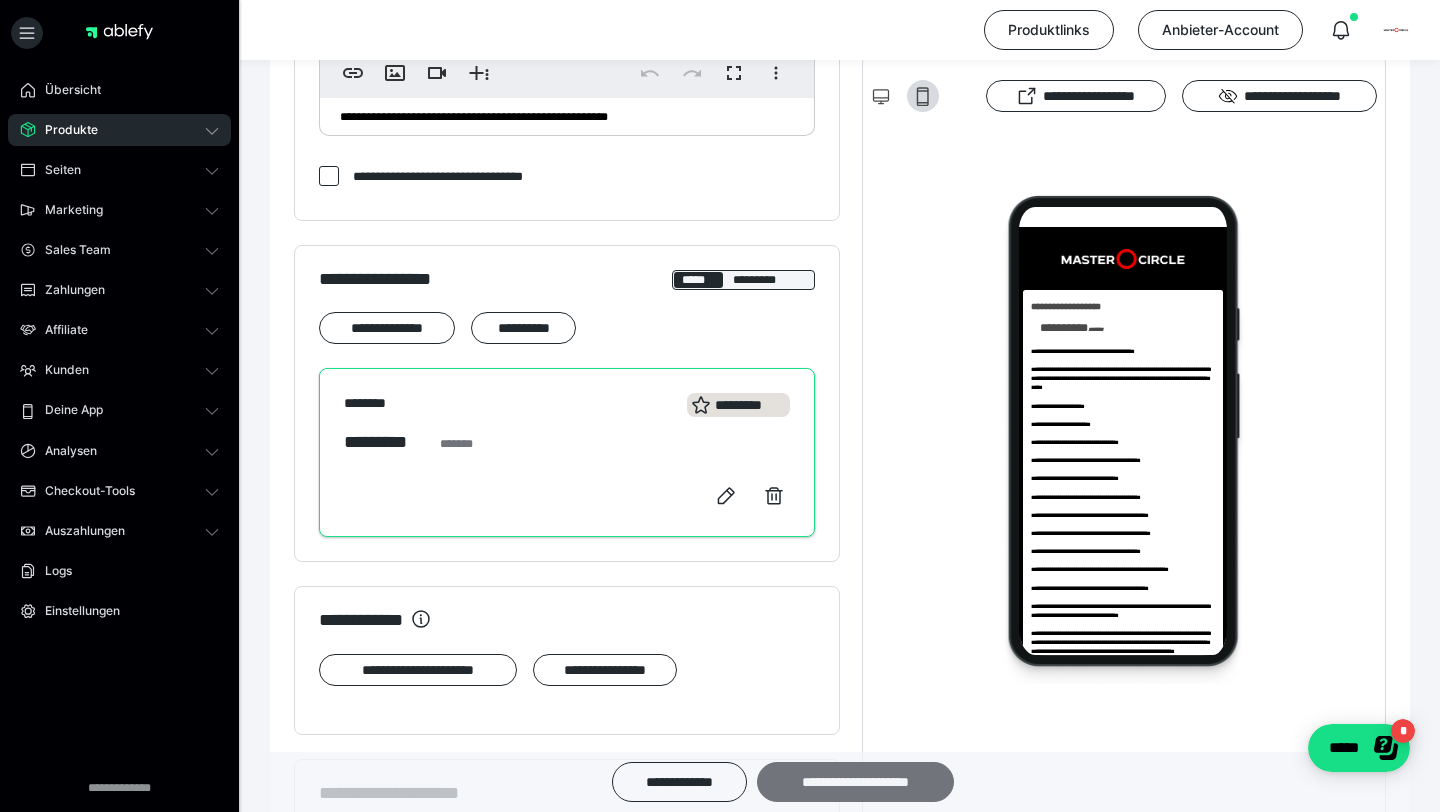 click on "**********" at bounding box center (855, 782) 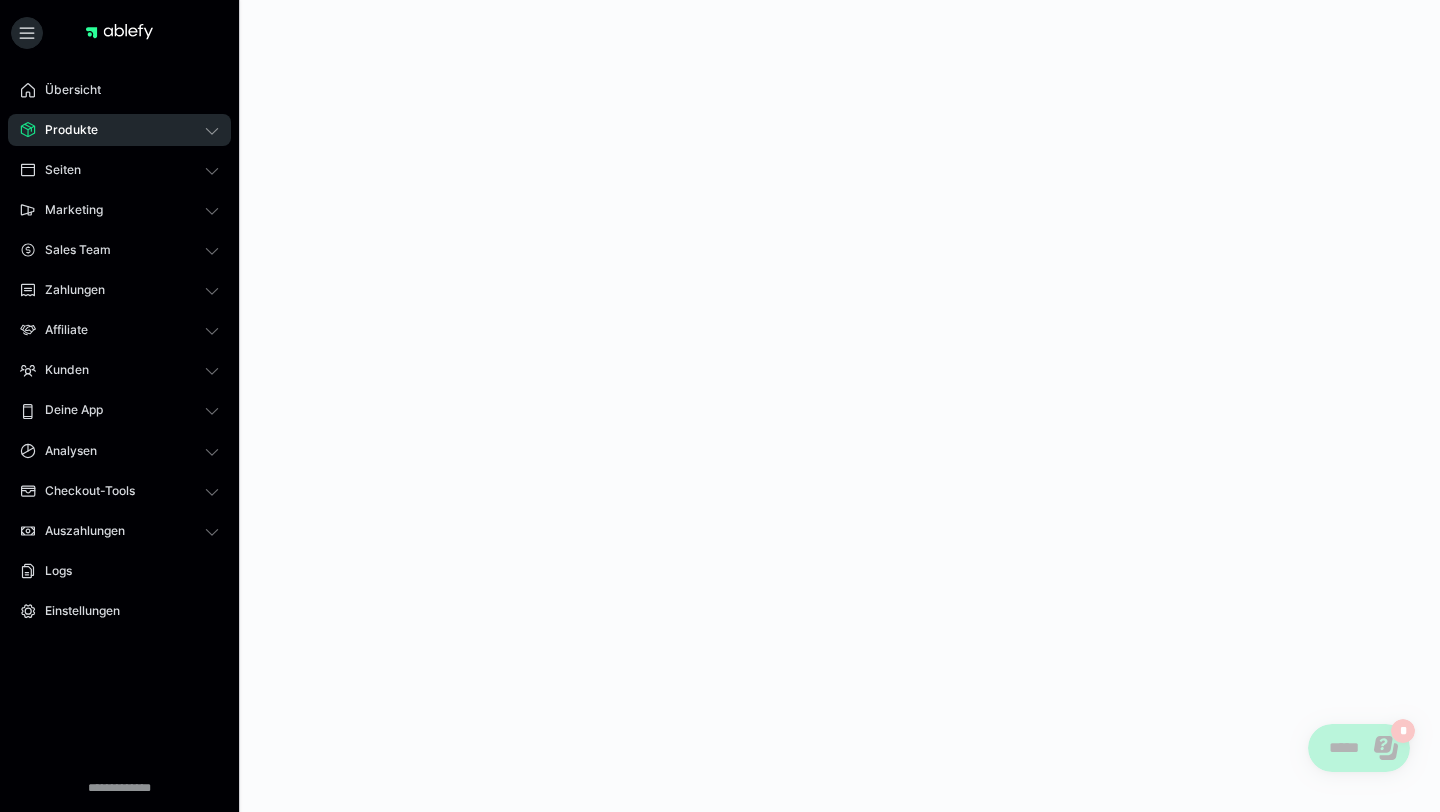 scroll, scrollTop: 0, scrollLeft: 0, axis: both 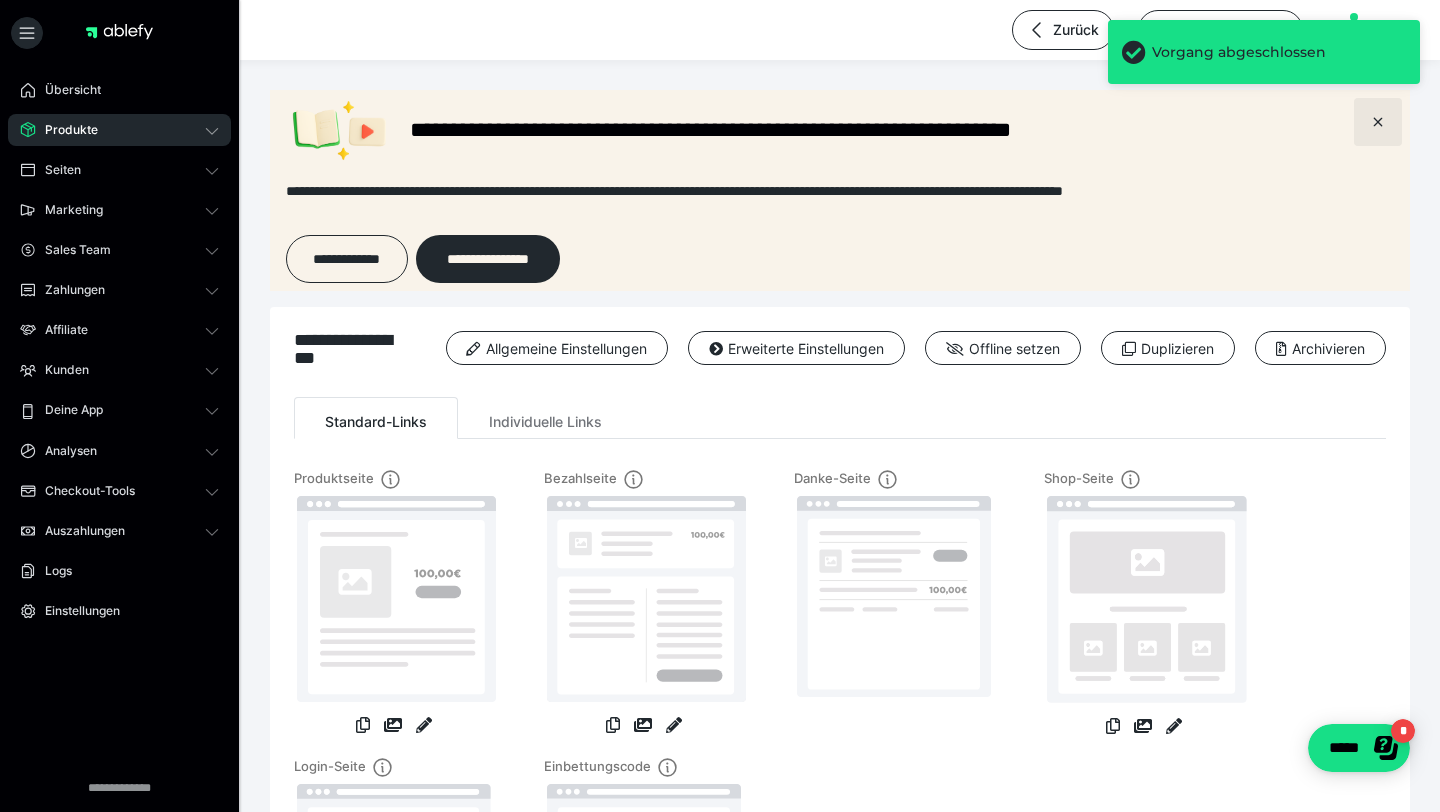 click at bounding box center (1378, 122) 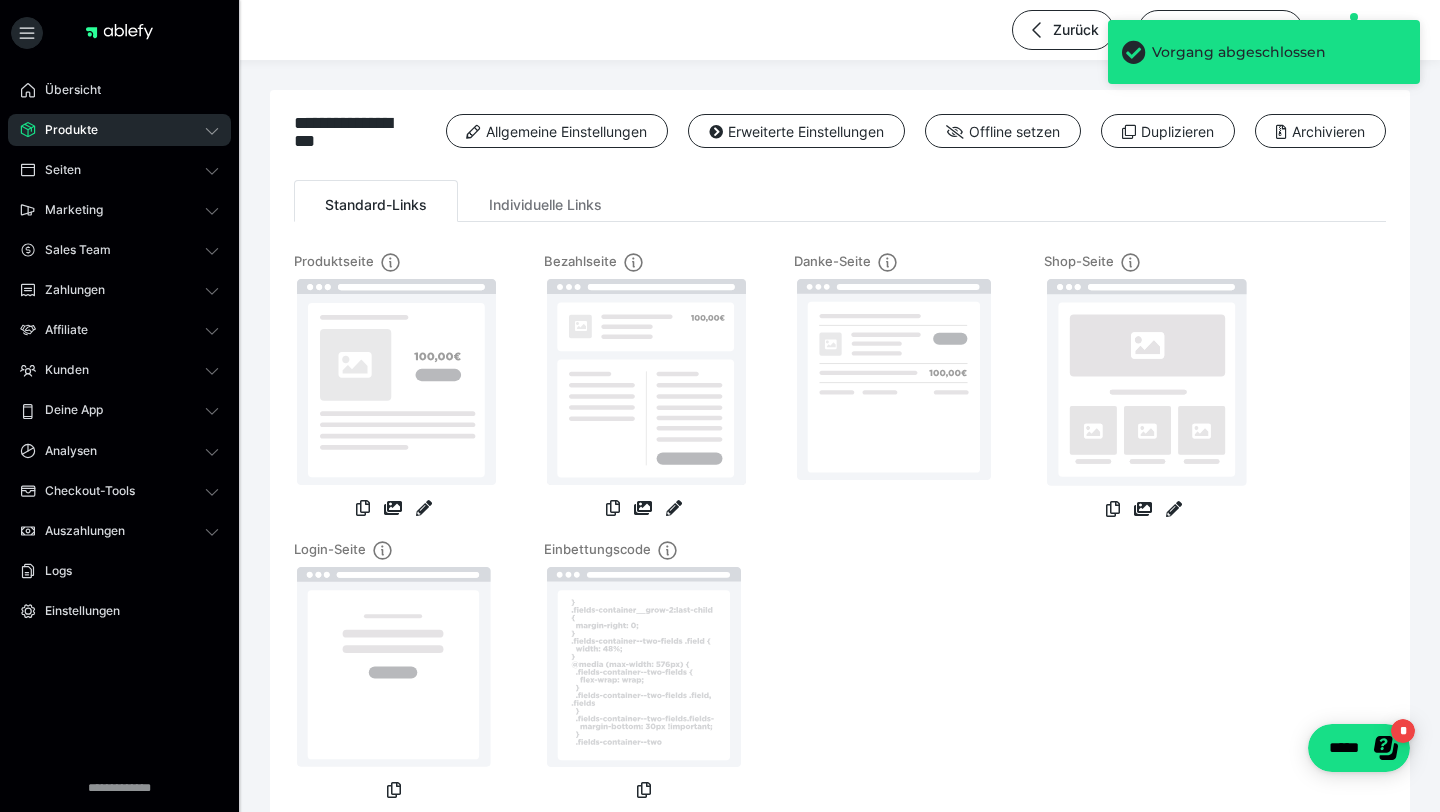 click on "Vorgang abgeschlossen" at bounding box center (1264, 60) 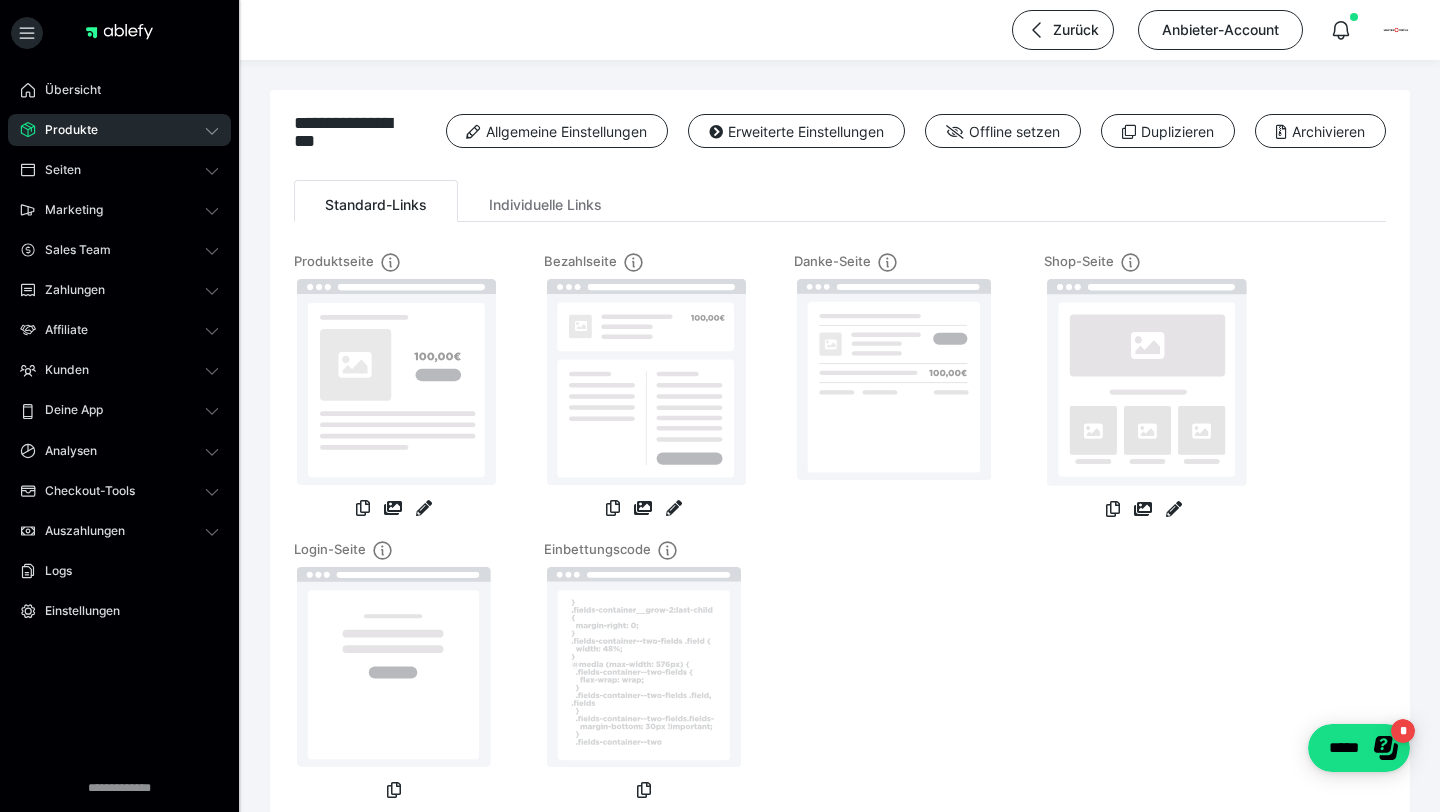 click on "Vorgang abgeschlossen" at bounding box center [1264, 60] 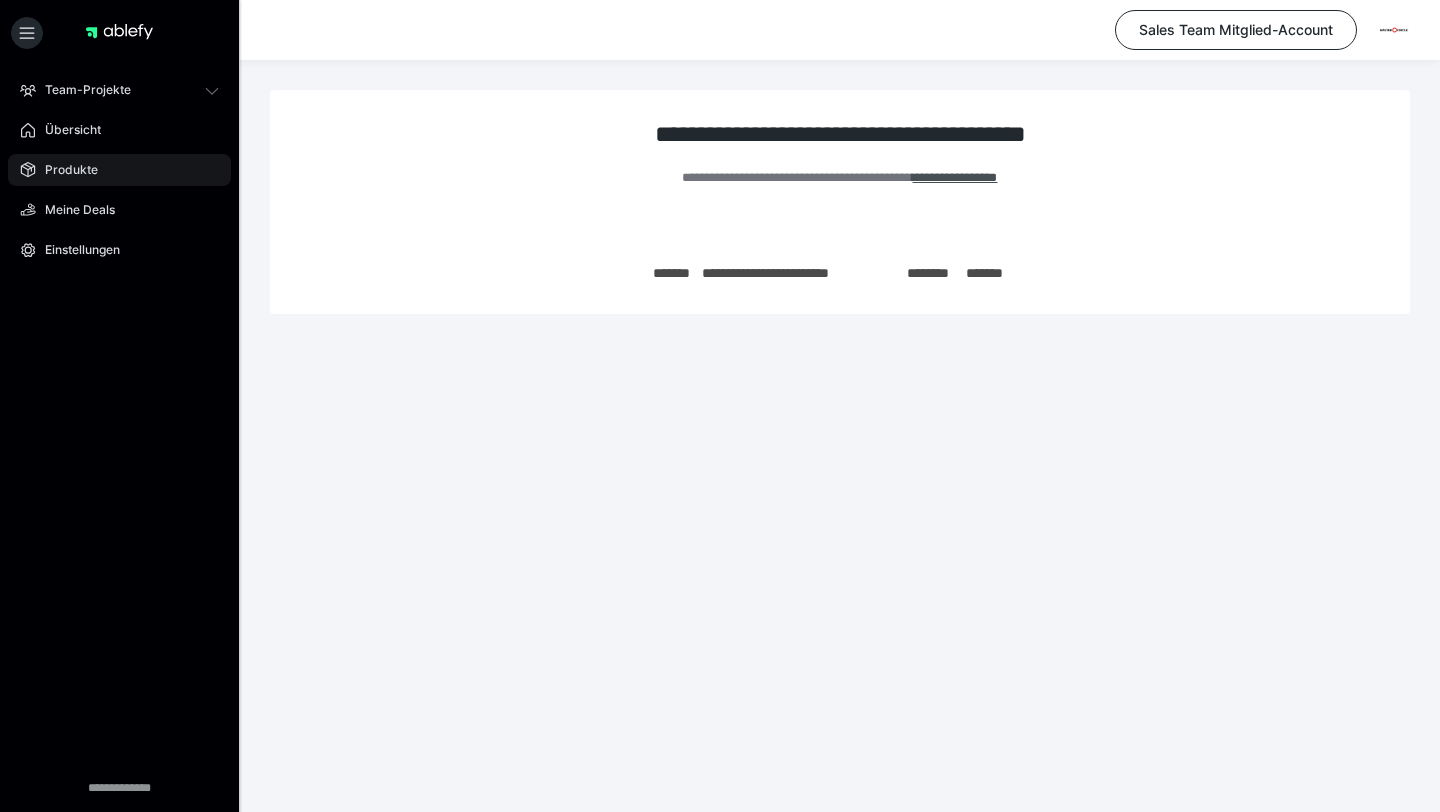 scroll, scrollTop: 0, scrollLeft: 0, axis: both 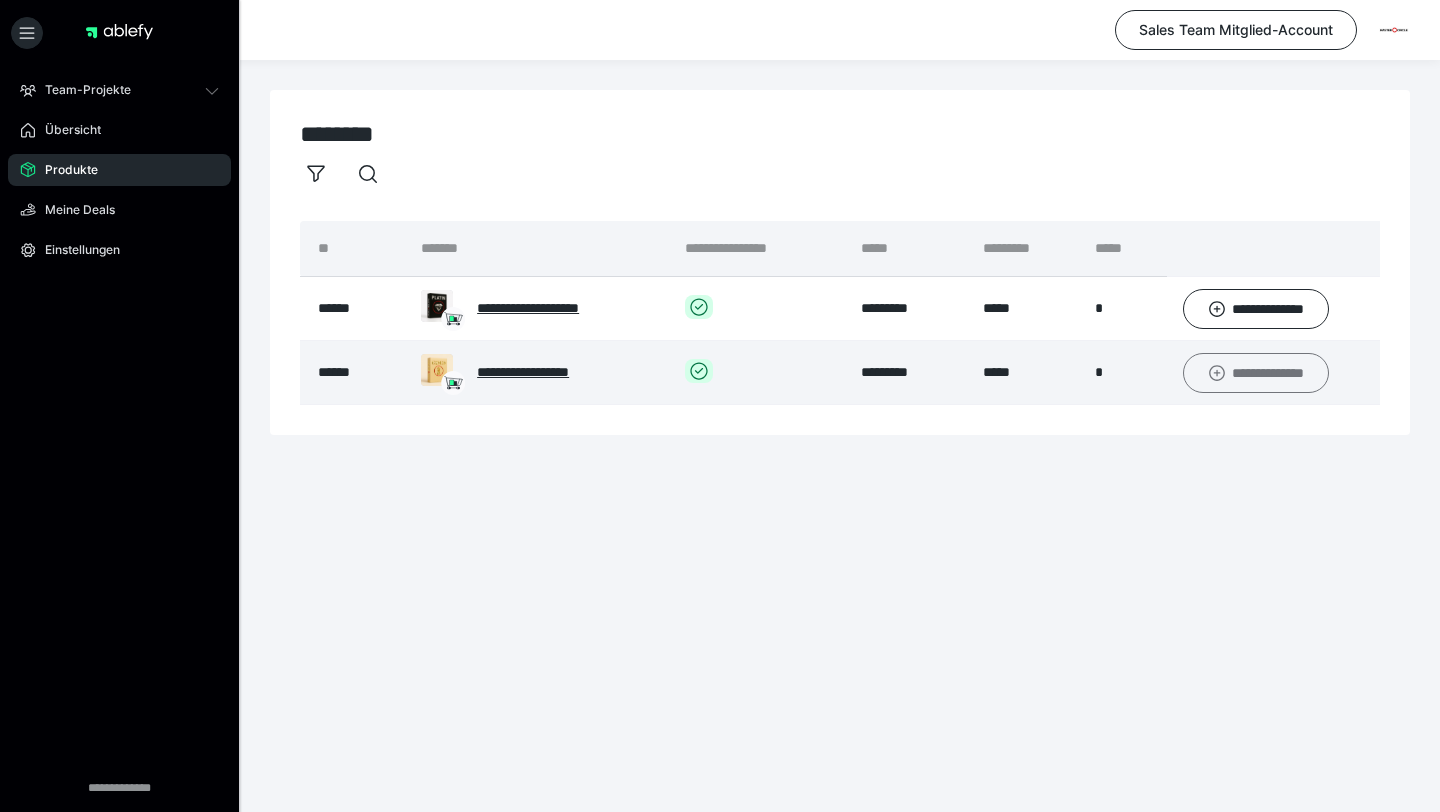 click on "**********" at bounding box center [1256, 373] 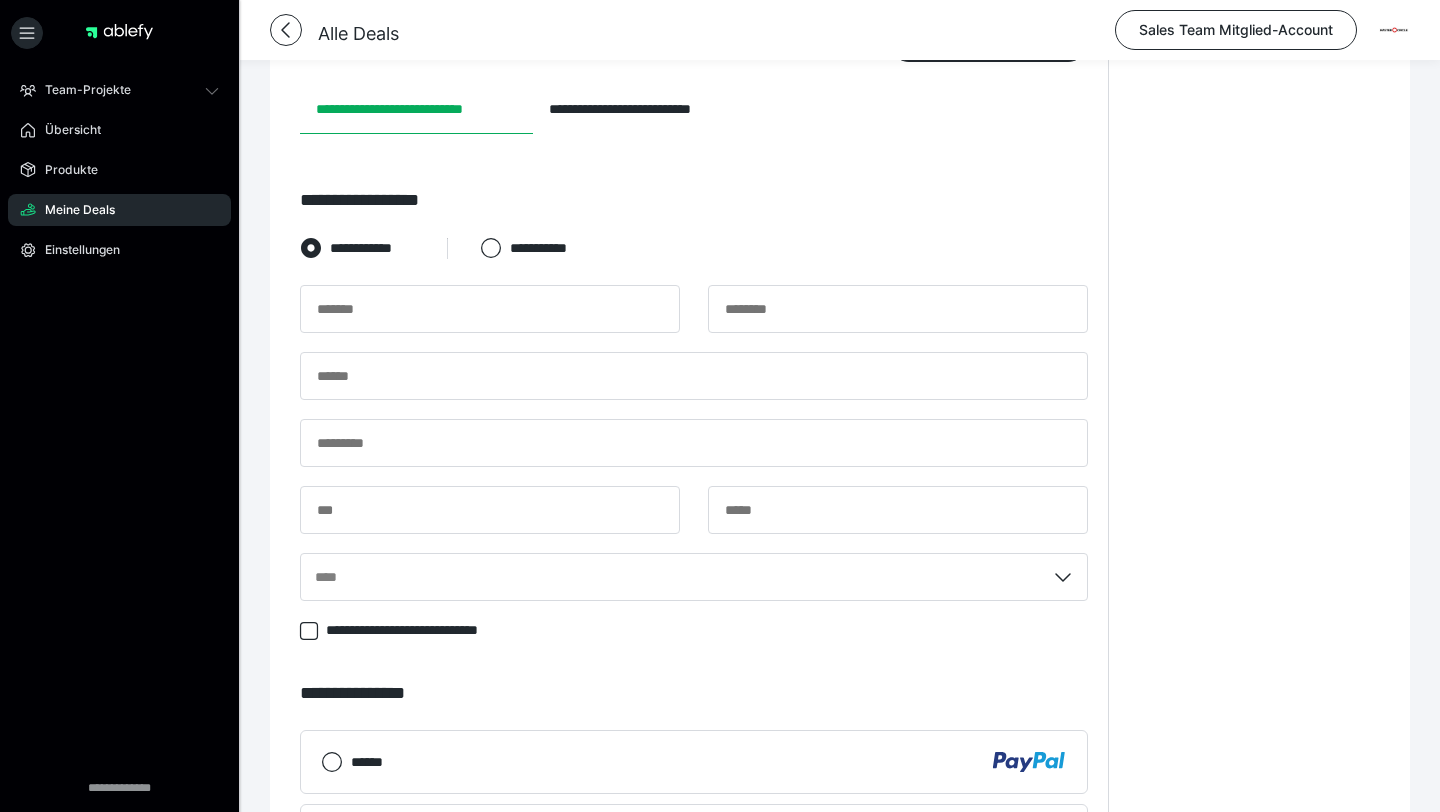 scroll, scrollTop: 400, scrollLeft: 0, axis: vertical 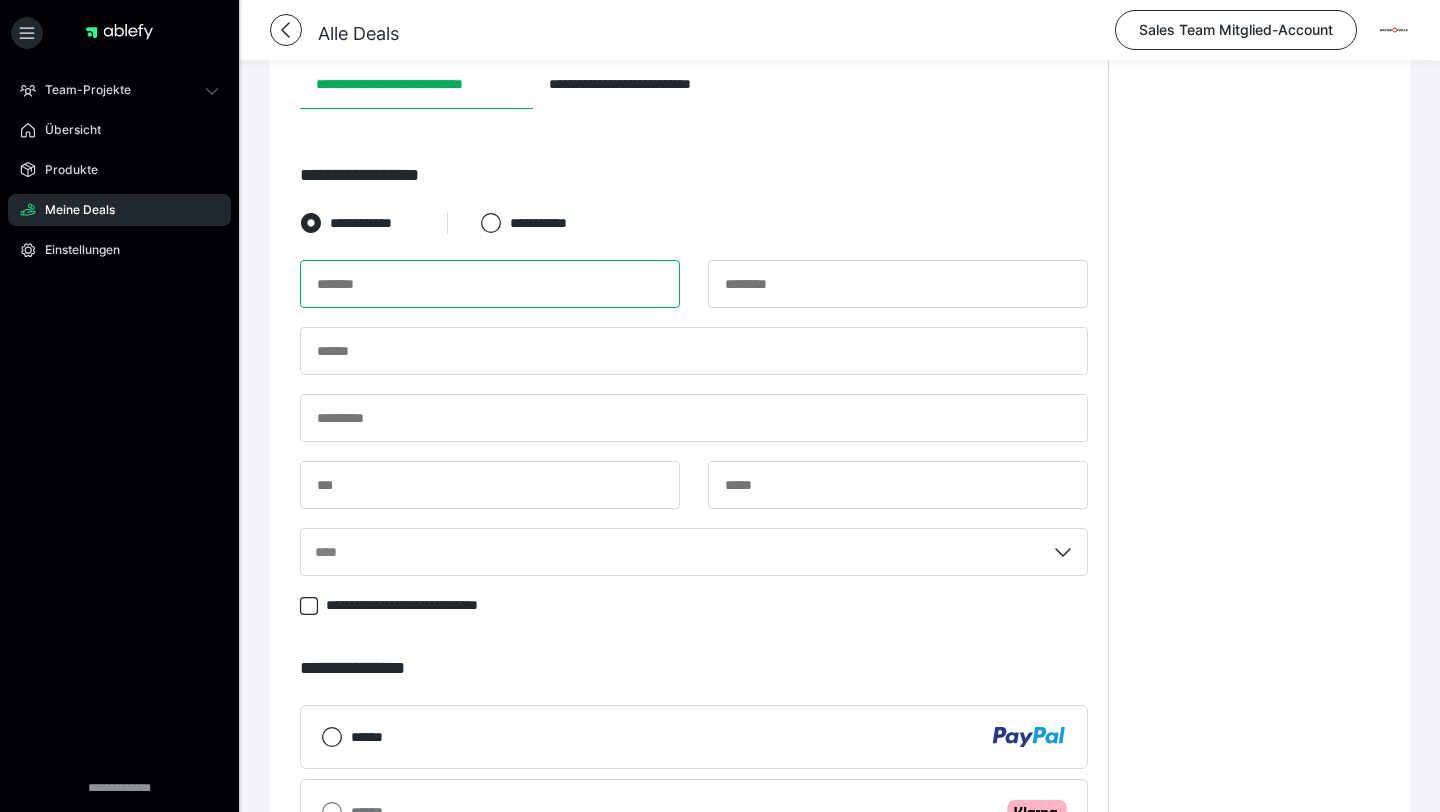 click at bounding box center (490, 284) 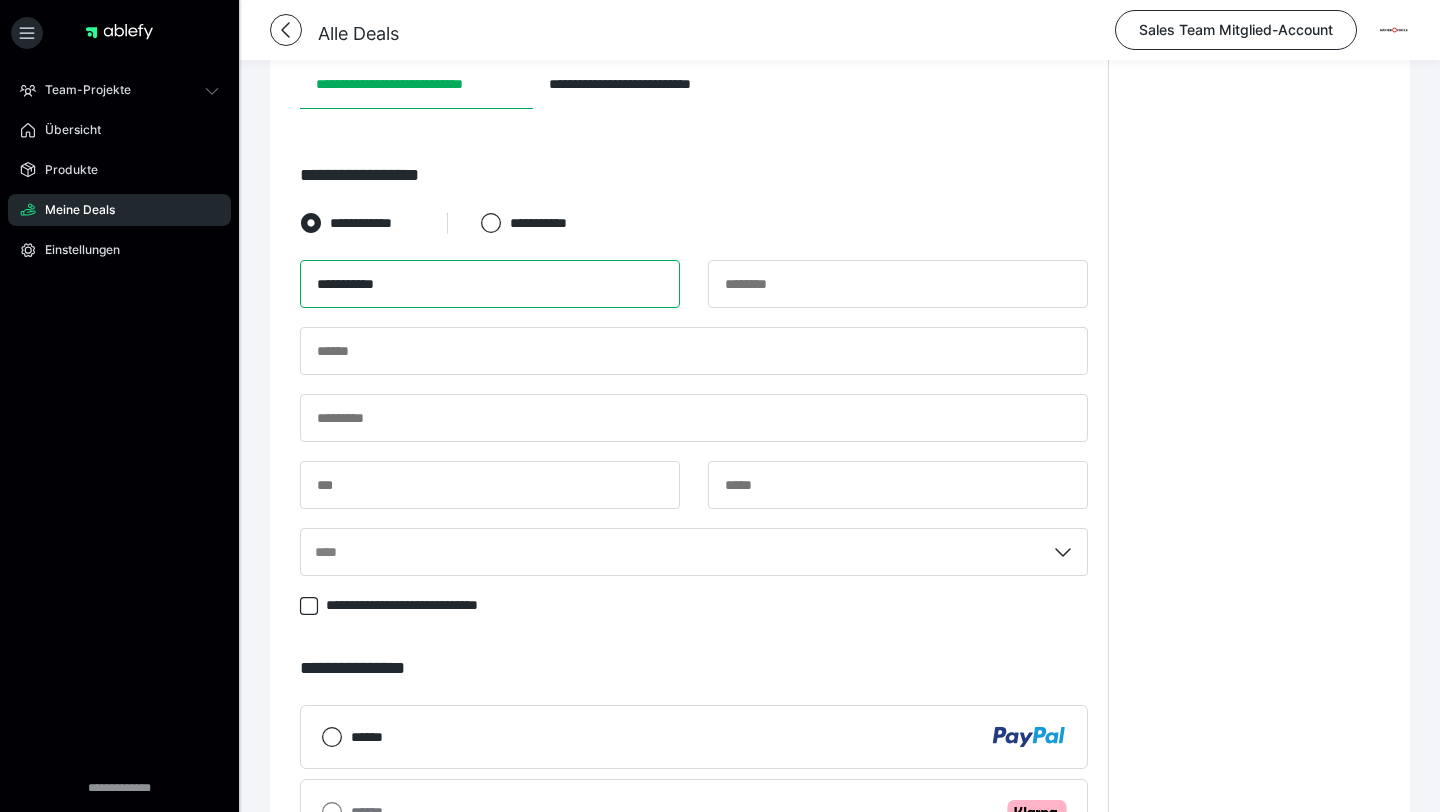 click on "**********" at bounding box center (490, 284) 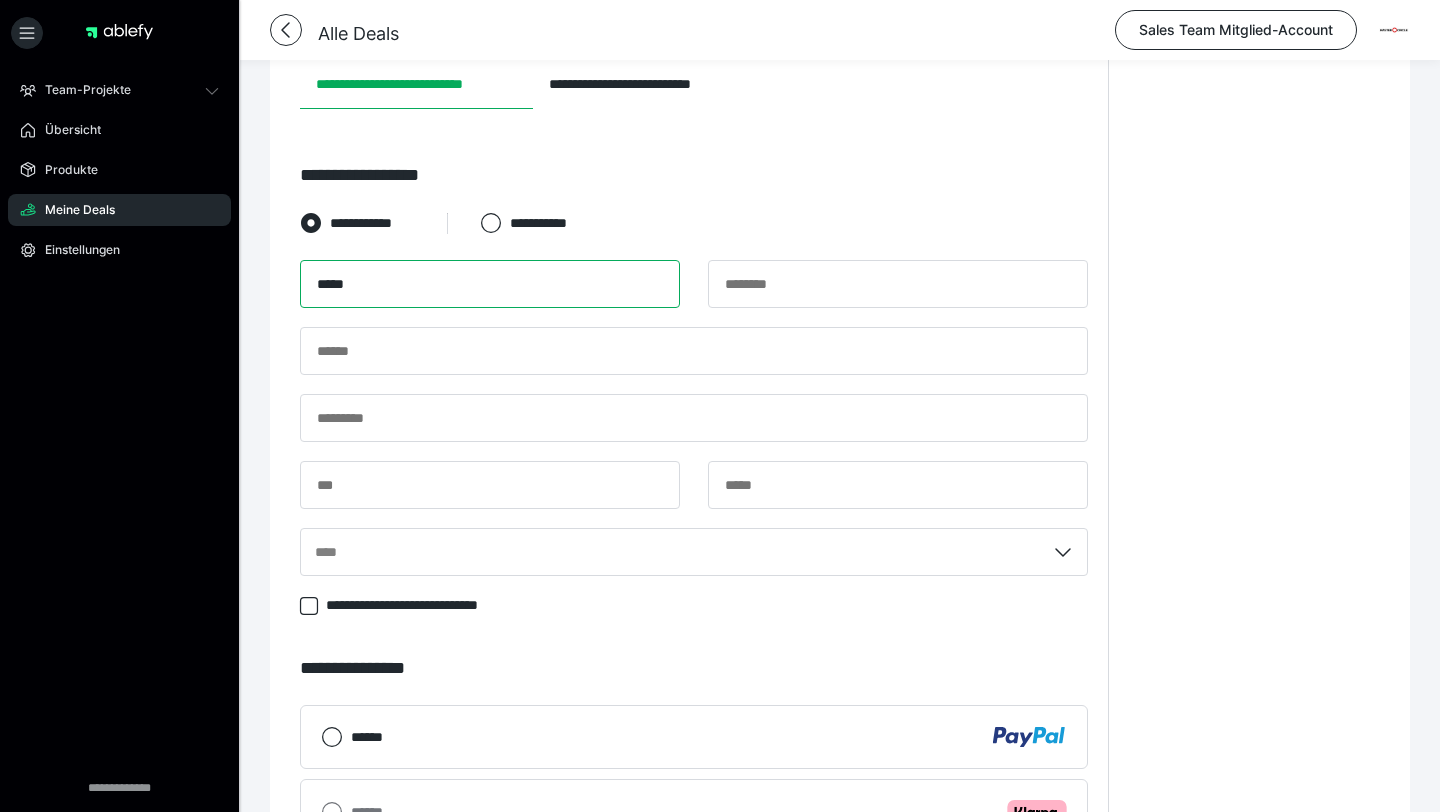 type on "*****" 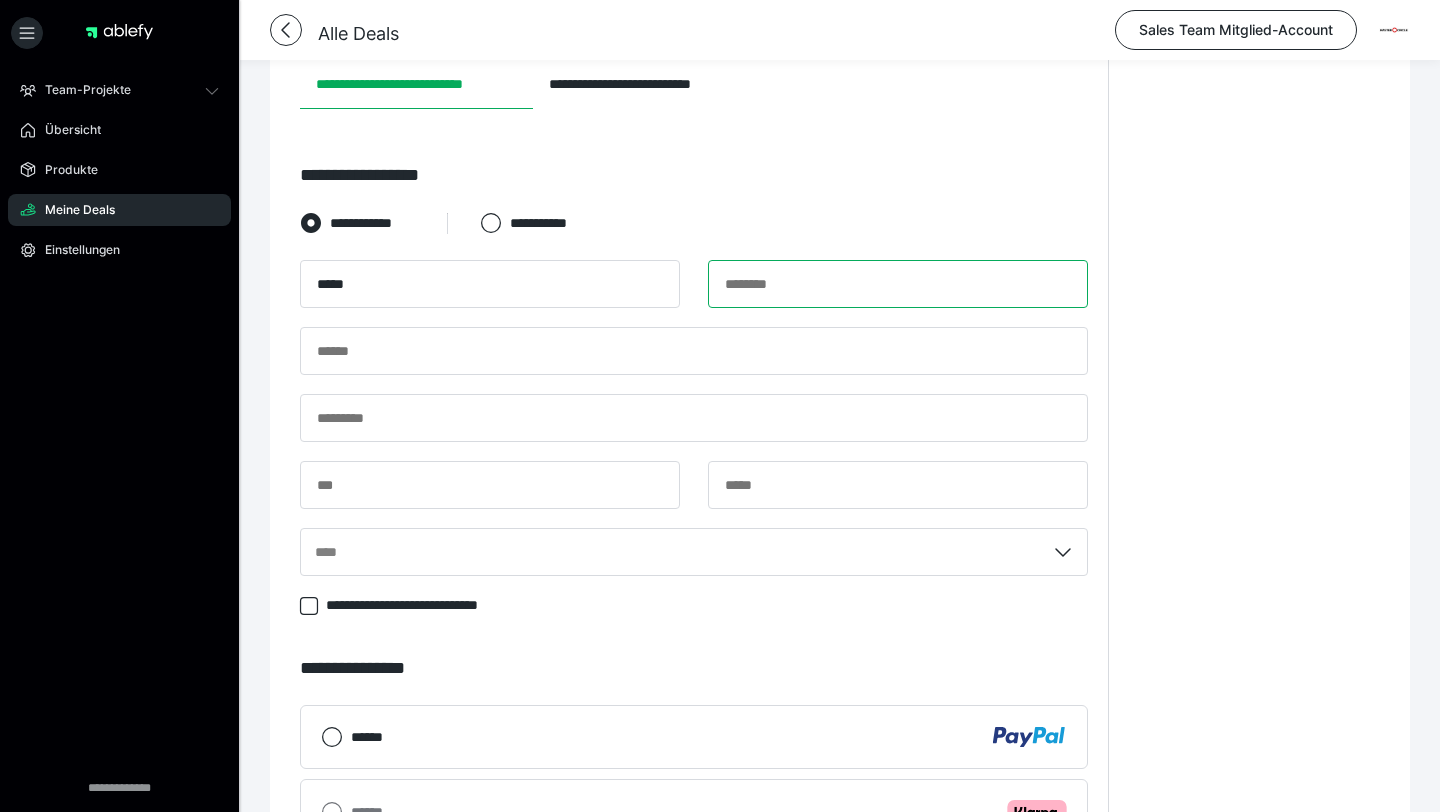 click at bounding box center (898, 284) 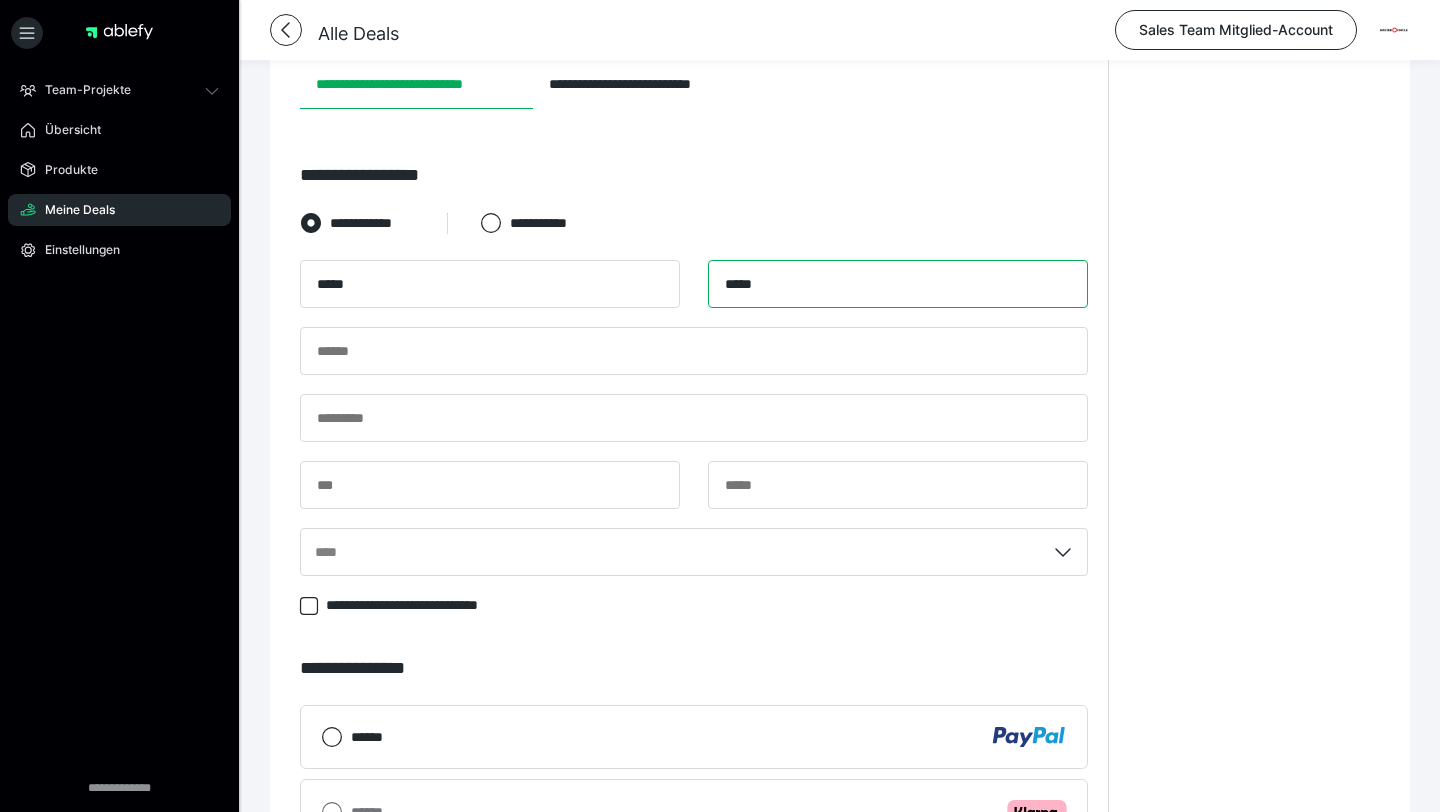 type on "*****" 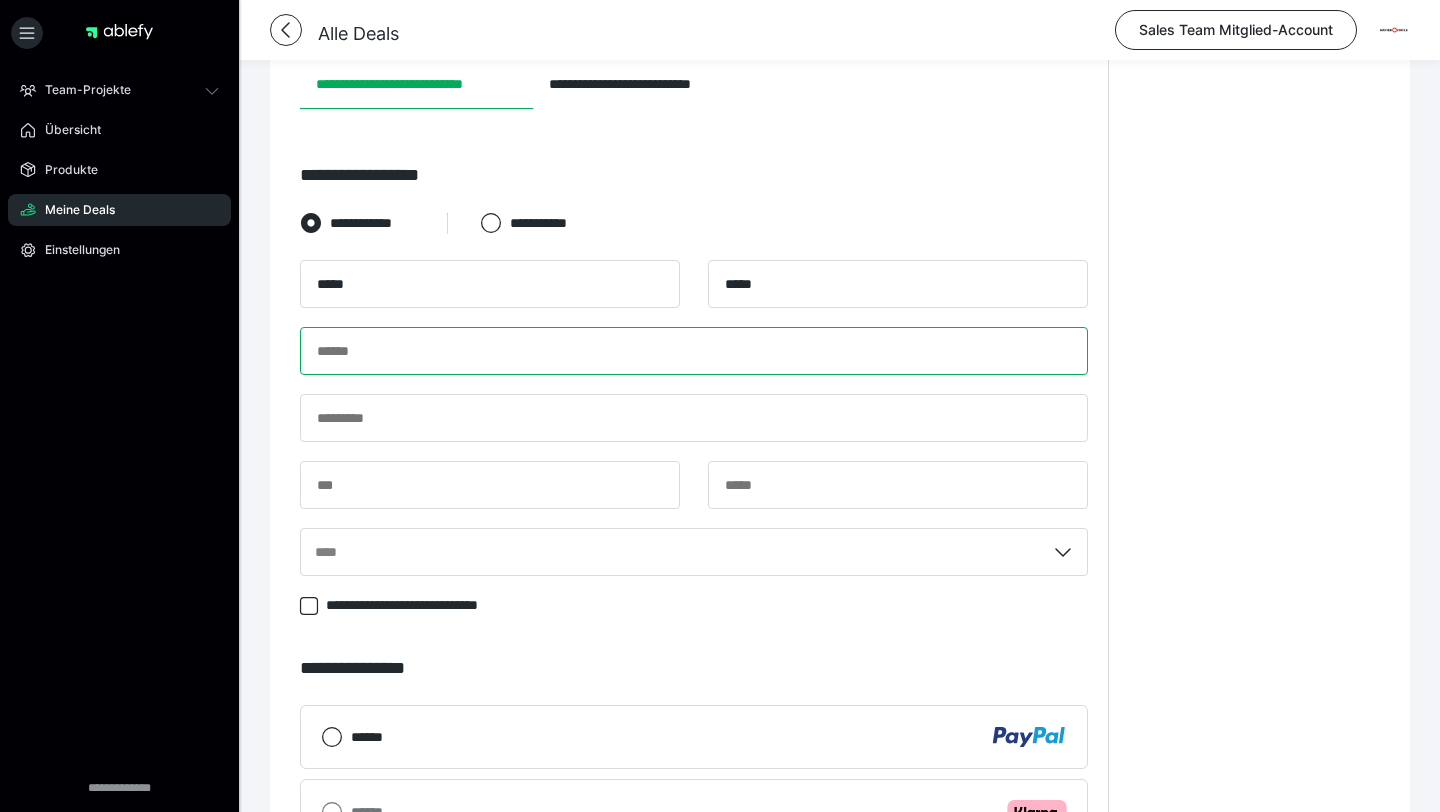 click at bounding box center [694, 351] 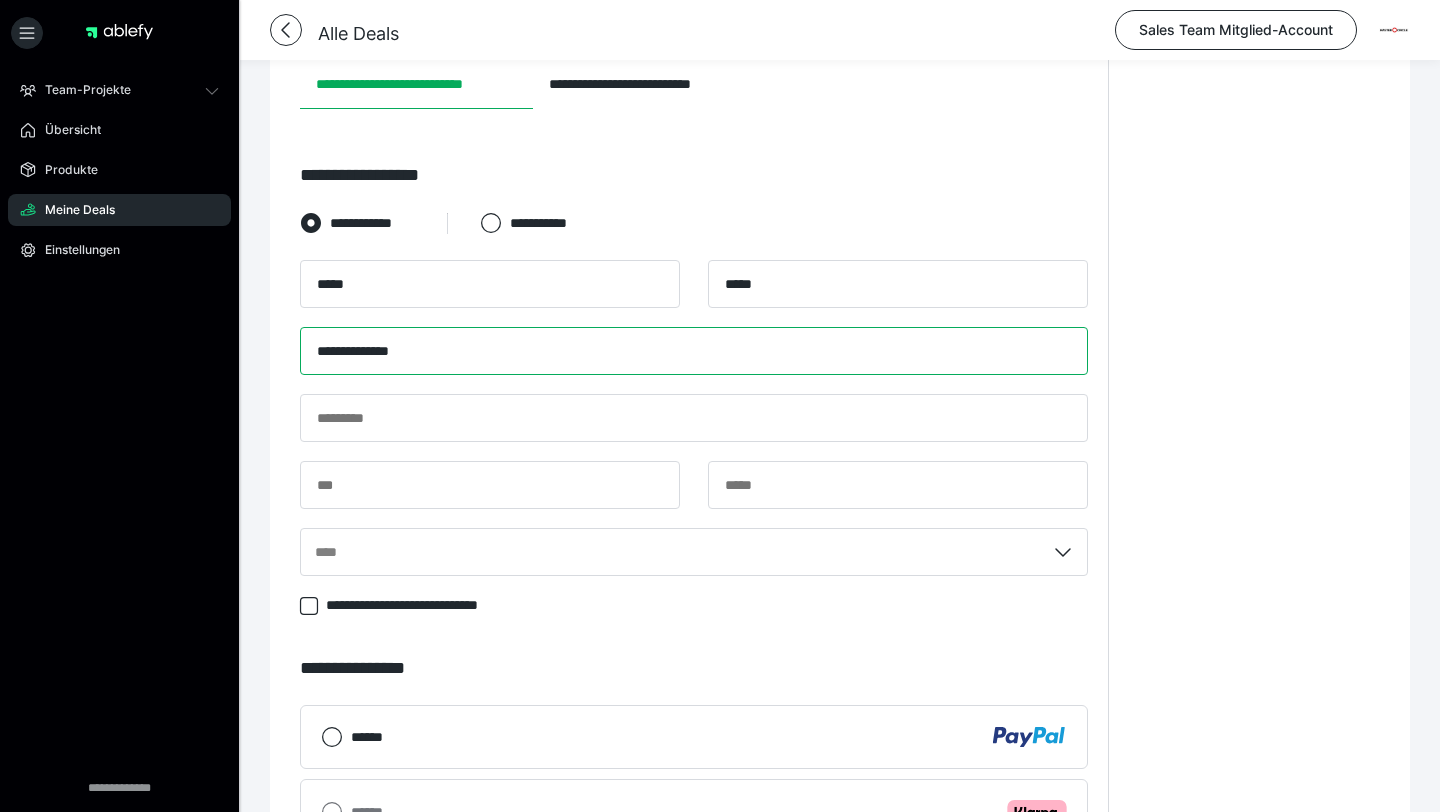 type on "**********" 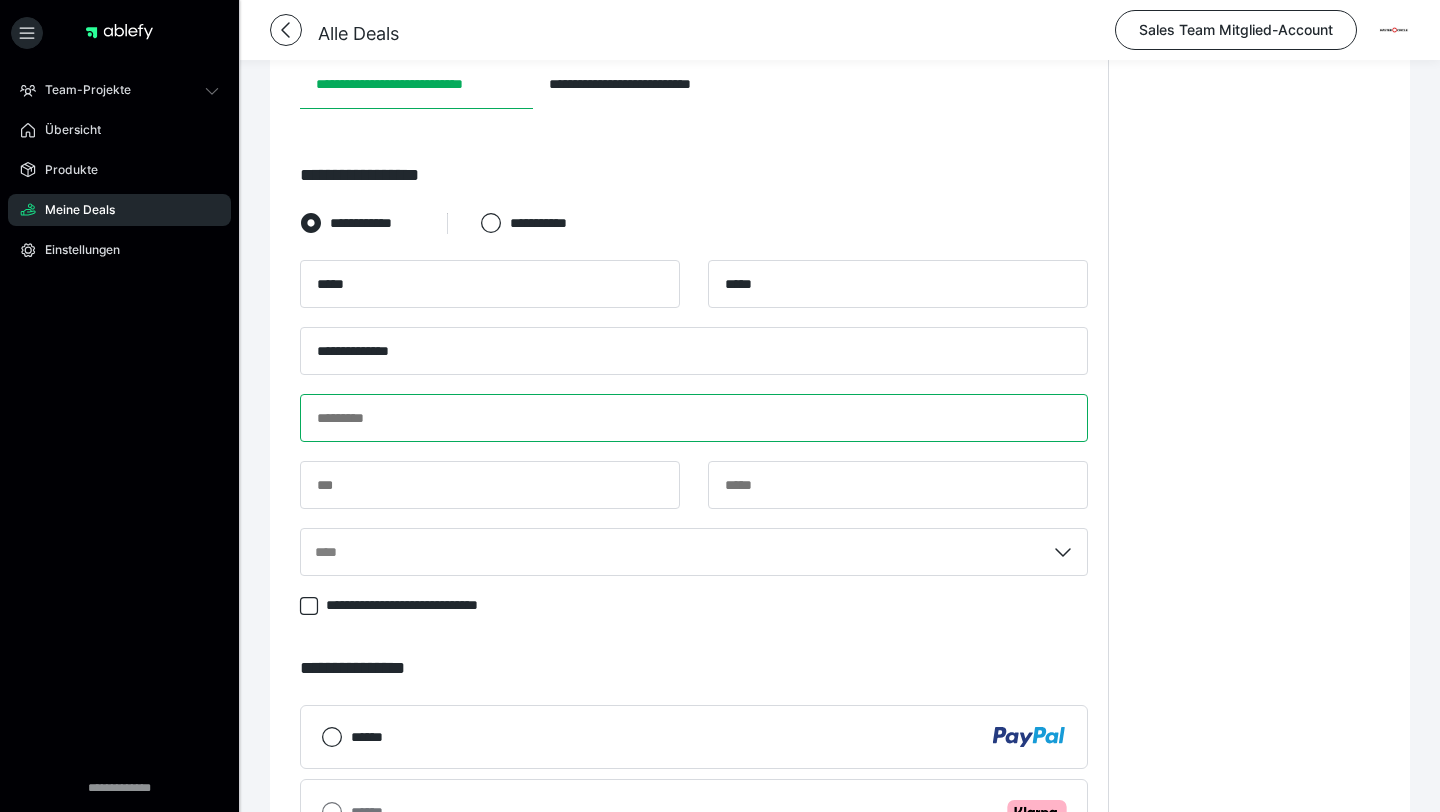 click at bounding box center [694, 418] 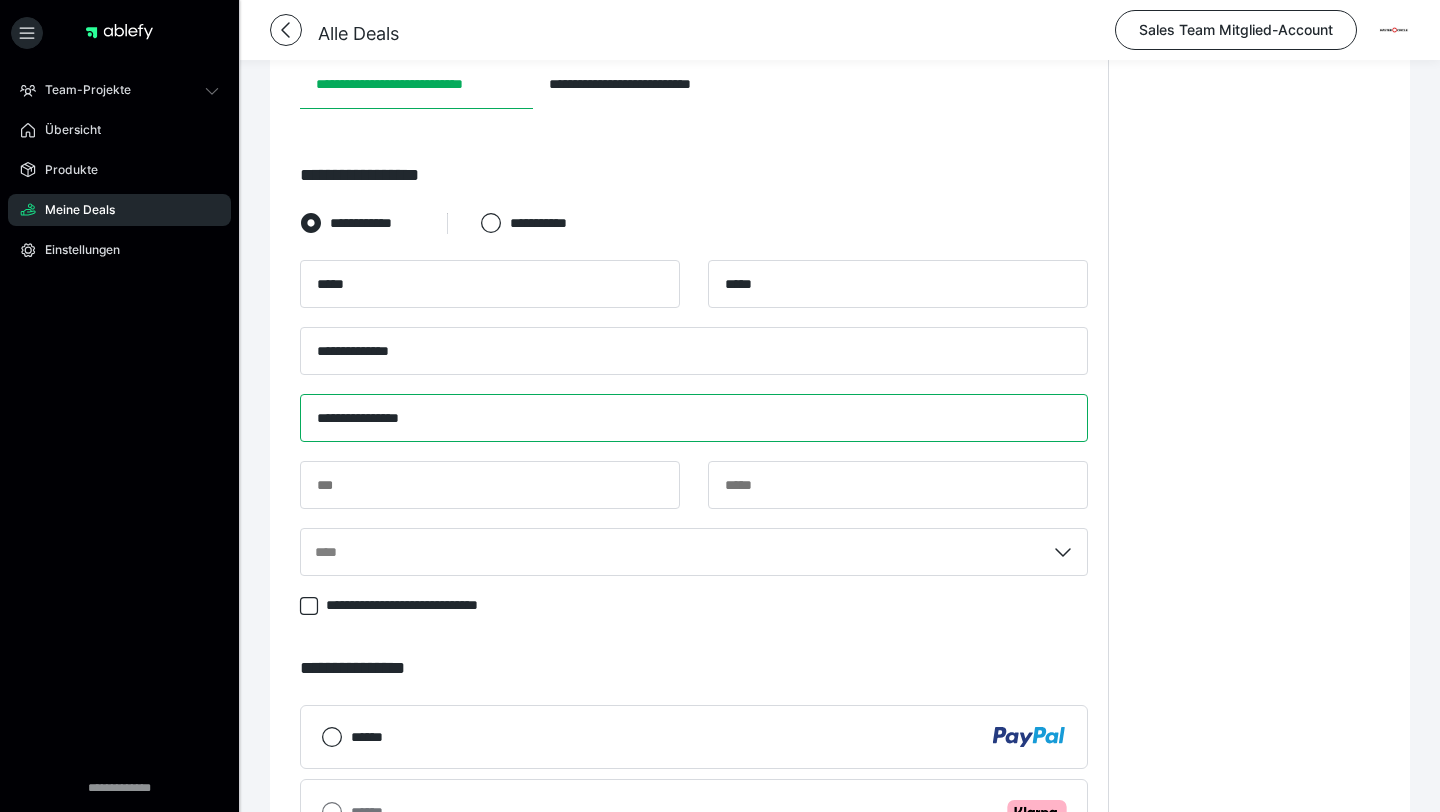 type on "**********" 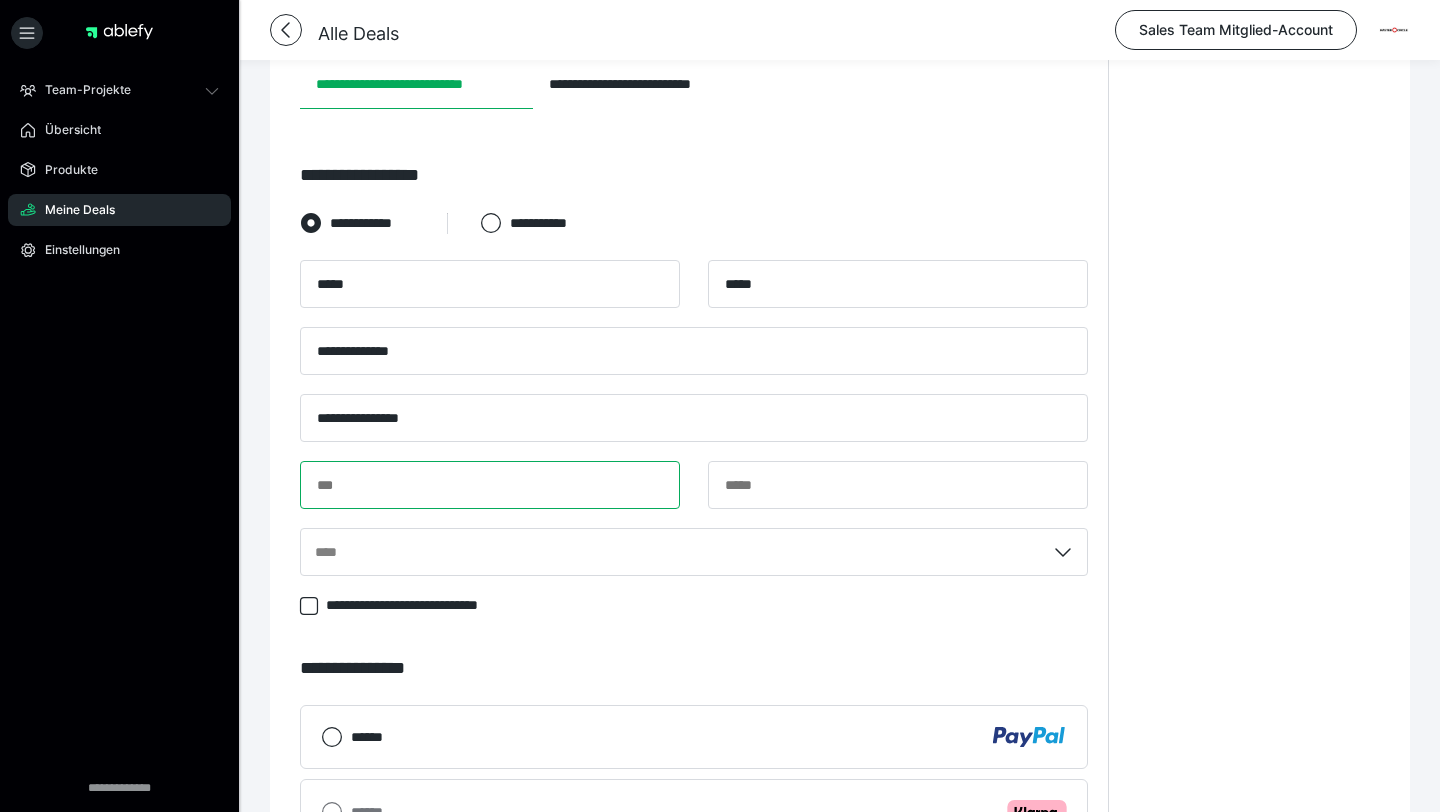 click at bounding box center [490, 485] 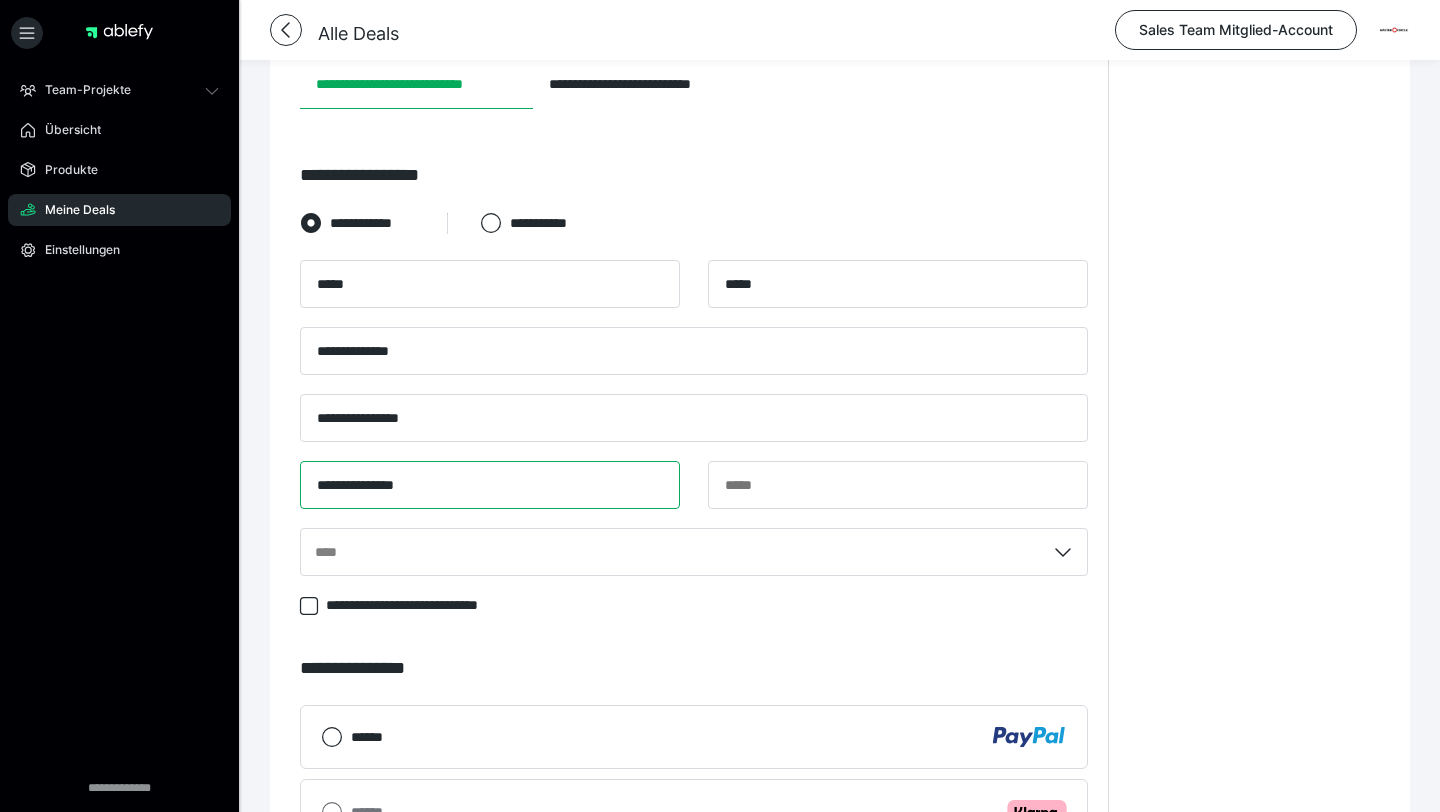 click on "**********" at bounding box center [490, 485] 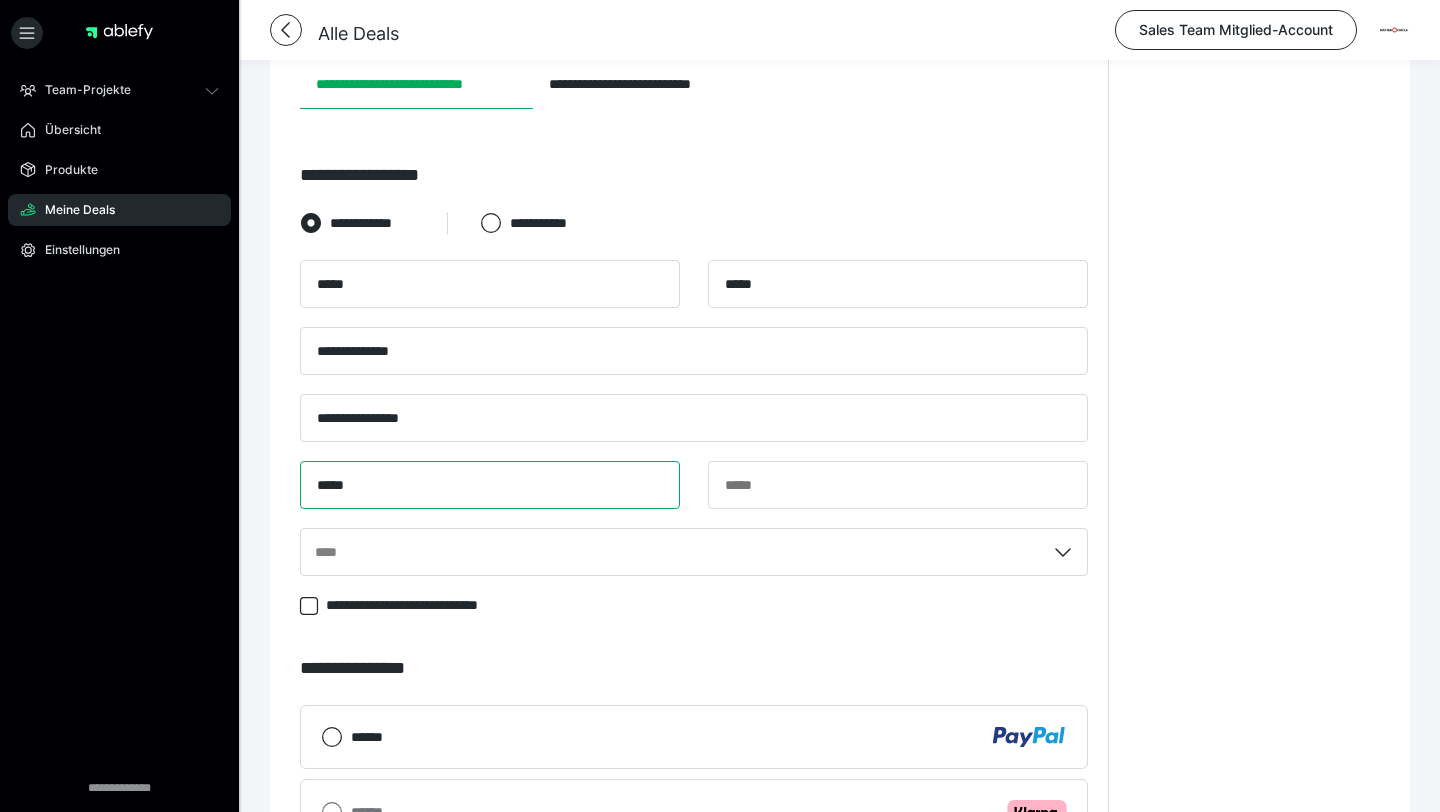 type on "*****" 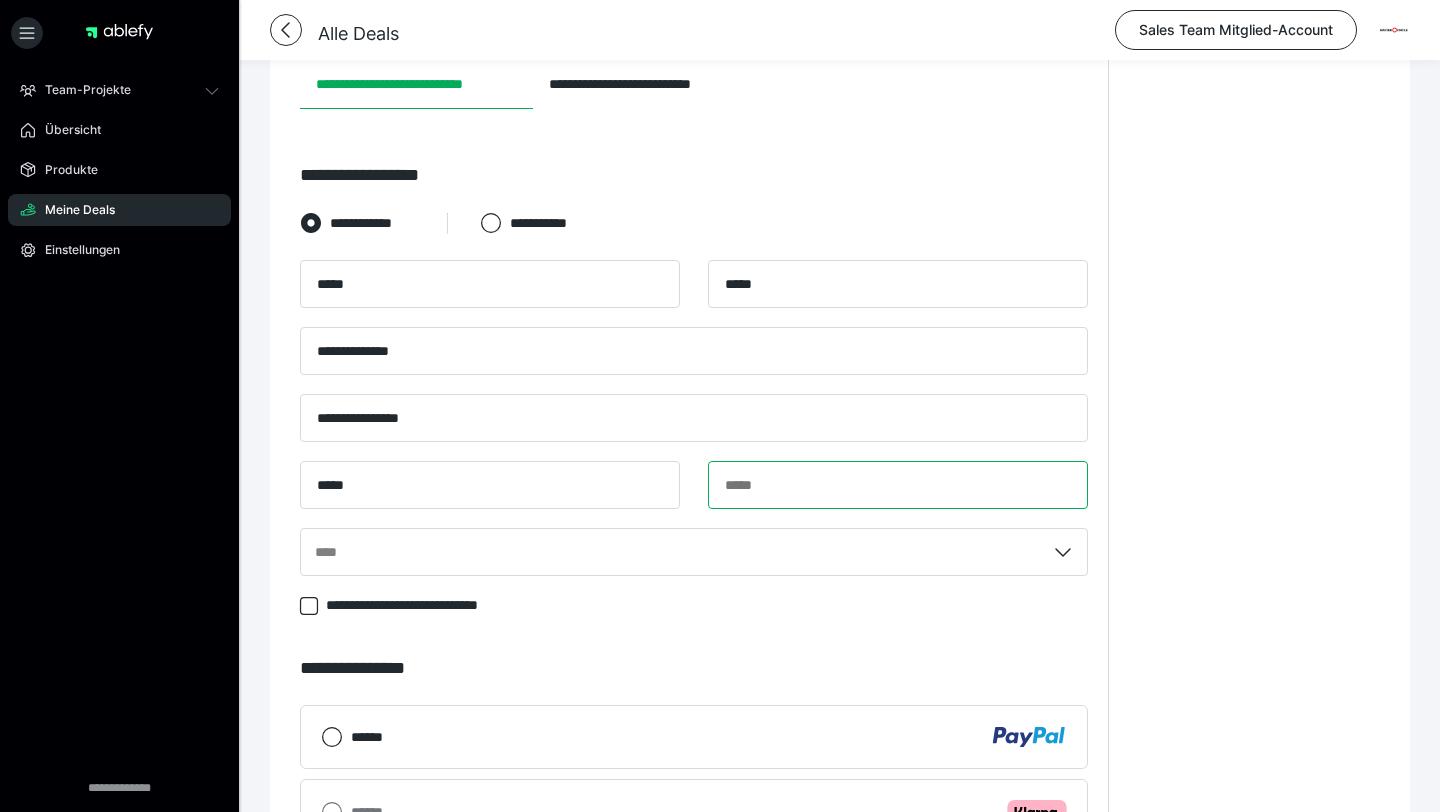 click at bounding box center [898, 485] 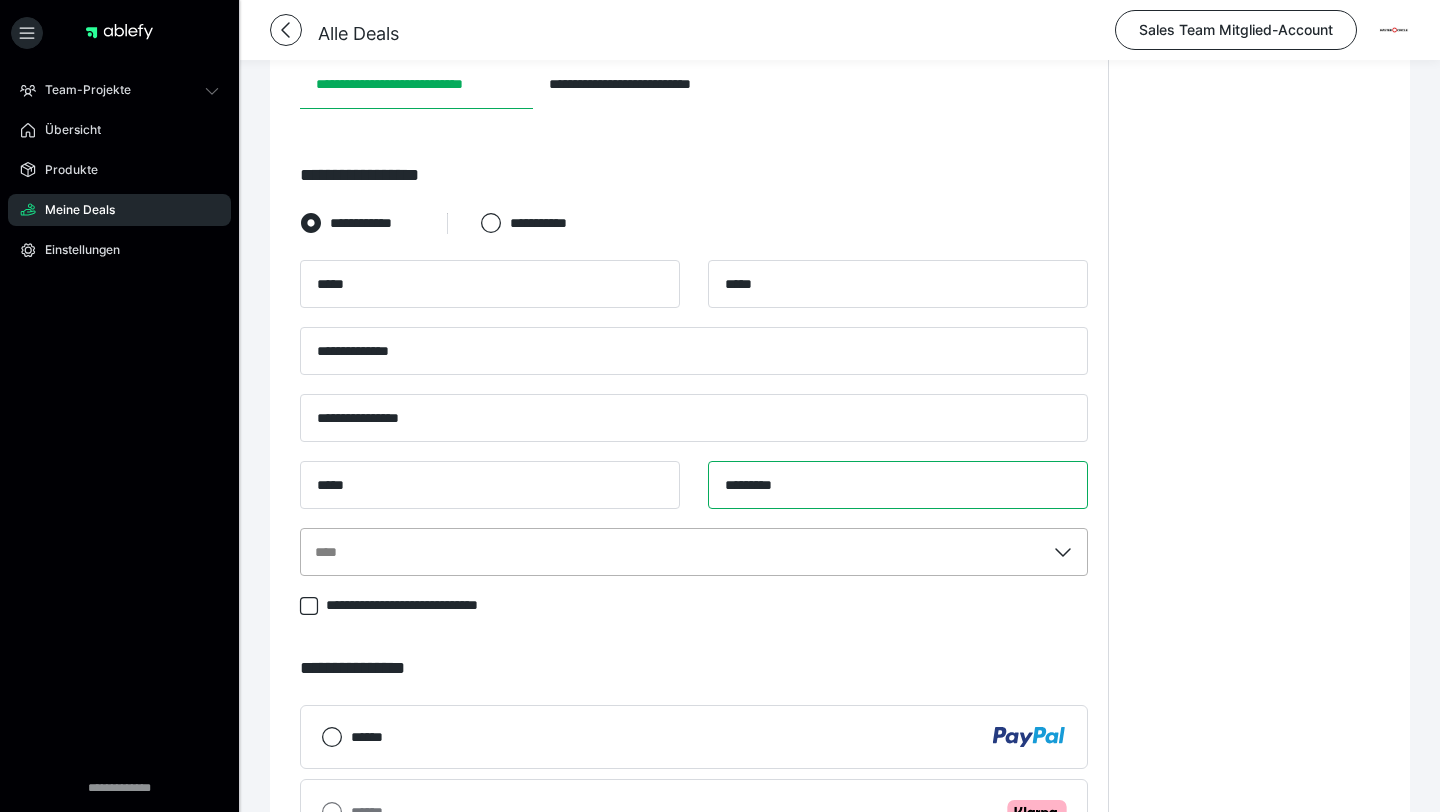 type on "*********" 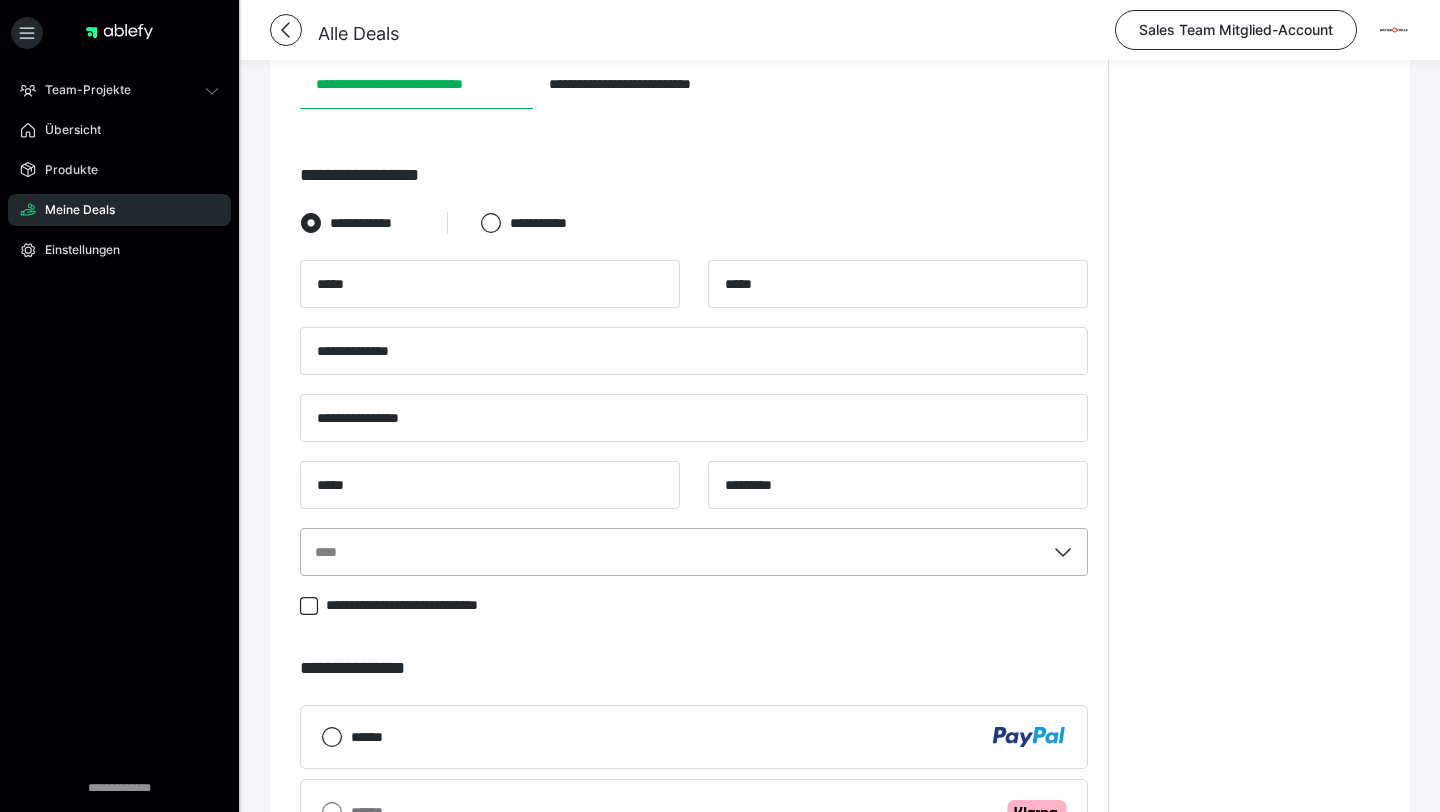 click on "****" at bounding box center [694, 552] 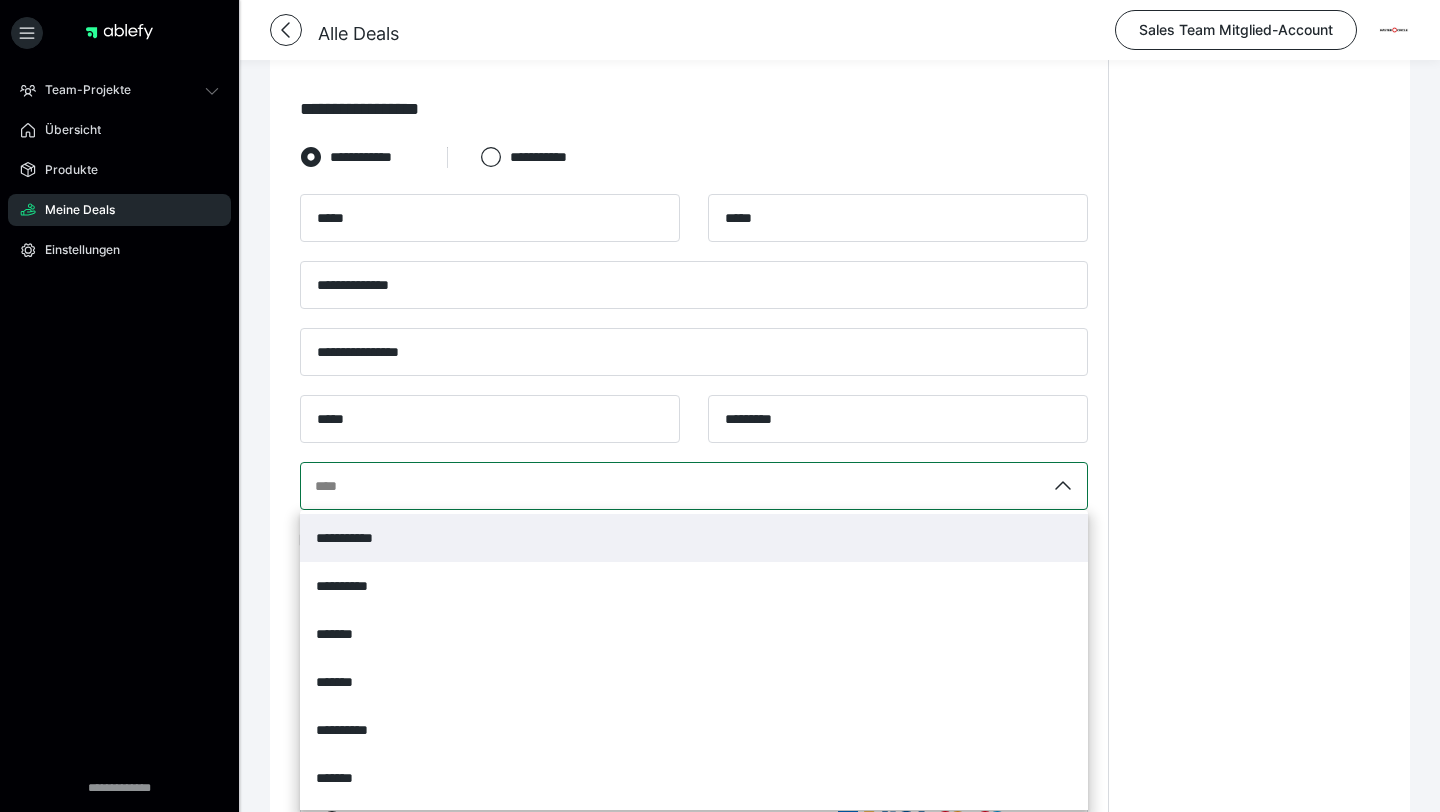 scroll, scrollTop: 472, scrollLeft: 0, axis: vertical 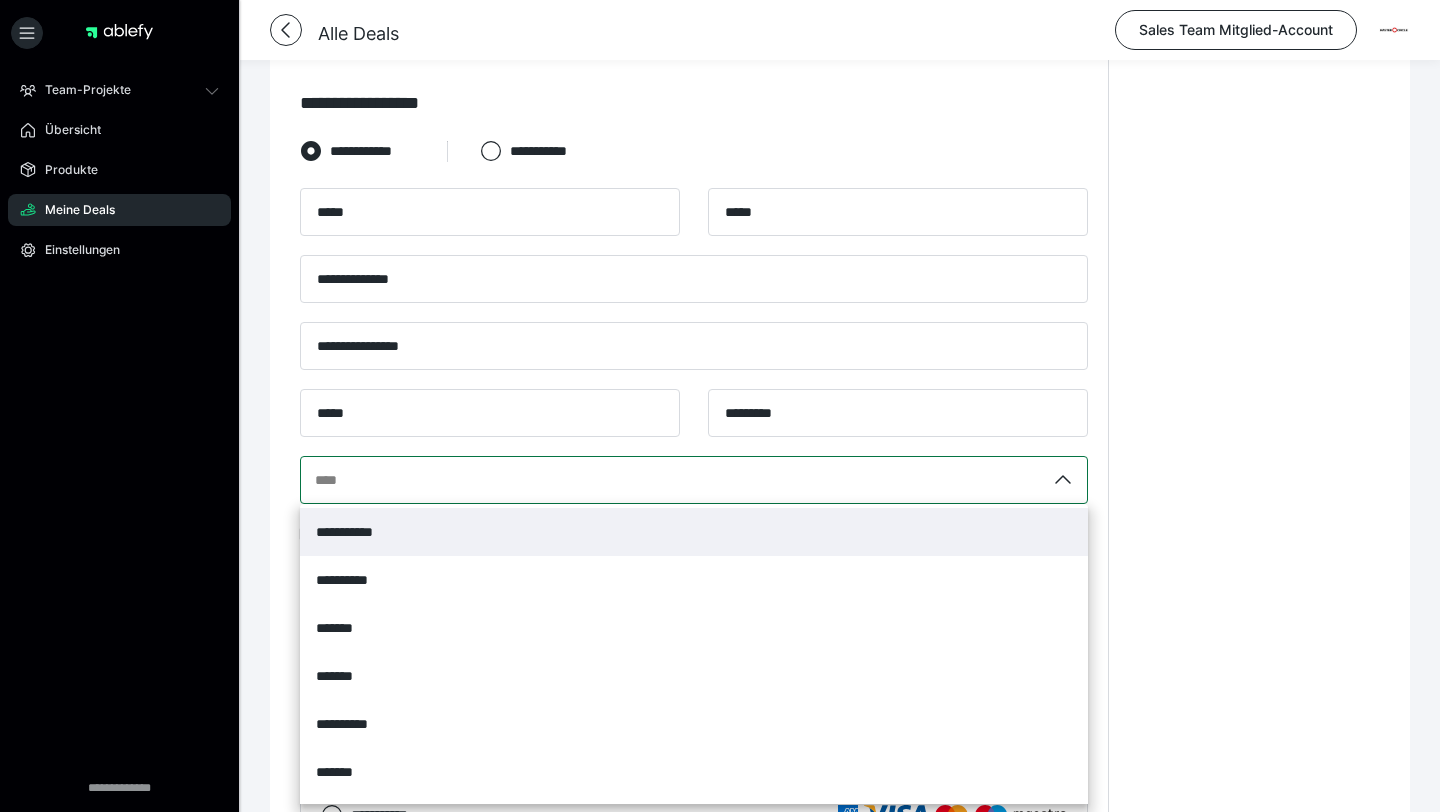 click on "**********" at bounding box center (694, 532) 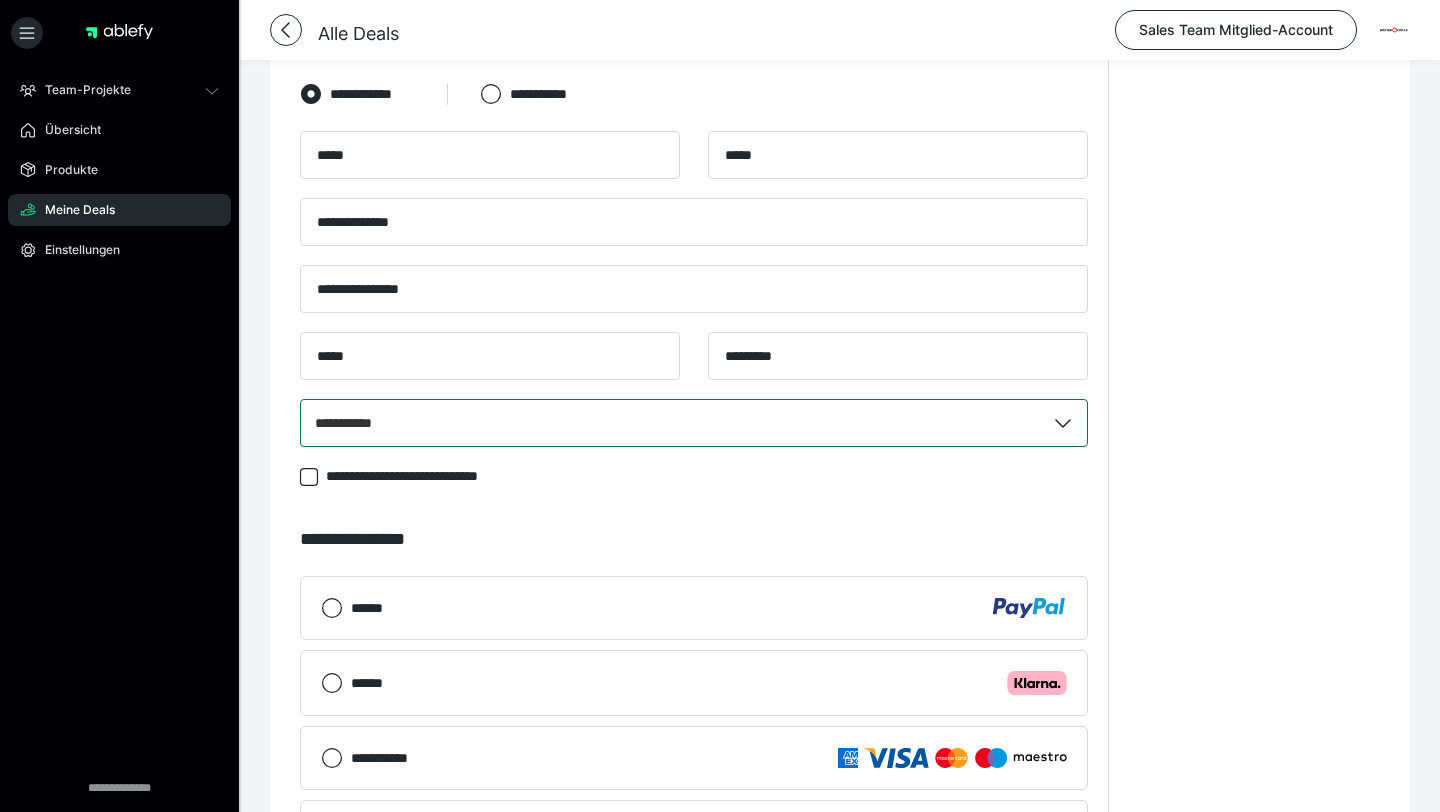 click on "******" at bounding box center [709, 608] 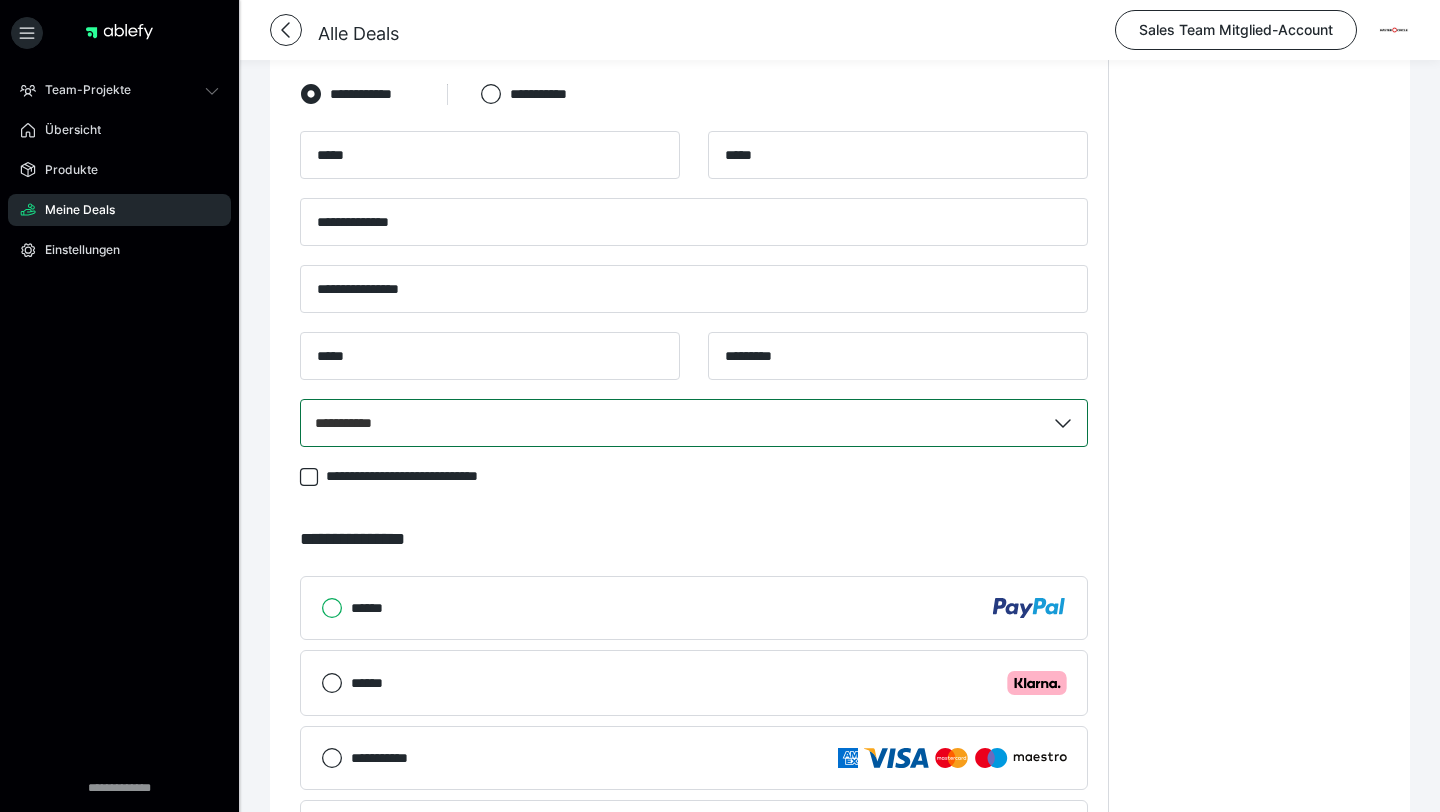 click on "******" at bounding box center [321, 608] 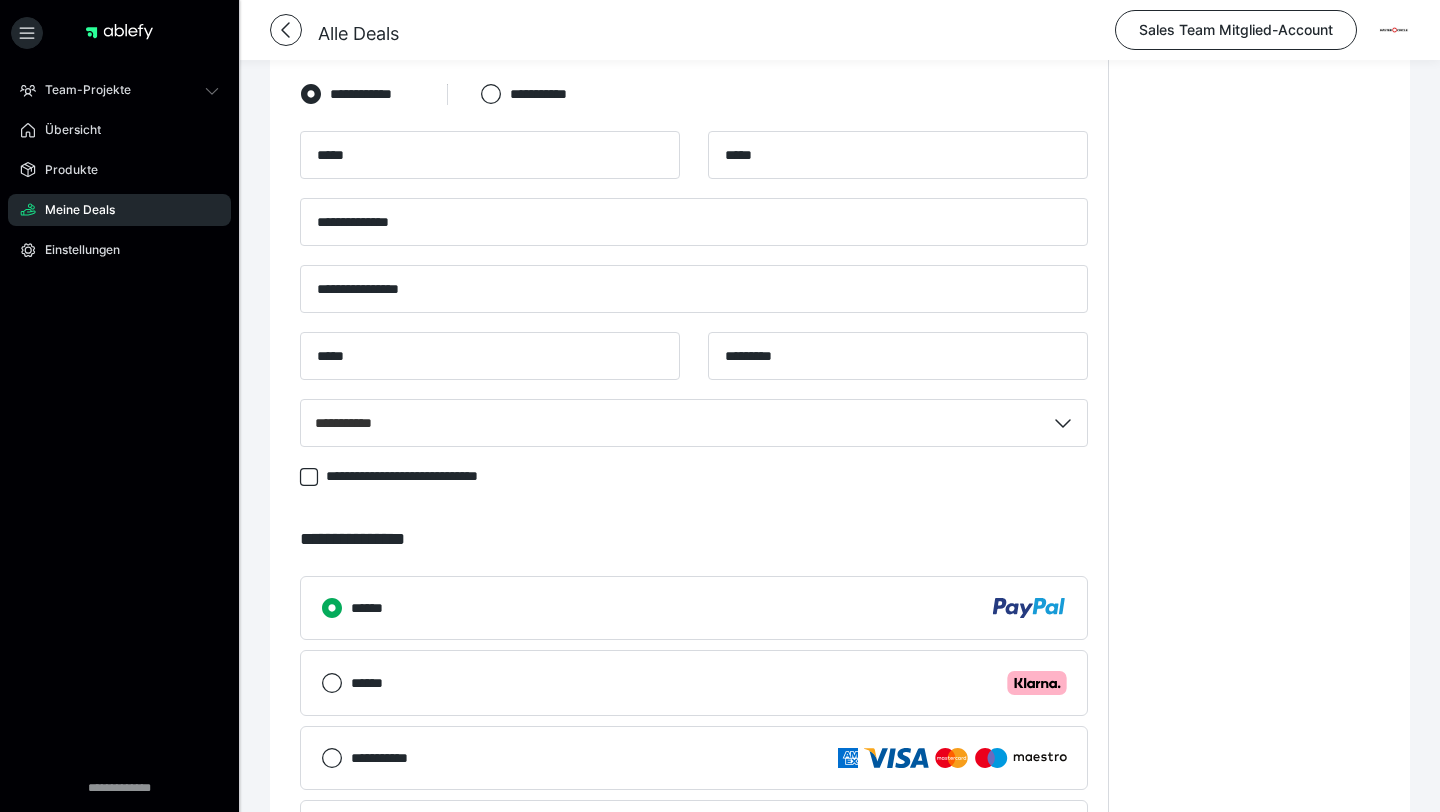 scroll, scrollTop: 1017, scrollLeft: 0, axis: vertical 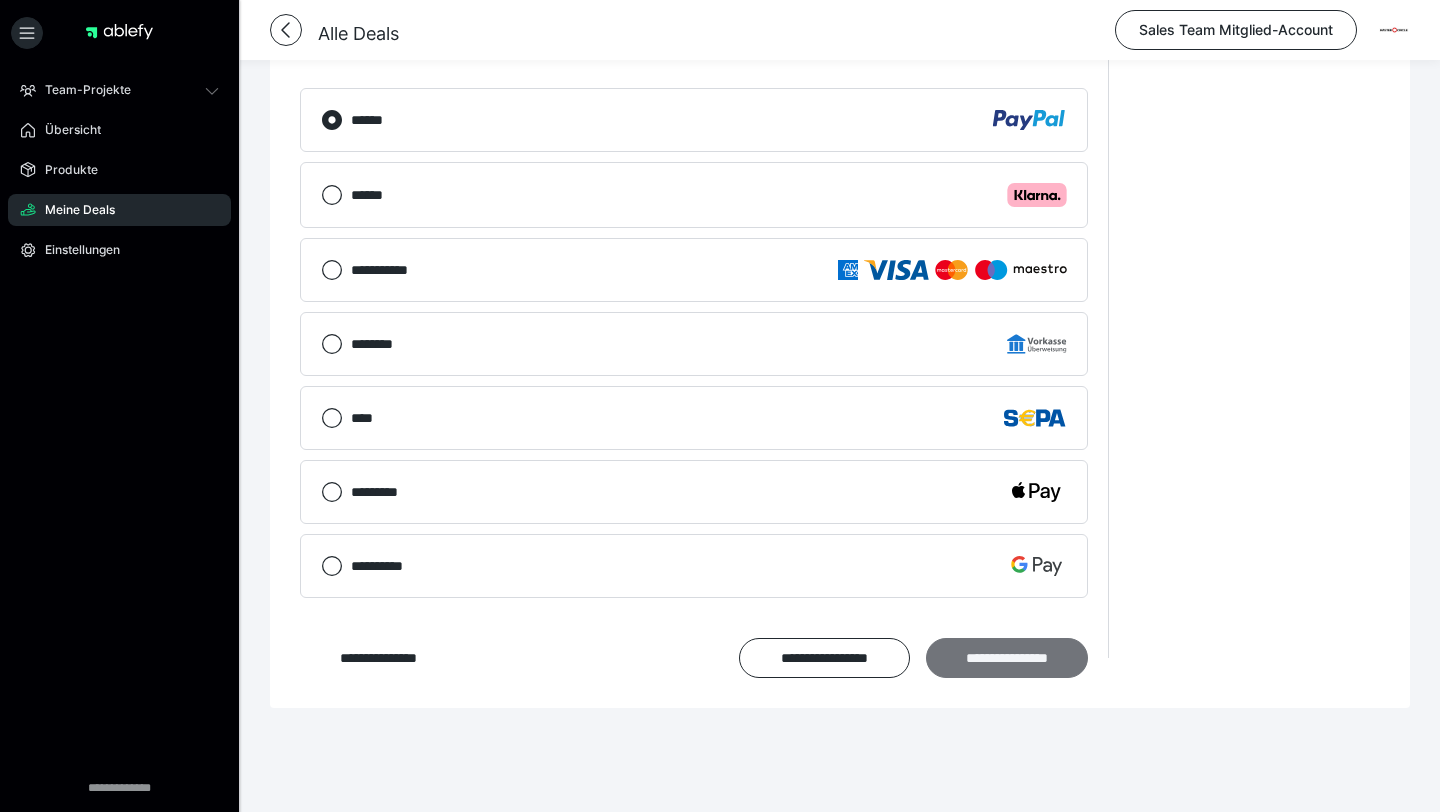 click on "**********" at bounding box center (1007, 658) 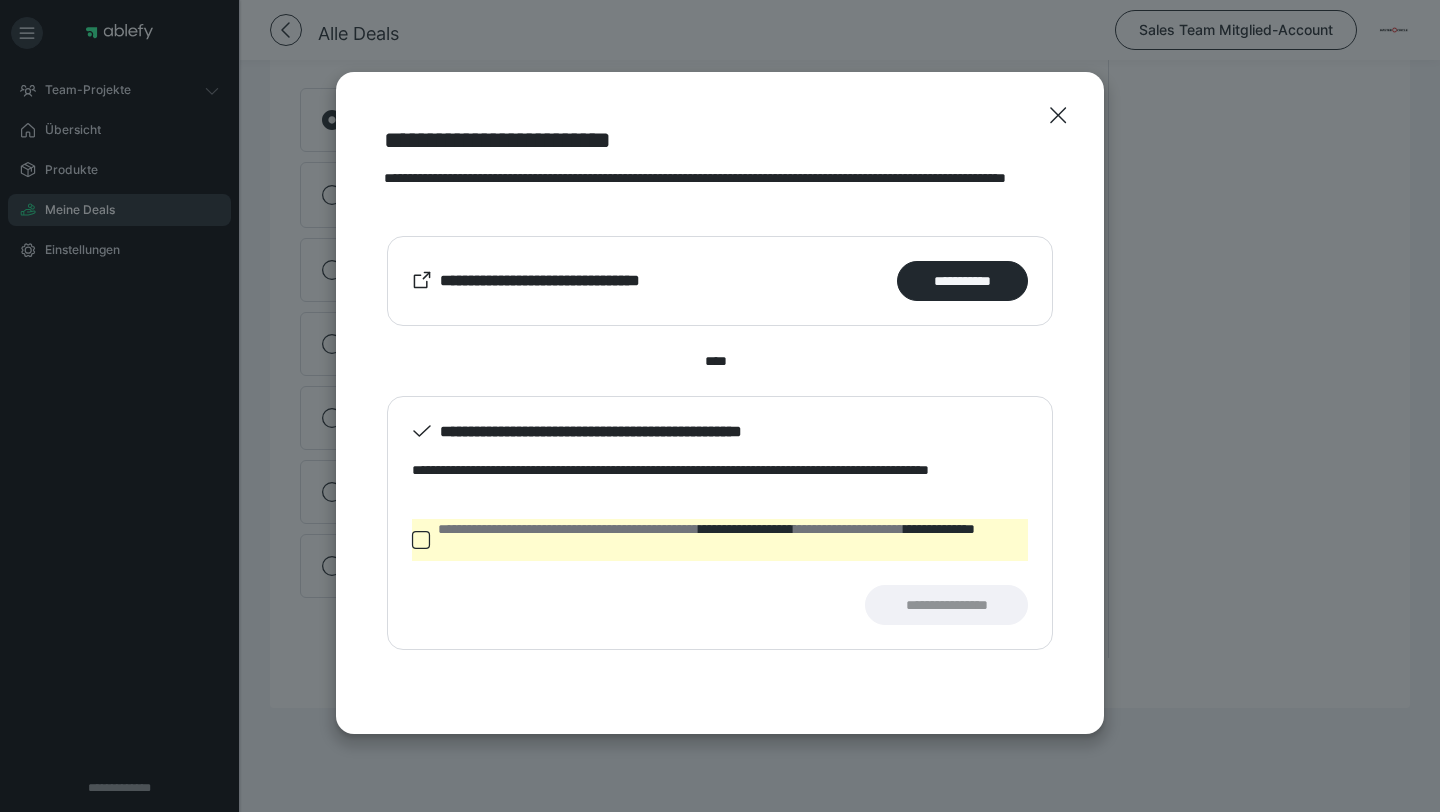 click on "**********" at bounding box center (733, 540) 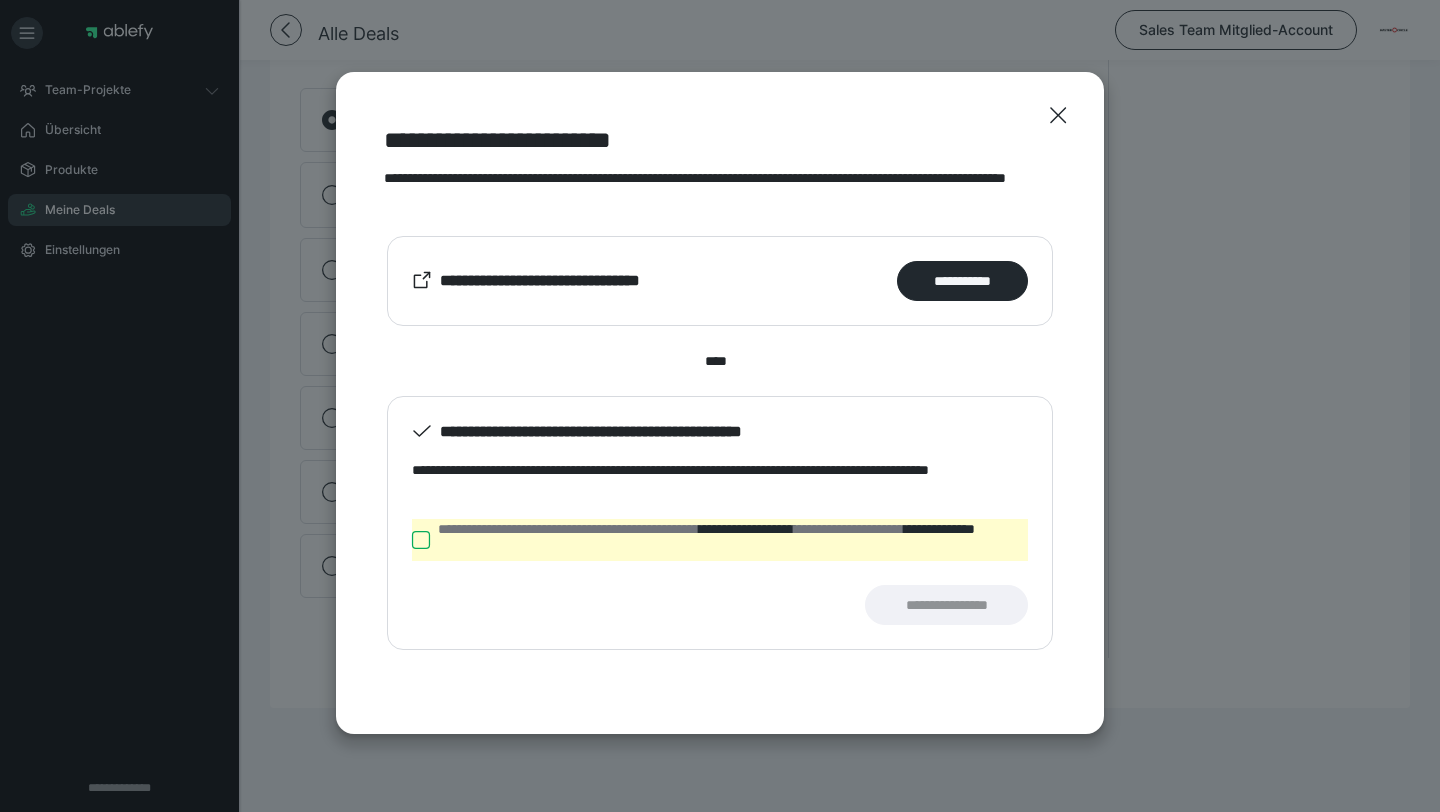 click on "**********" at bounding box center [412, 540] 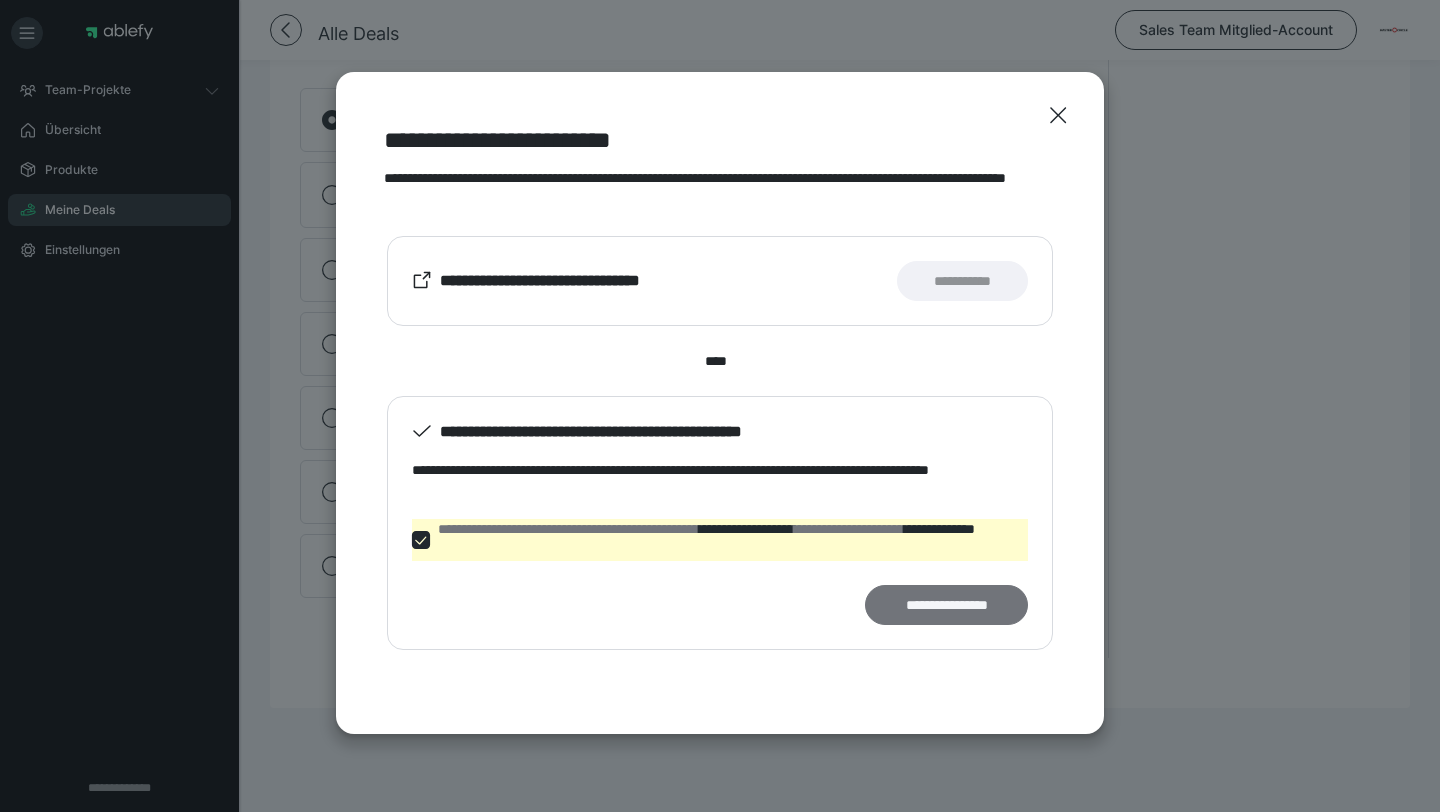 click on "**********" at bounding box center [946, 605] 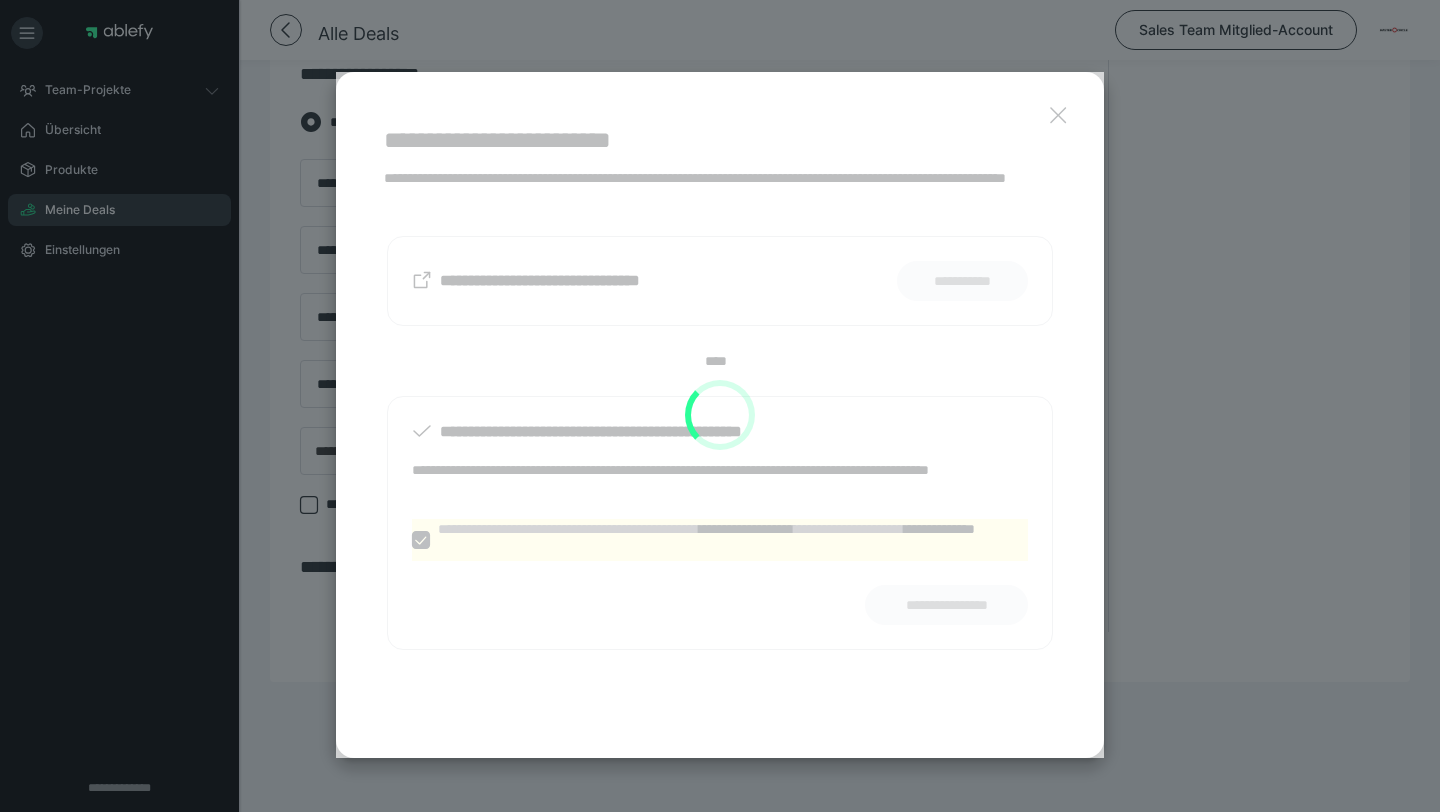 scroll, scrollTop: 501, scrollLeft: 0, axis: vertical 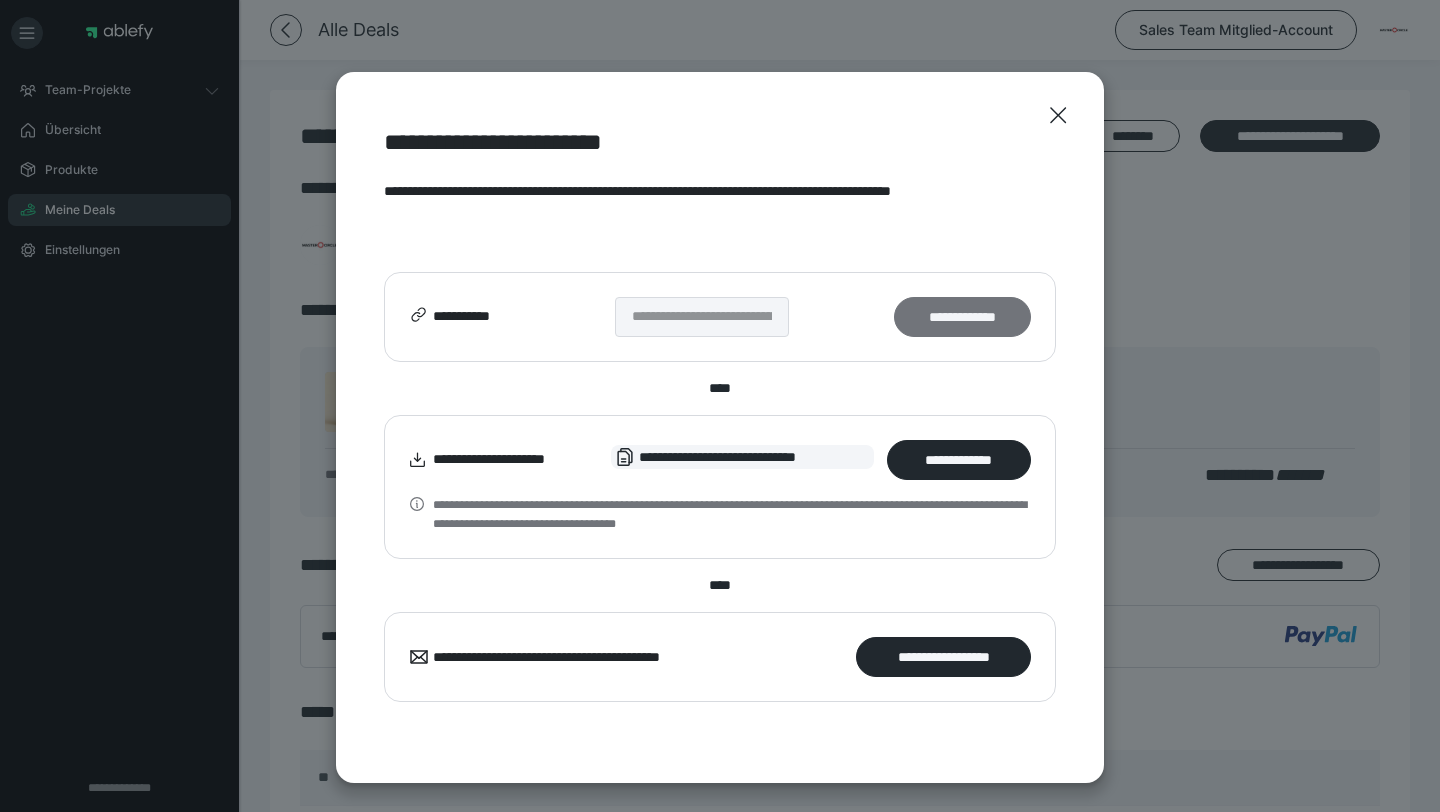 click on "**********" at bounding box center [962, 317] 